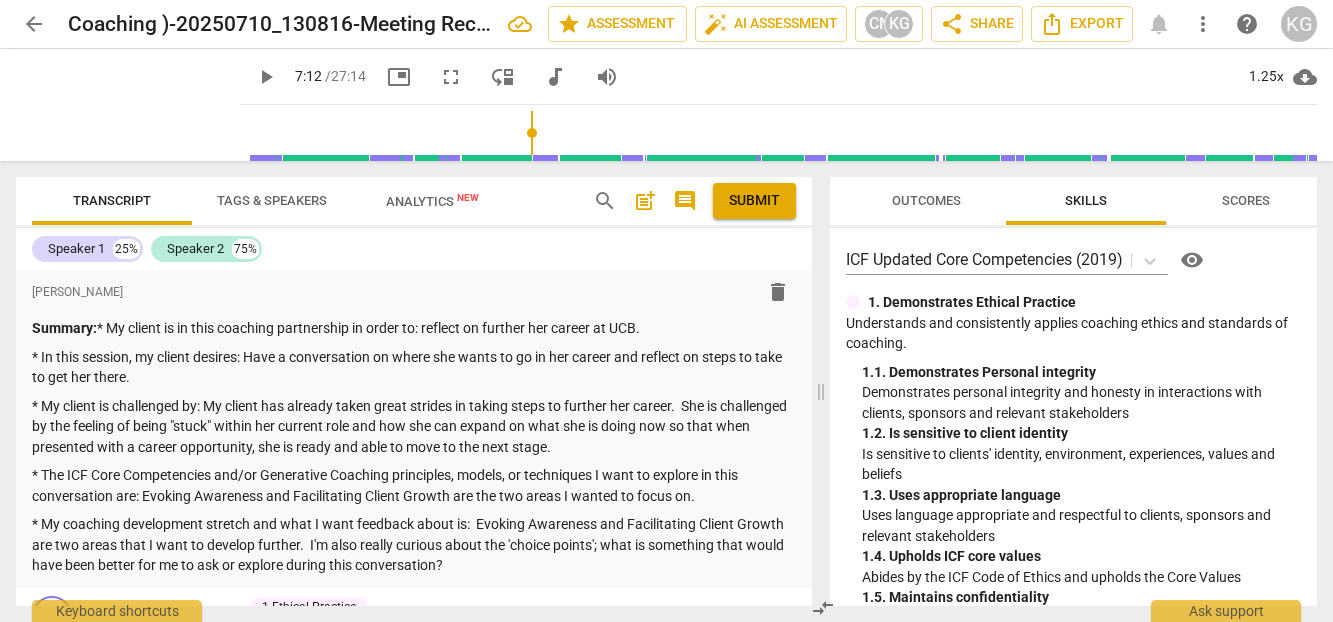 scroll, scrollTop: 0, scrollLeft: 0, axis: both 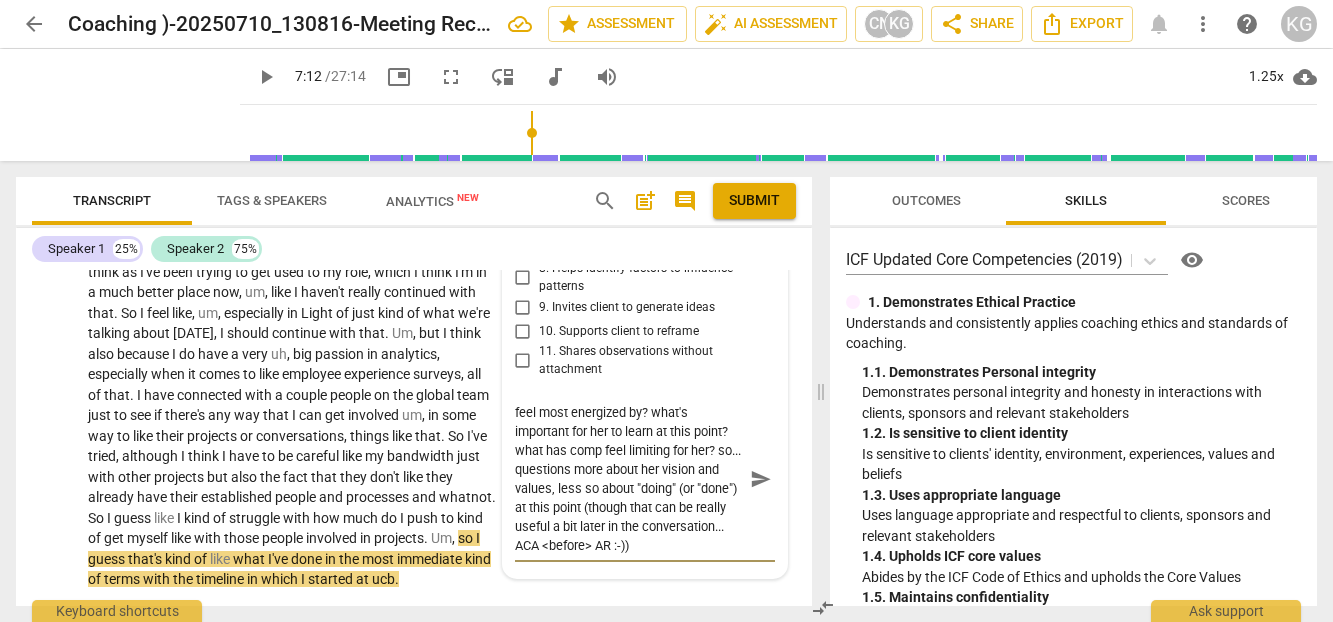type on "This is a fine way to dive in... and, what are some other possible questions you could ask at this point? some possibilities include - what does she feel most energized by? what's important for her to learn at this point? what has comp feel limiting for her? so... questions more about her vision and values, less so about "doing" (or "done") at this point (though that can be really useful a bit later in the conversation... ACA <before> AR :-))" 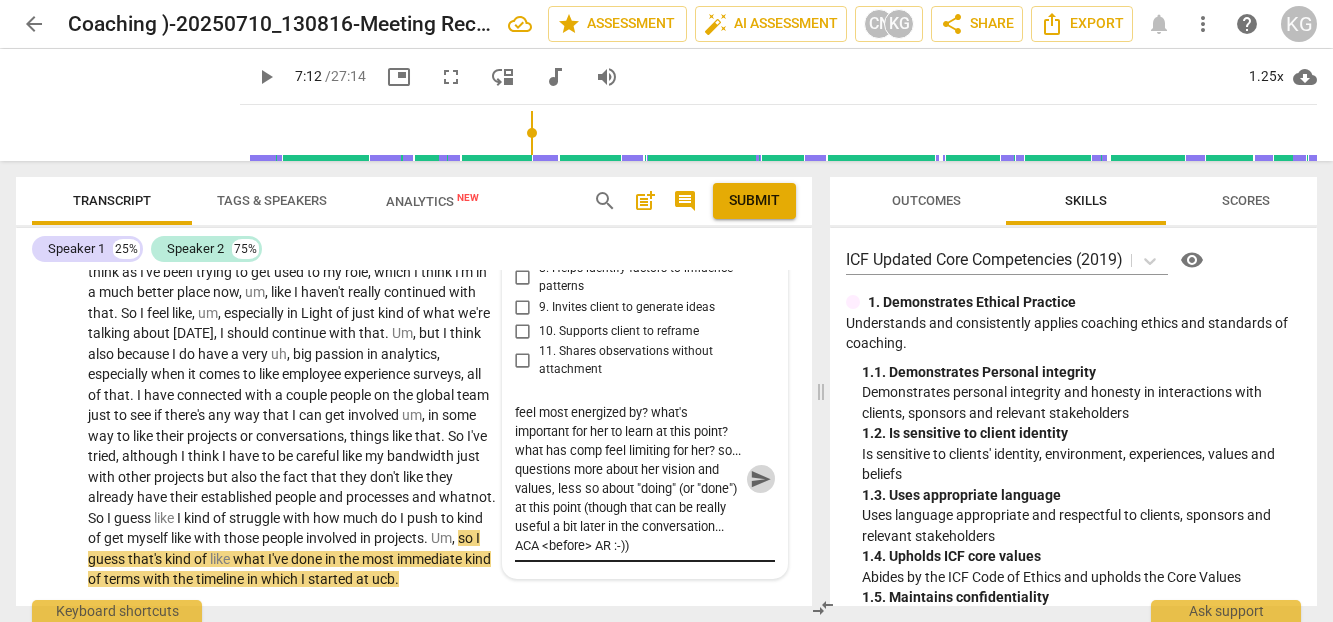 click on "send" at bounding box center (761, 479) 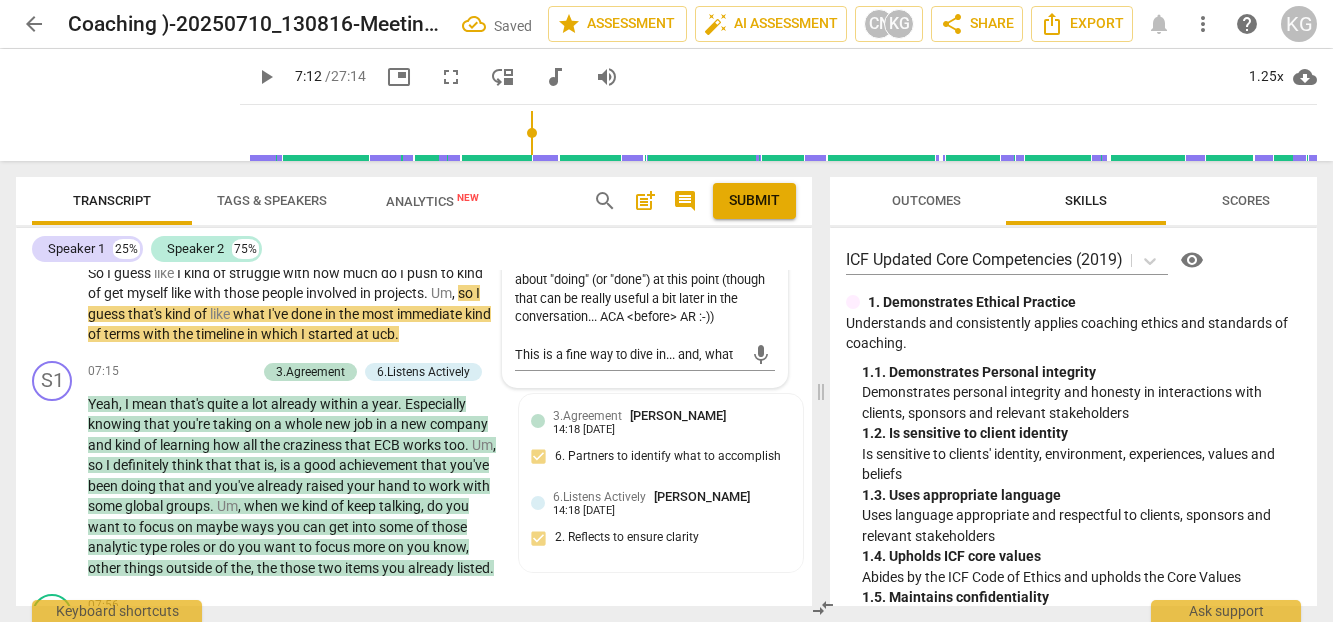 scroll, scrollTop: 2867, scrollLeft: 0, axis: vertical 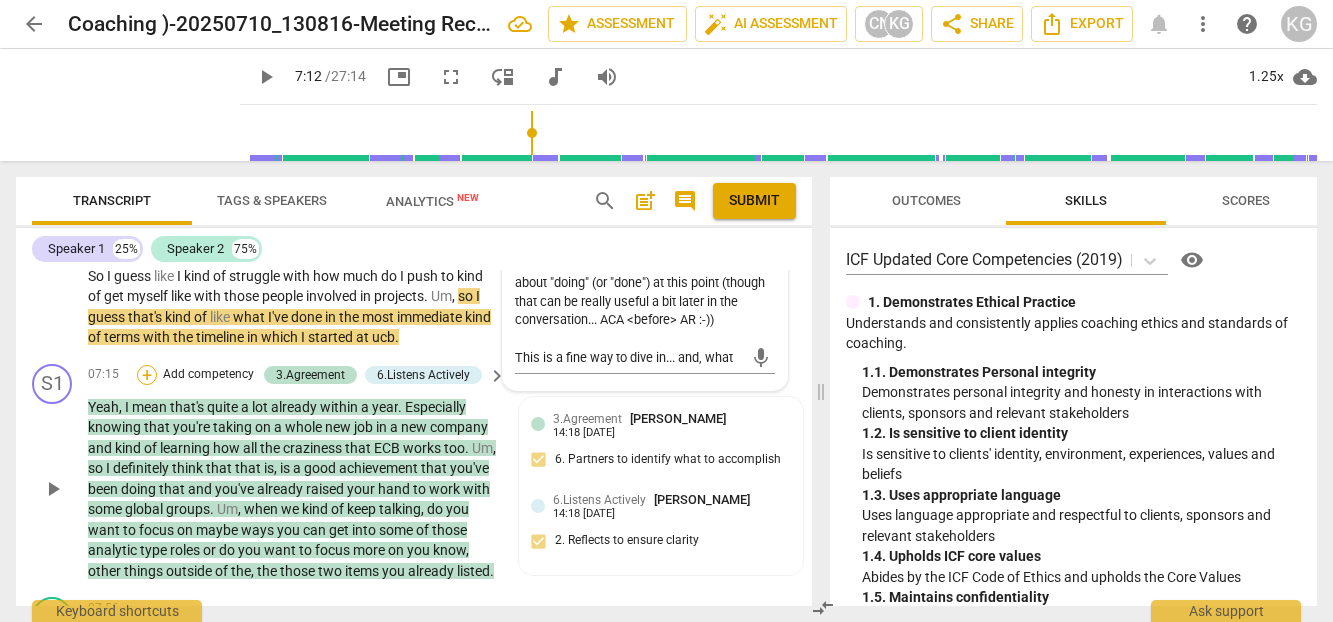 click on "+" at bounding box center [147, 375] 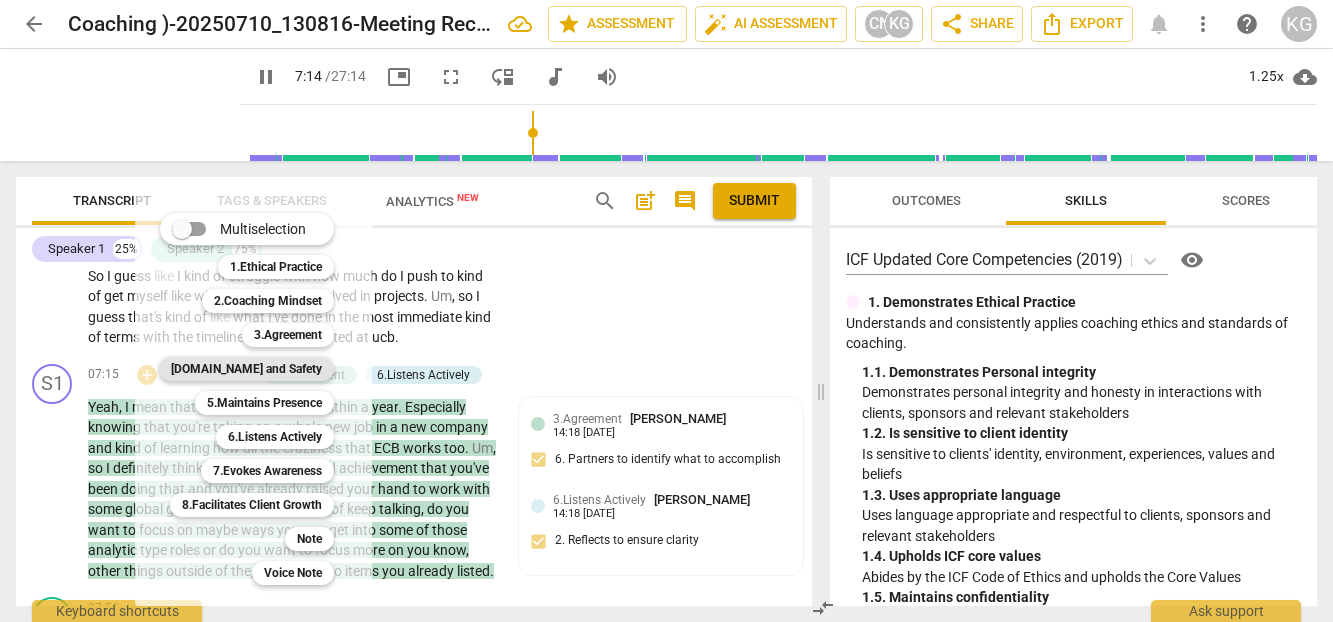 click on "[DOMAIN_NAME] and Safety" at bounding box center [246, 369] 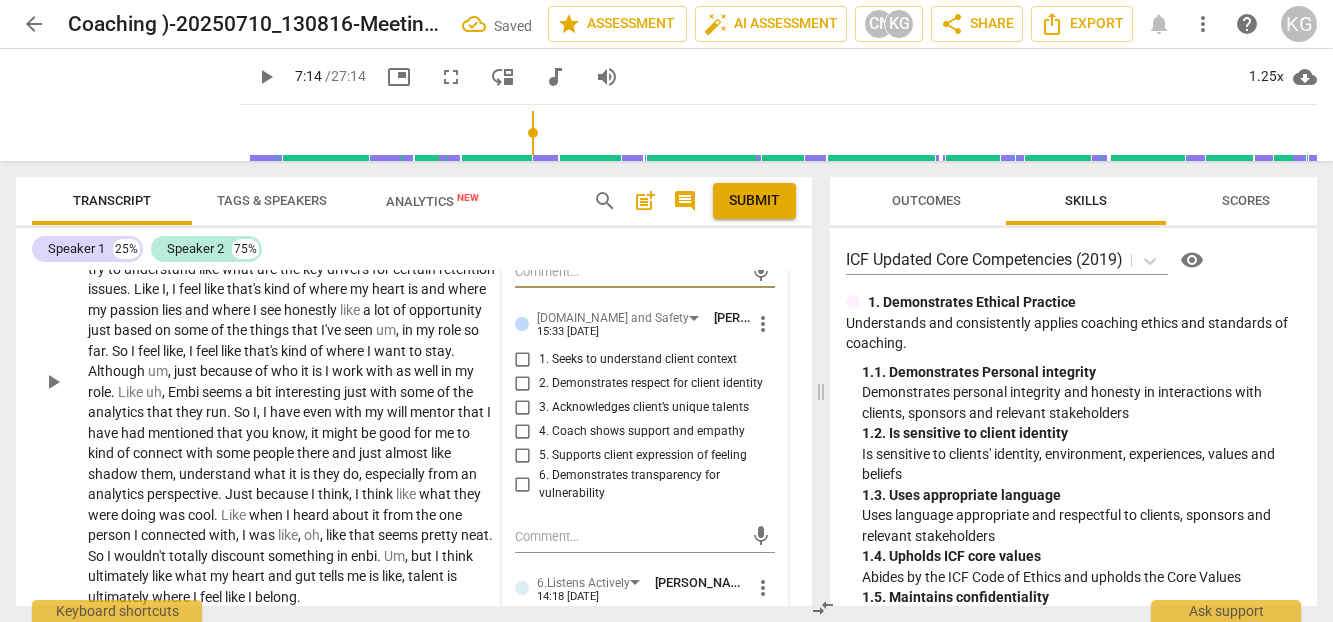 scroll, scrollTop: 3379, scrollLeft: 0, axis: vertical 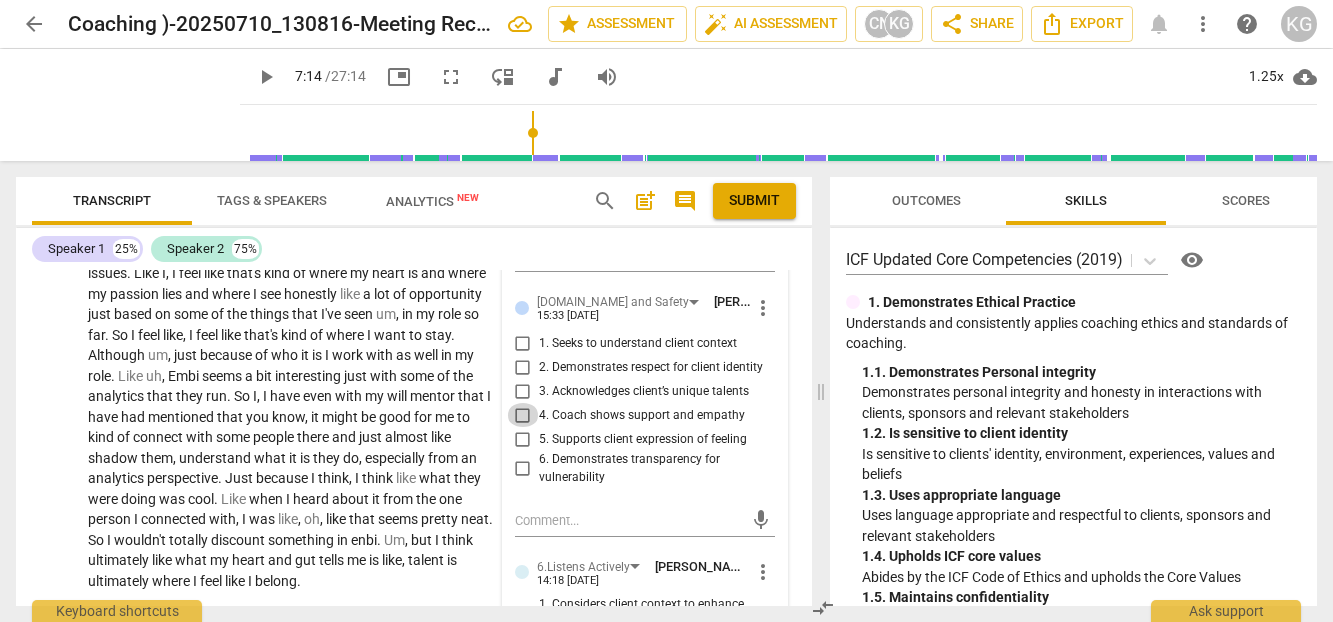 click on "4. Coach shows support and empathy" at bounding box center [523, 415] 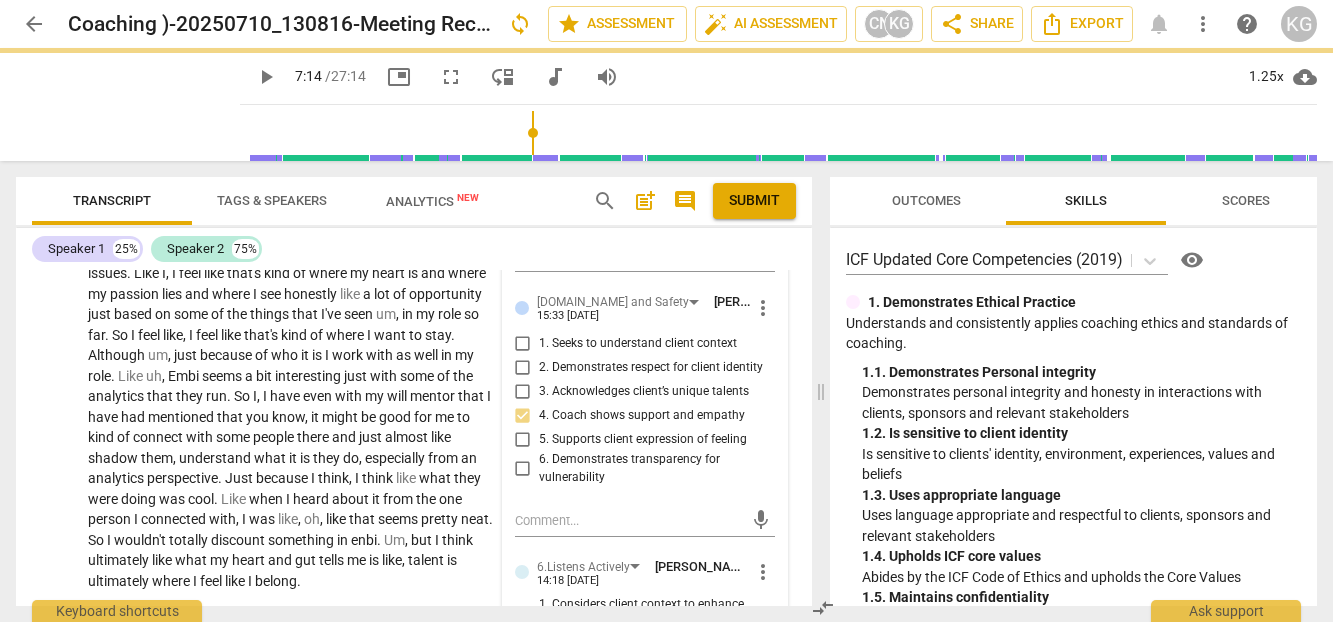 click on "1. Seeks to understand client context" at bounding box center [523, 343] 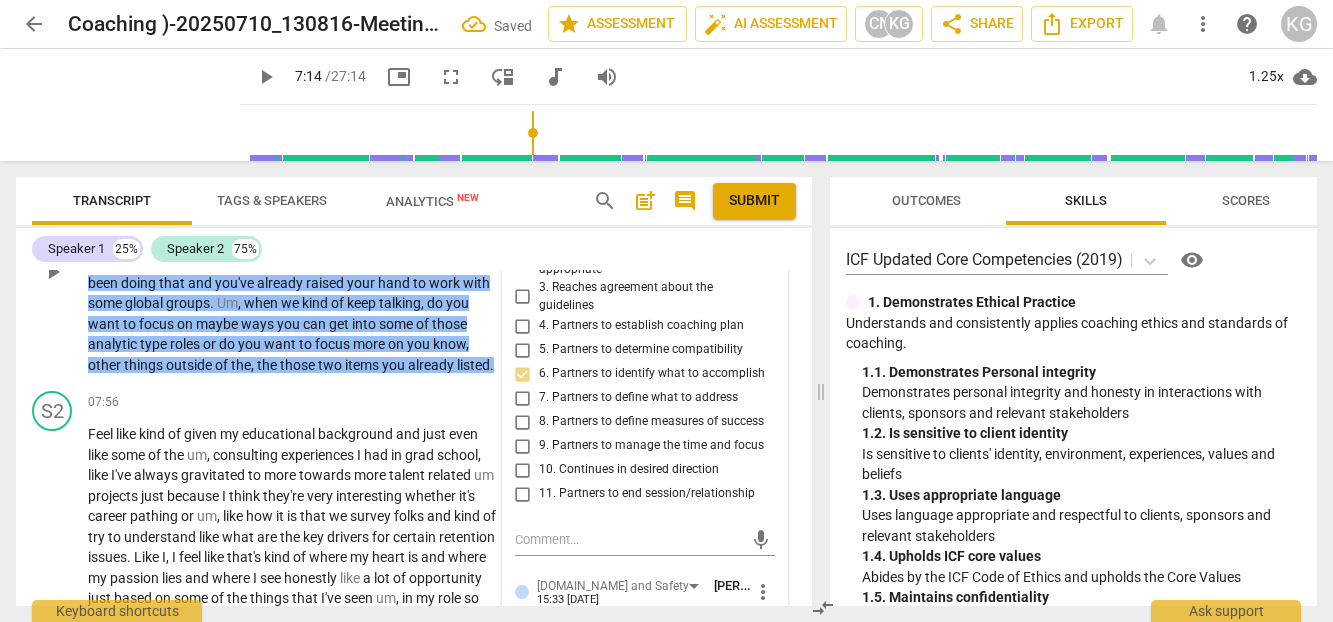 click on "want" at bounding box center (281, 344) 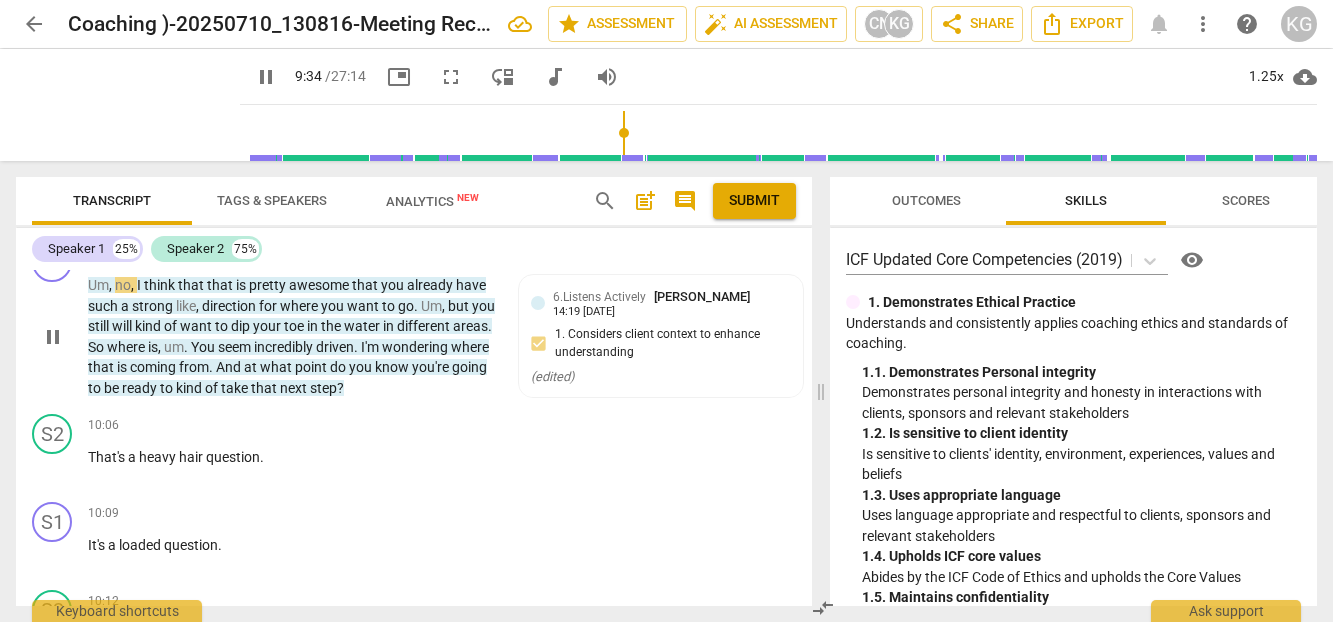 scroll, scrollTop: 3745, scrollLeft: 0, axis: vertical 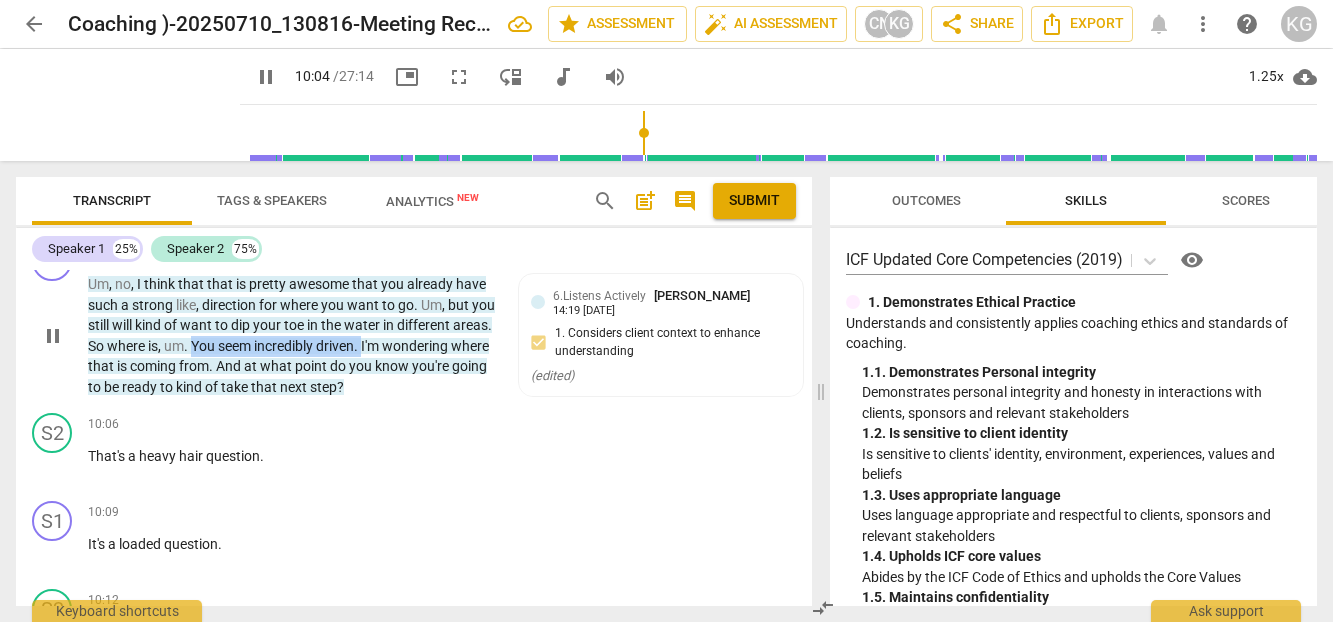 drag, startPoint x: 235, startPoint y: 404, endPoint x: 406, endPoint y: 409, distance: 171.07309 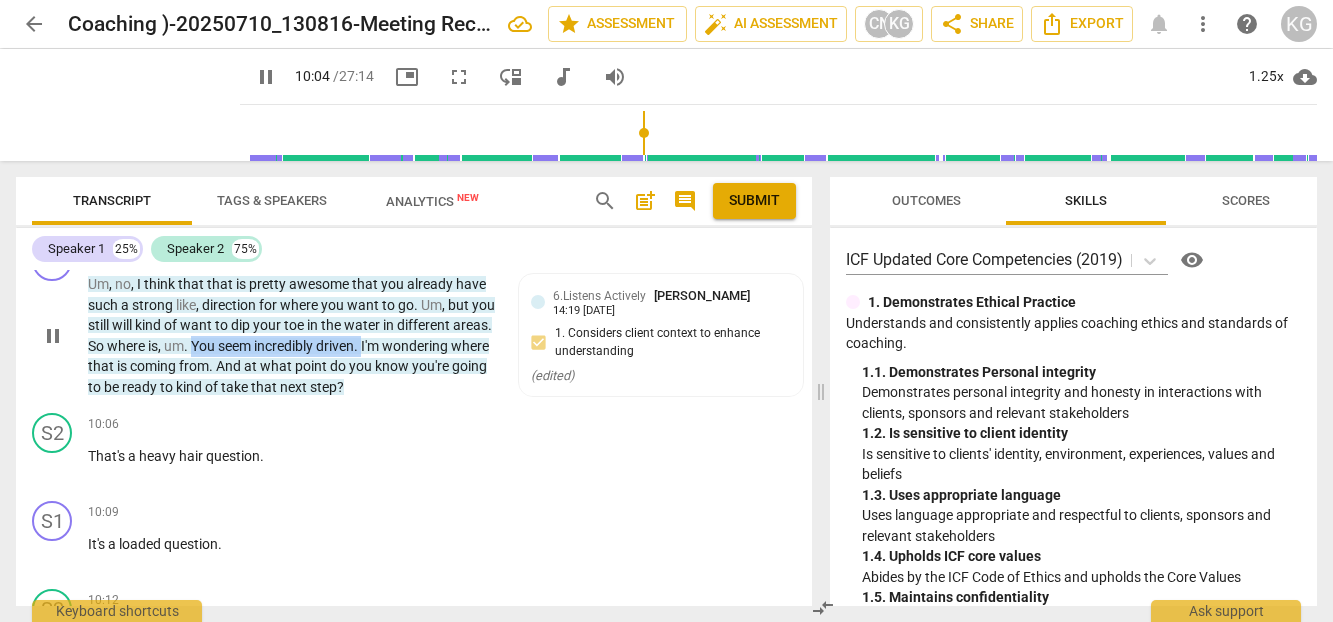 click on "Um ,   no ,   I   think   that   that   is   pretty   awesome   that   you   already   have   such   a   strong   like ,   direction   for   where   you   want   to   go .   Um ,   but   you   still   will   kind   of   want   to   dip   your   toe   in   the   water   in   different   areas .   So   where   is ,   um .   You   seem   incredibly   driven .   I'm   wondering   where   that   is   coming   from .   And   at   what   point   do   you   know   you're   going   to   be   ready   to   kind   of   take   that   next   step ?" at bounding box center (292, 335) 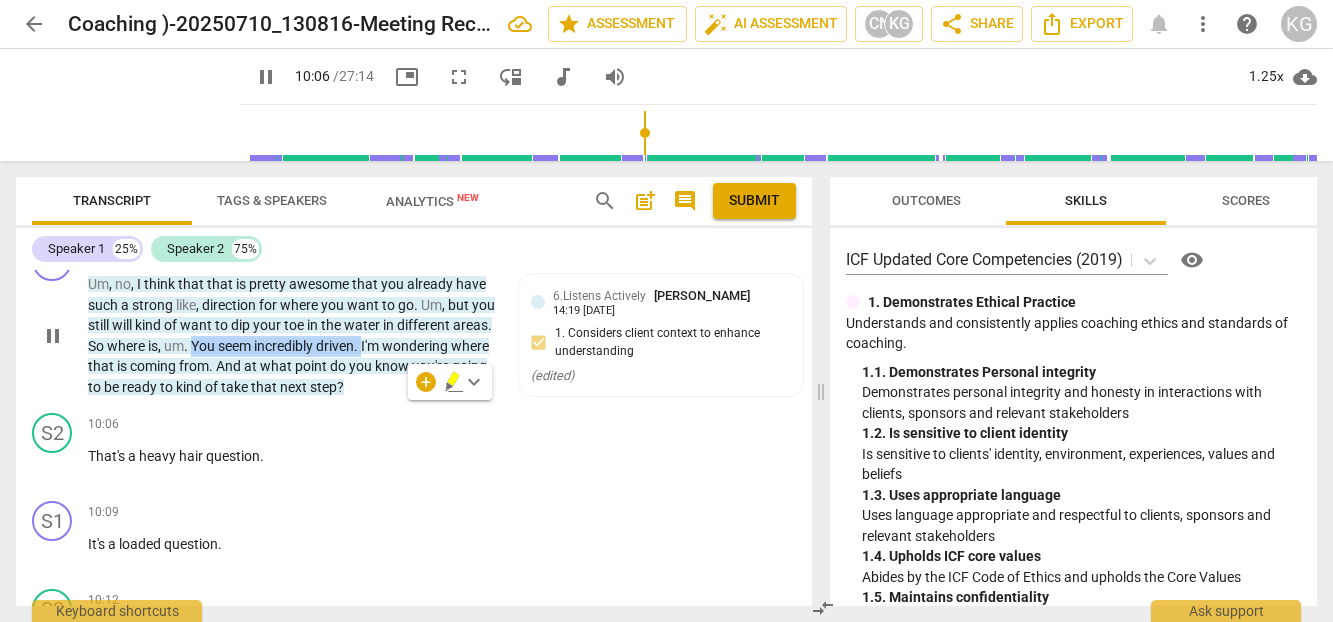click on "+" at bounding box center [276, 252] 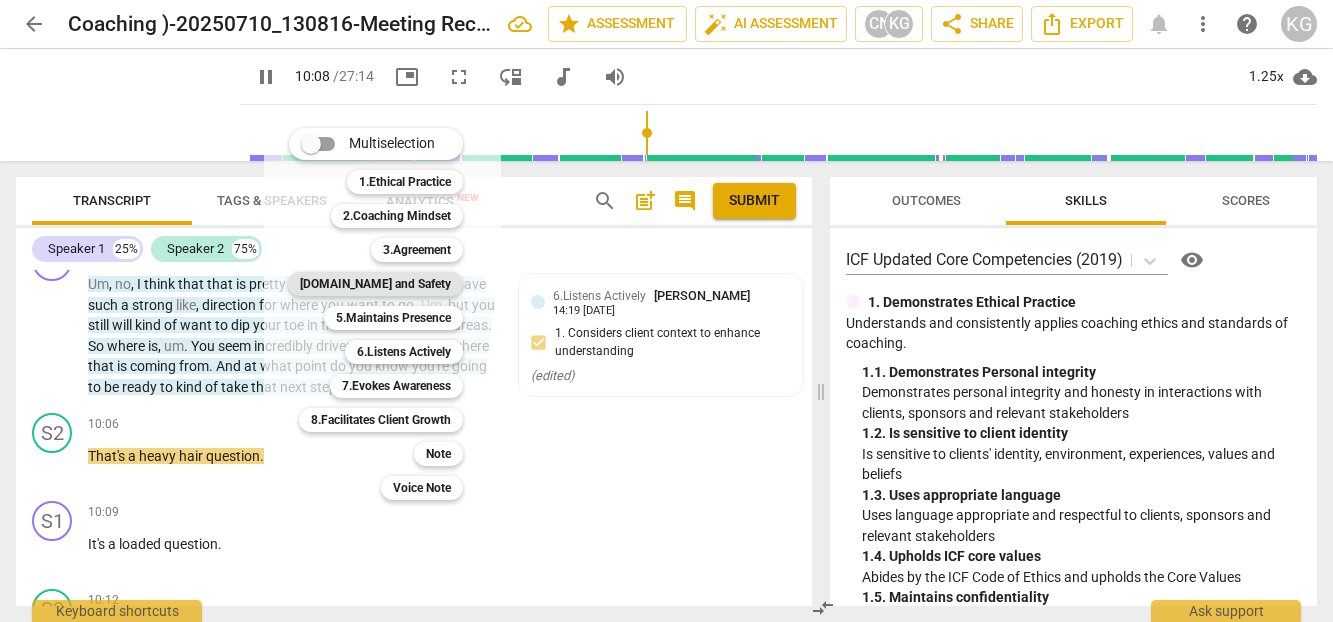 click on "[DOMAIN_NAME] and Safety" at bounding box center (375, 284) 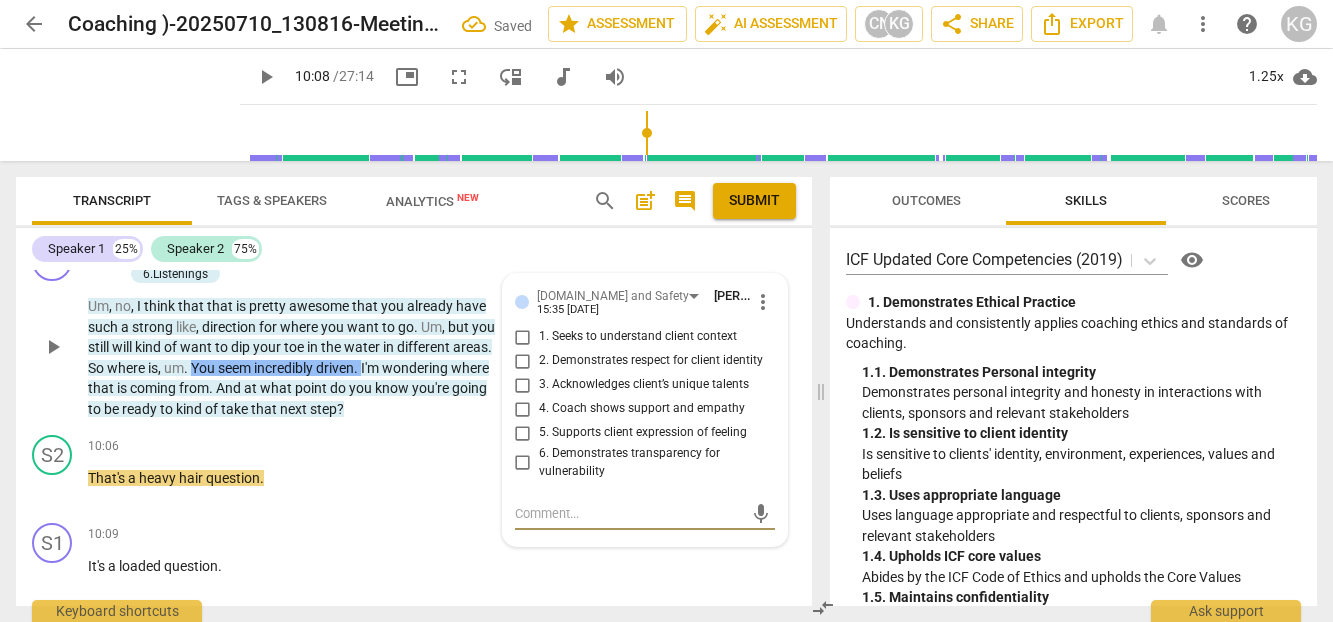click on "3. Acknowledges client’s unique talents" at bounding box center (523, 385) 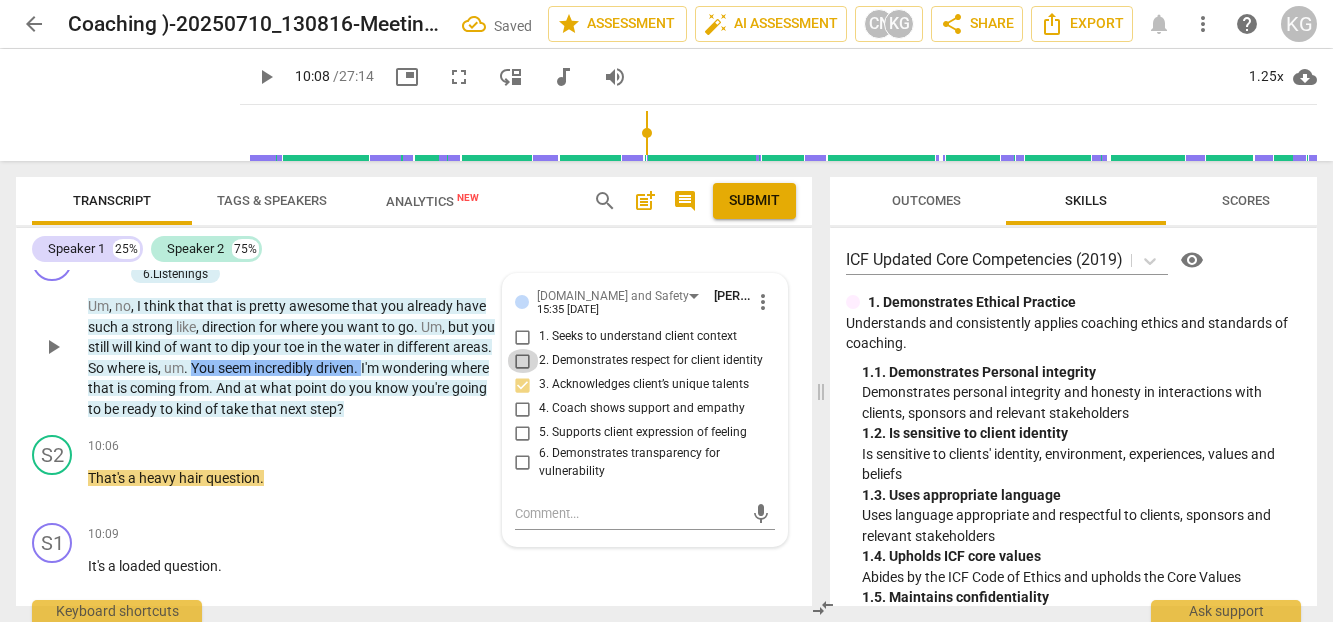 click on "2. Demonstrates respect for client identity" at bounding box center (523, 361) 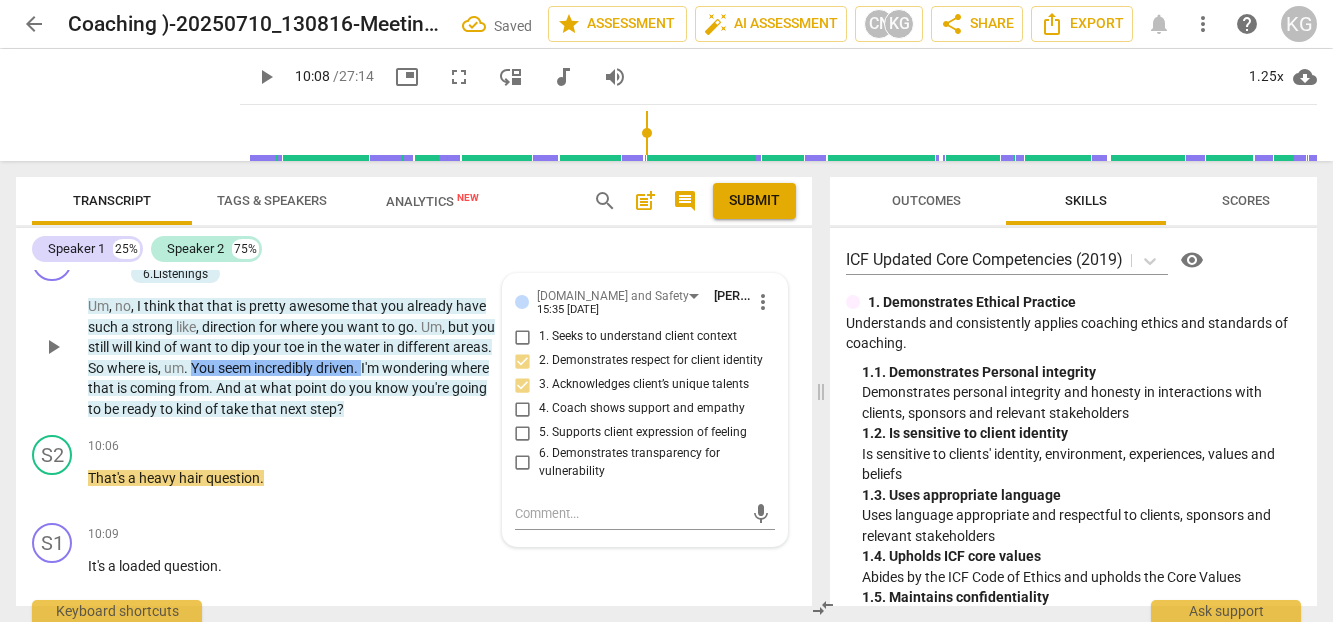 click on "play_arrow pause" at bounding box center [62, 347] 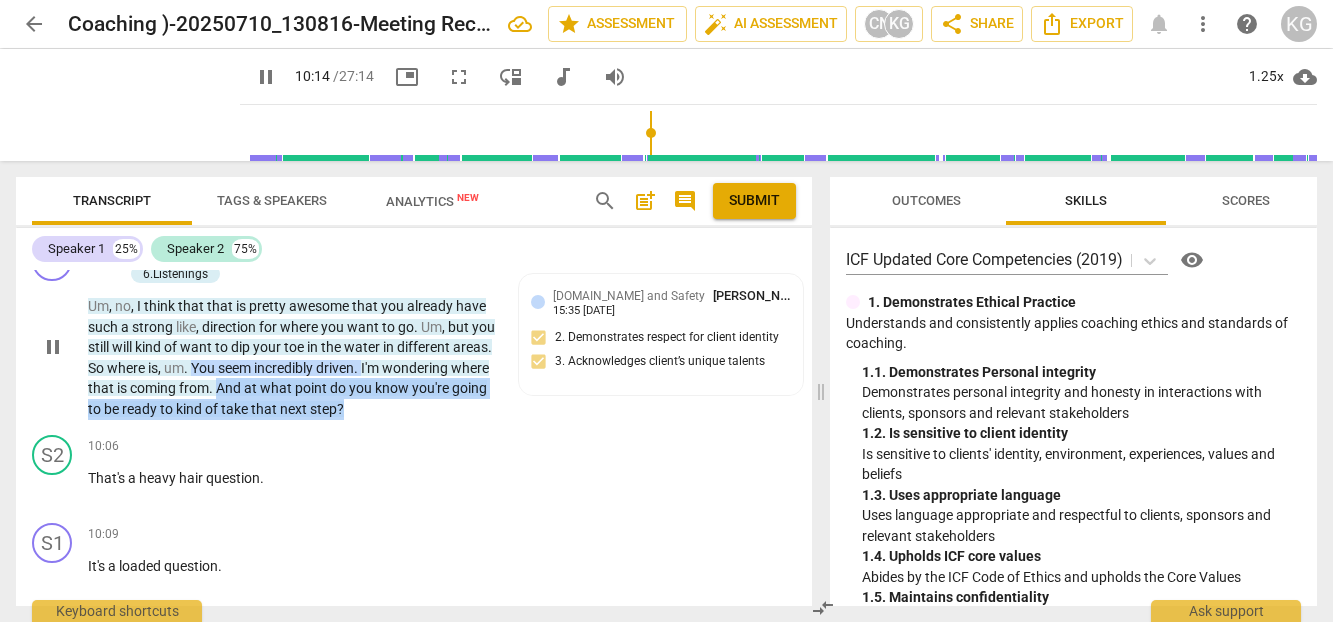 drag, startPoint x: 331, startPoint y: 430, endPoint x: 477, endPoint y: 450, distance: 147.3635 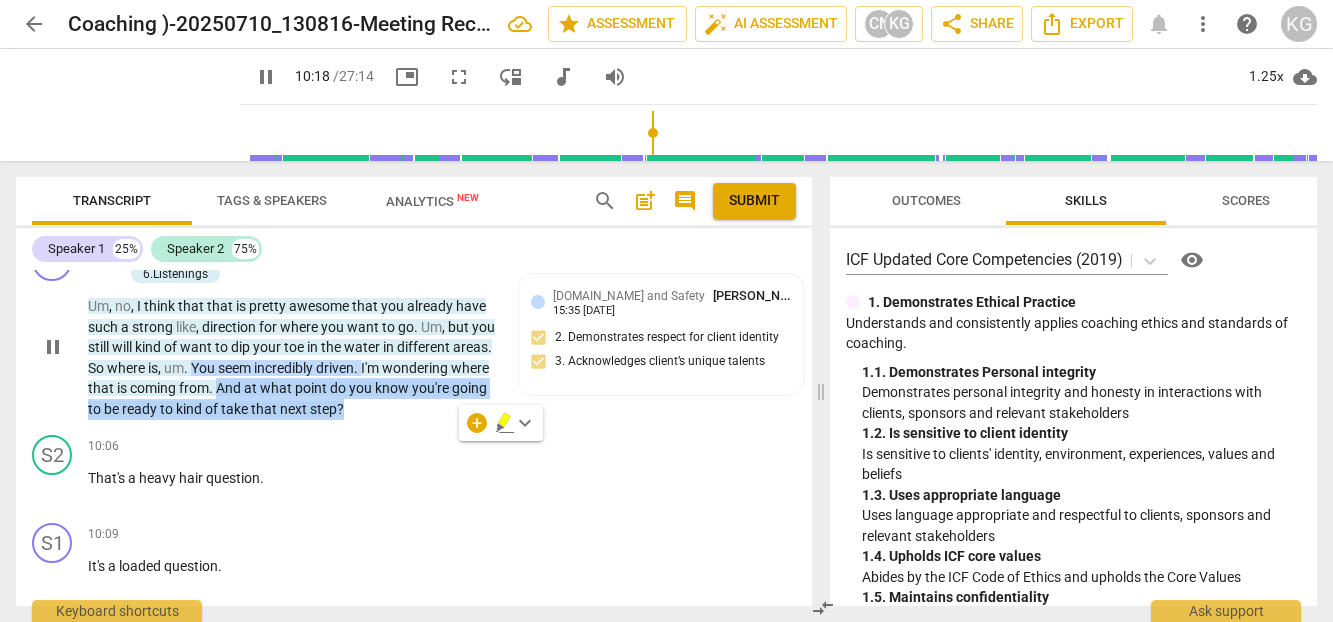 click on "+" at bounding box center [133, 252] 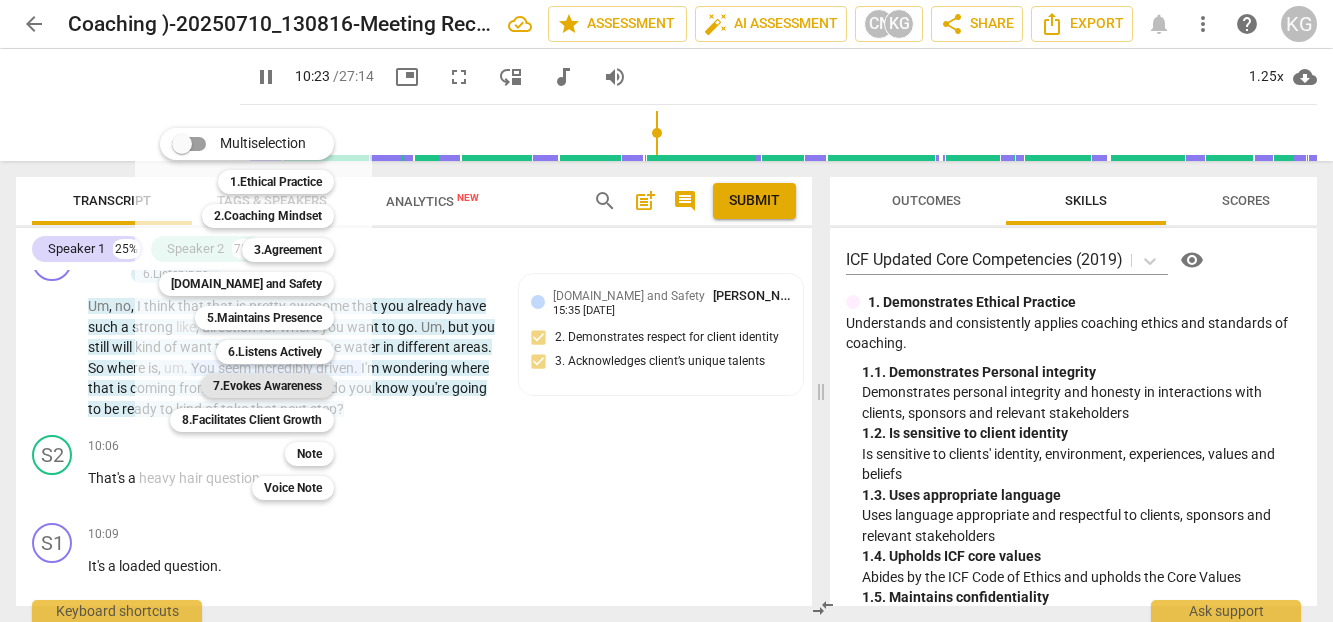 click on "7.Evokes Awareness" at bounding box center (267, 386) 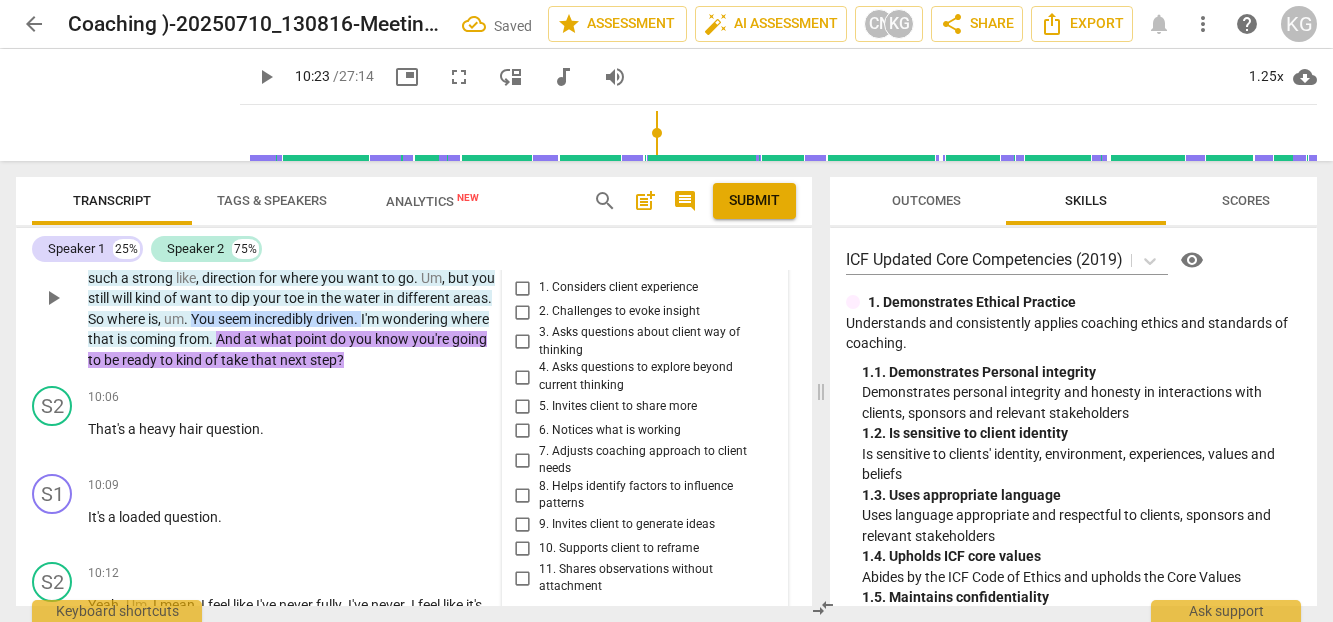 scroll, scrollTop: 3784, scrollLeft: 0, axis: vertical 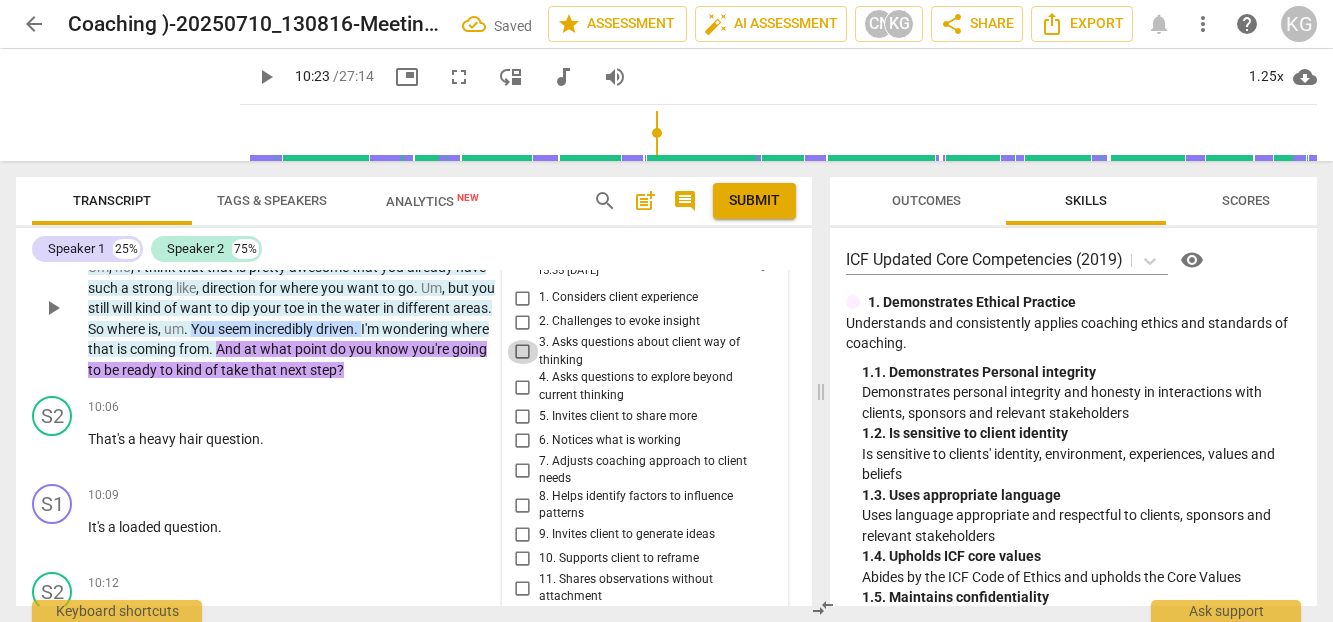 click on "3. Asks questions about client way of thinking" at bounding box center (523, 352) 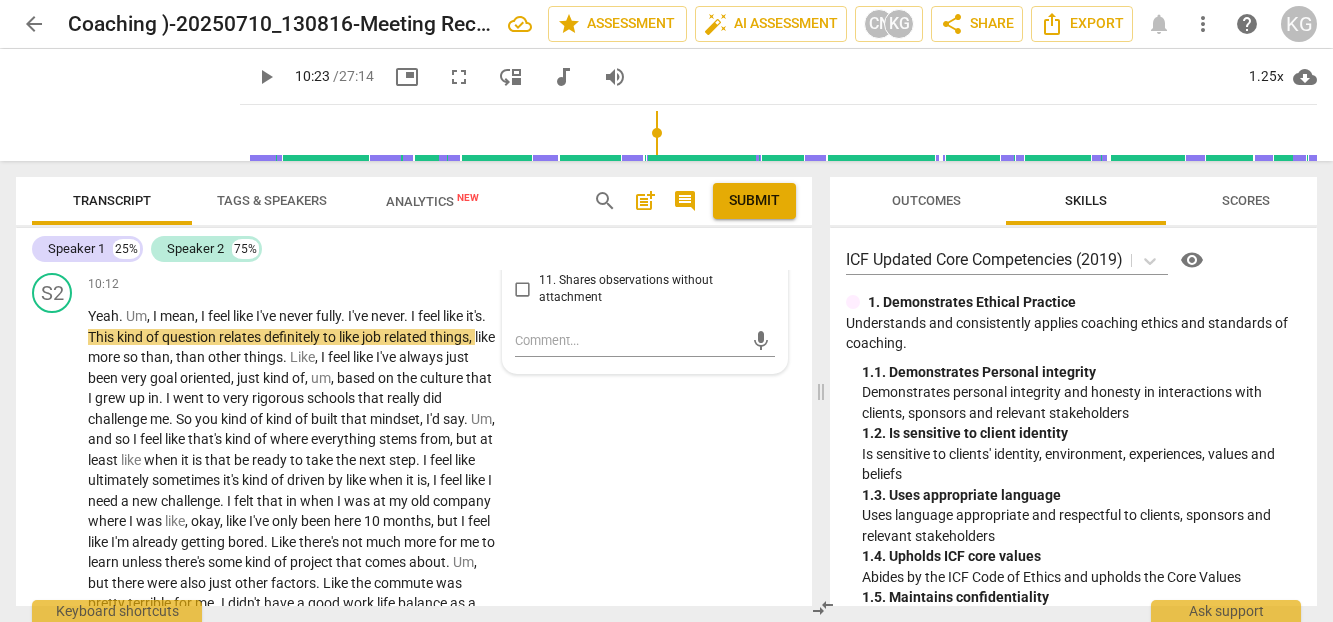 scroll, scrollTop: 4095, scrollLeft: 0, axis: vertical 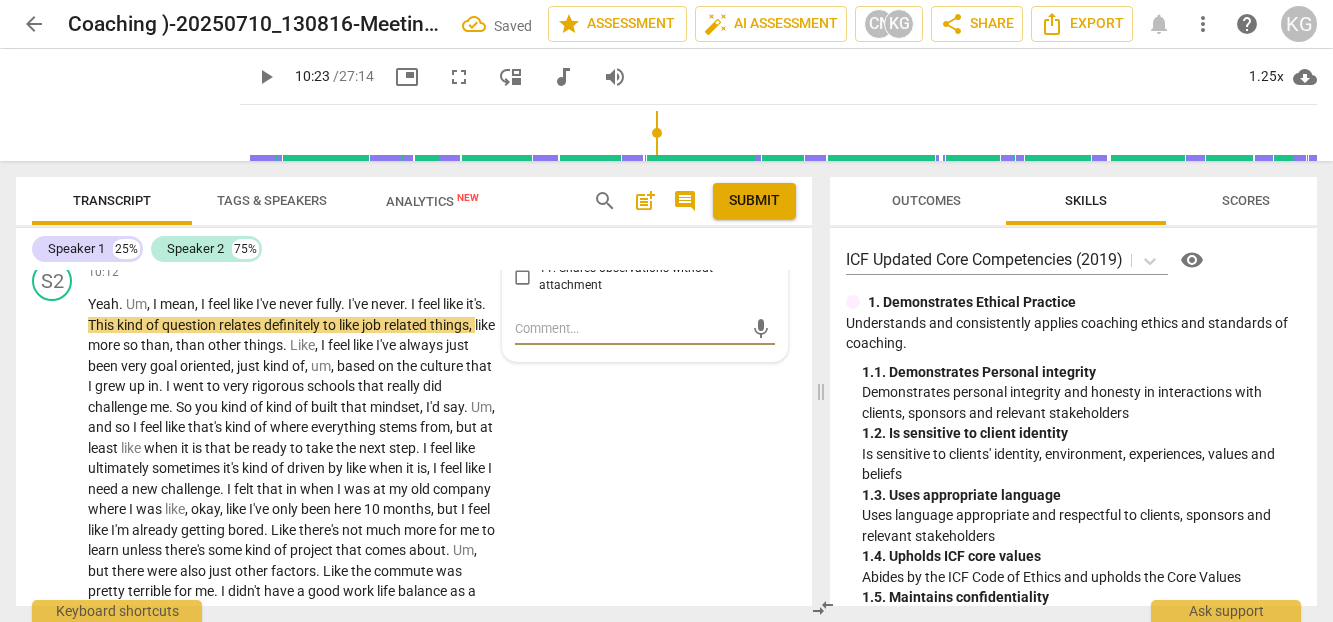 click at bounding box center [629, 328] 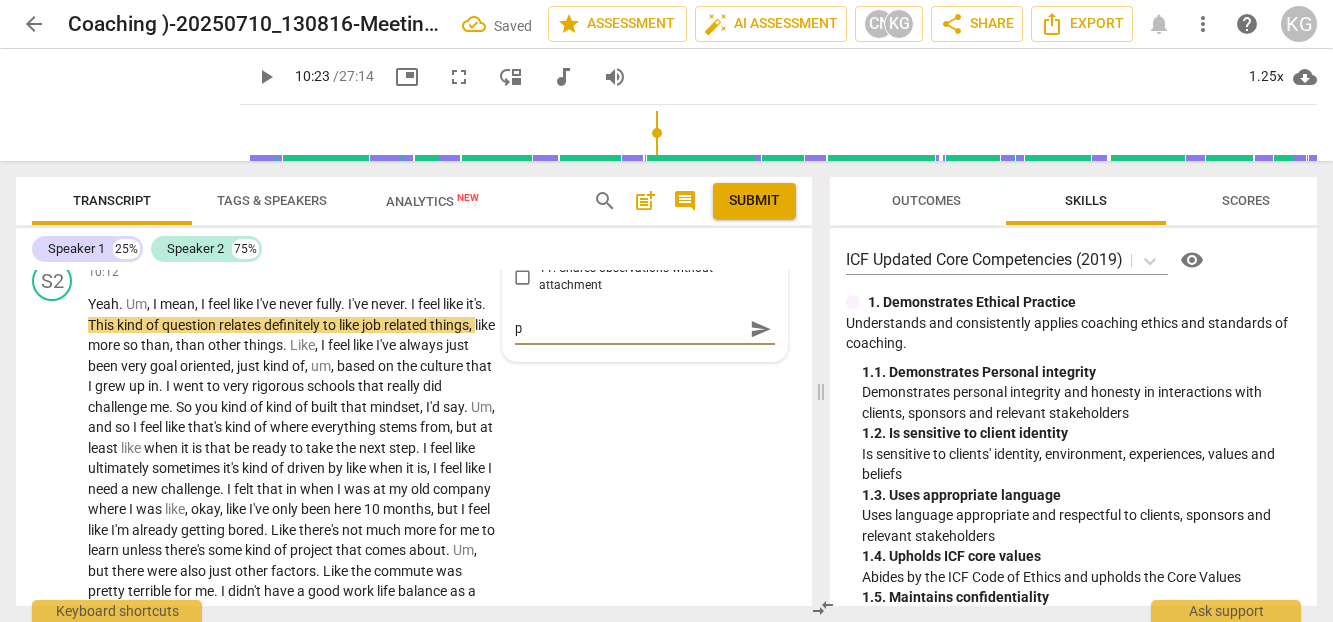 type on "po" 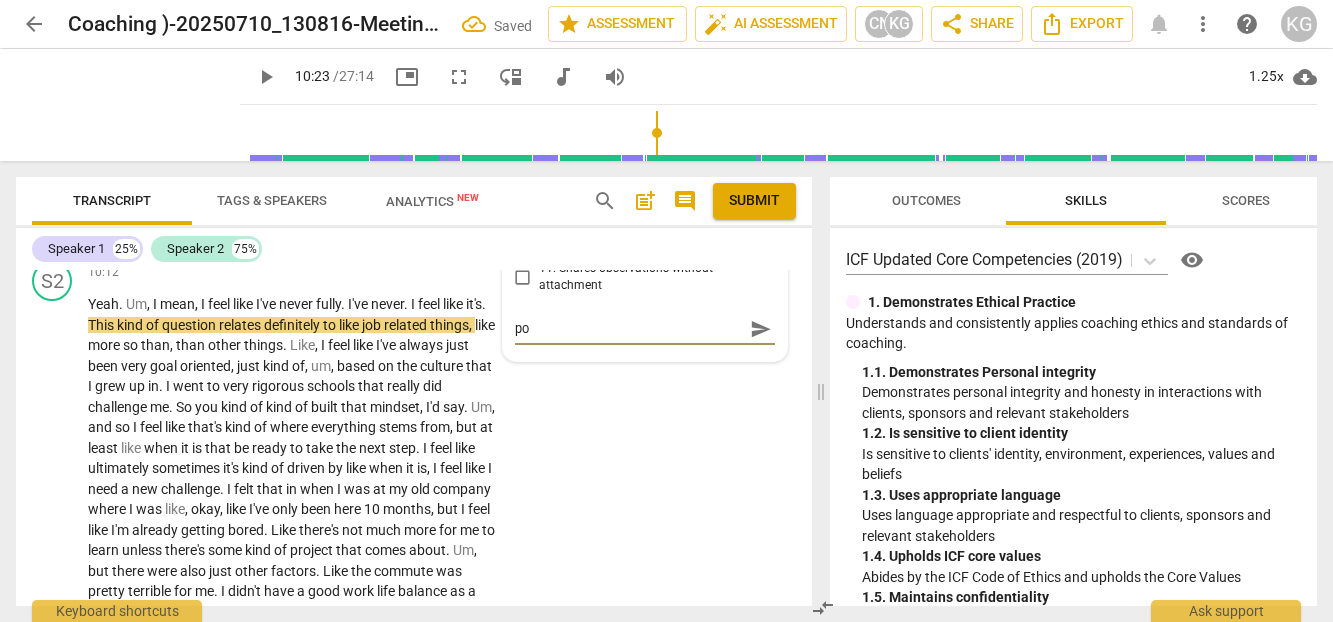 type on "pow" 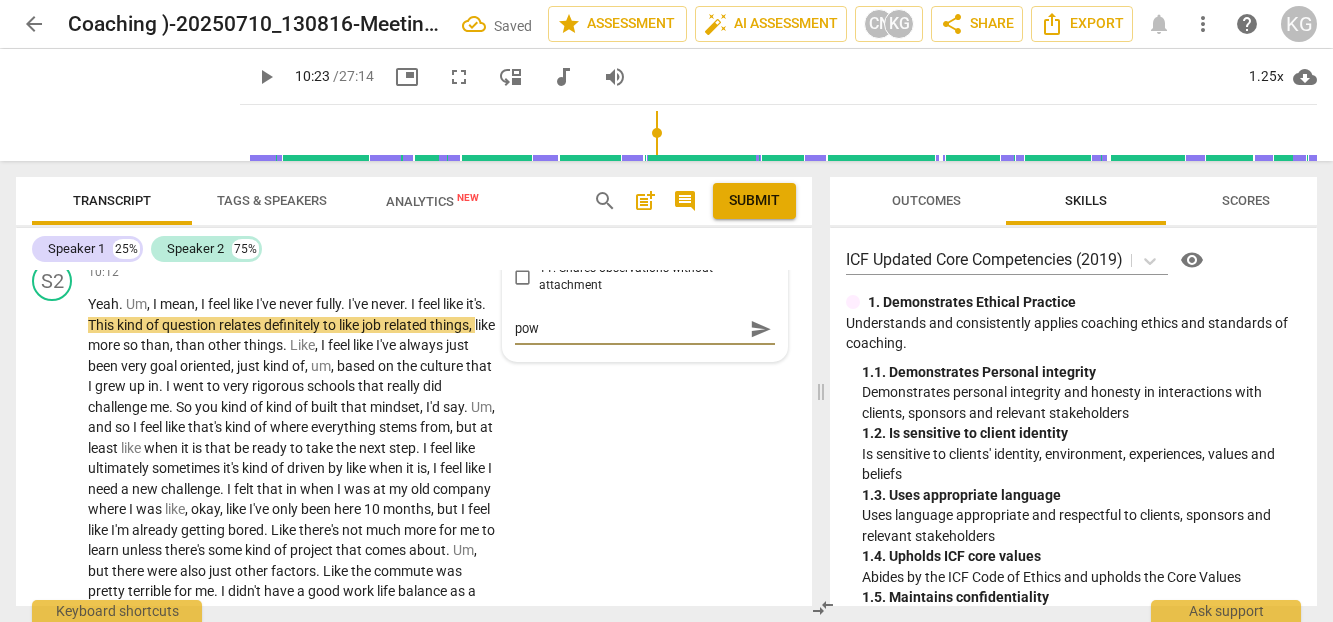 type on "[PERSON_NAME]" 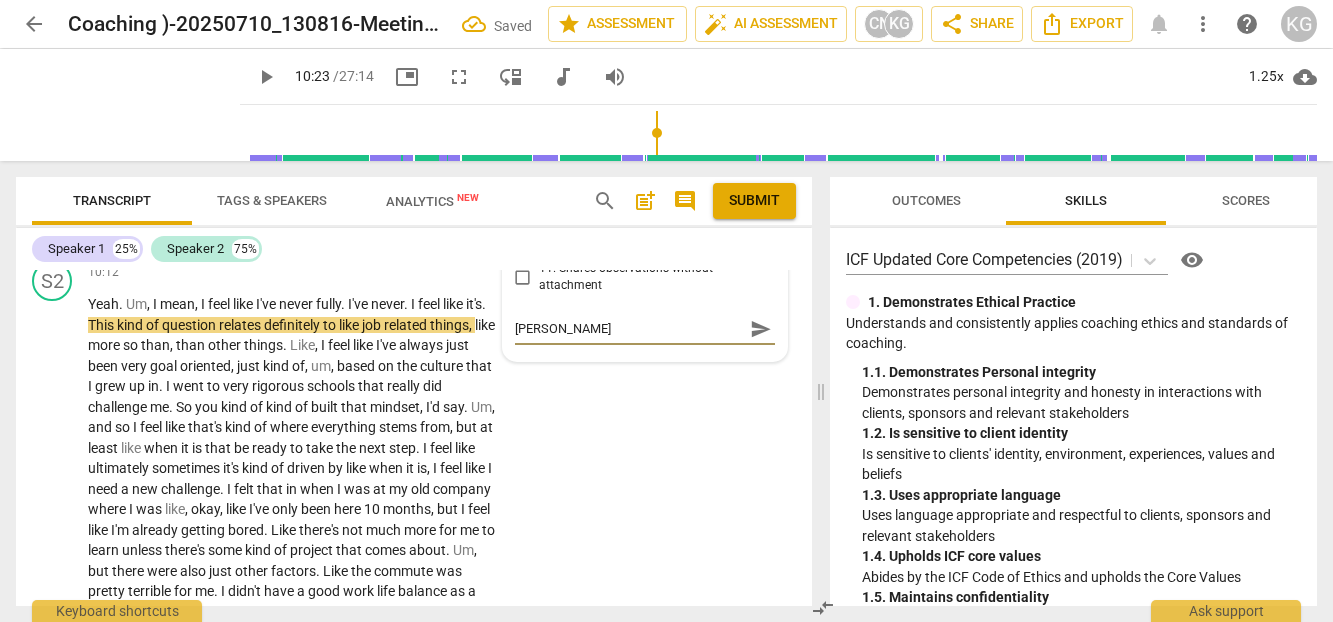 type on "power" 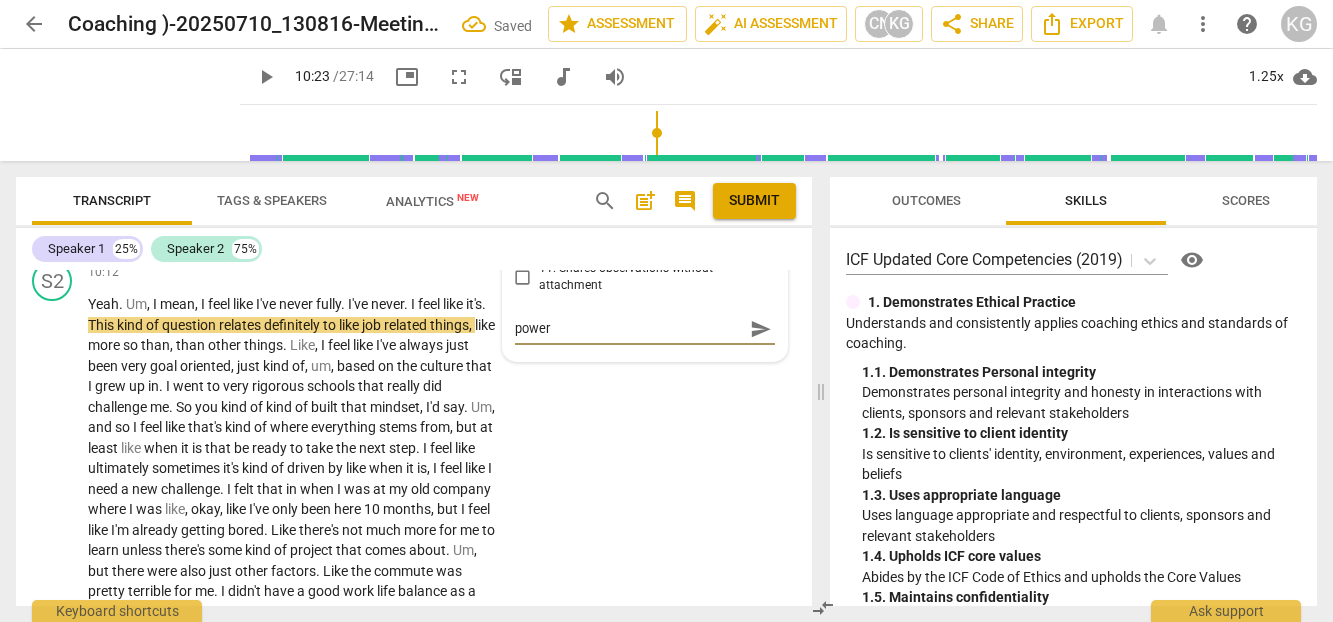type on "powerf" 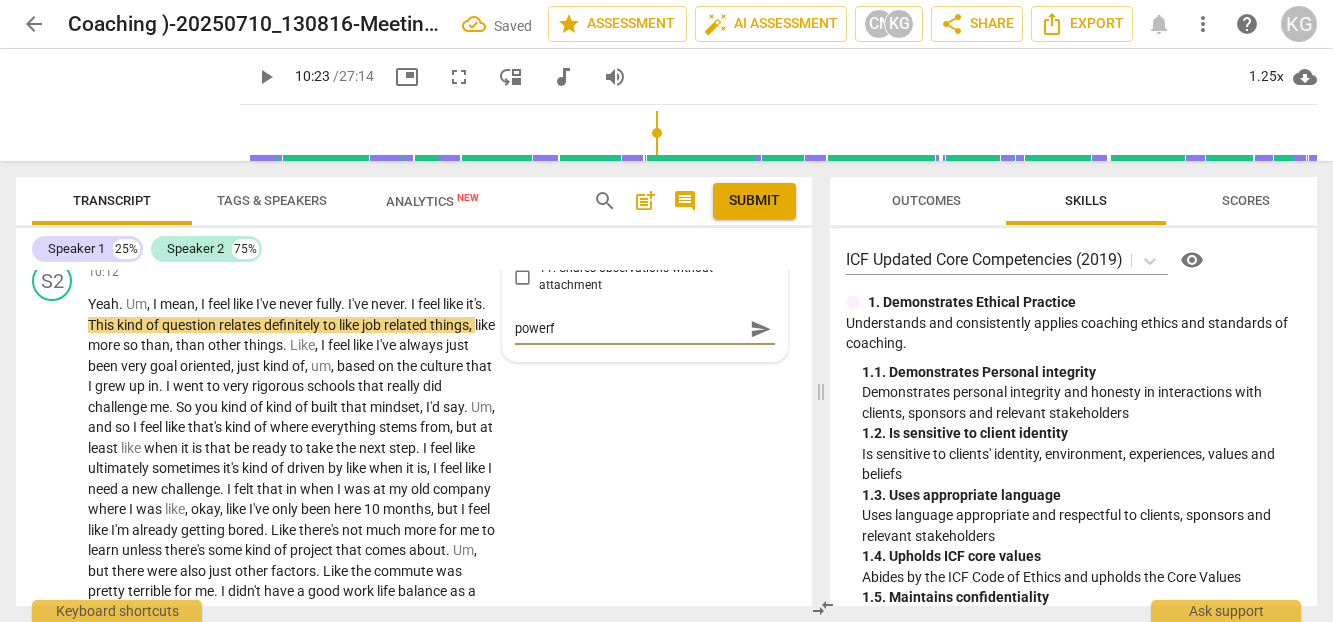 type on "powerfu" 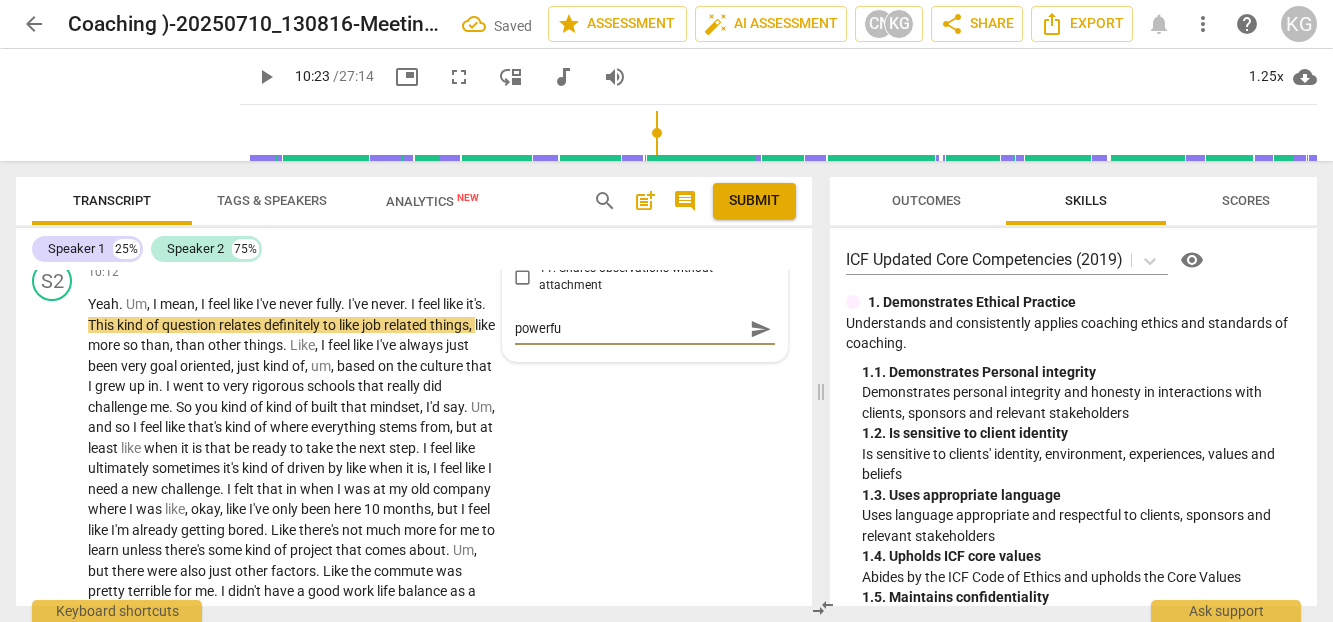 type on "powerful" 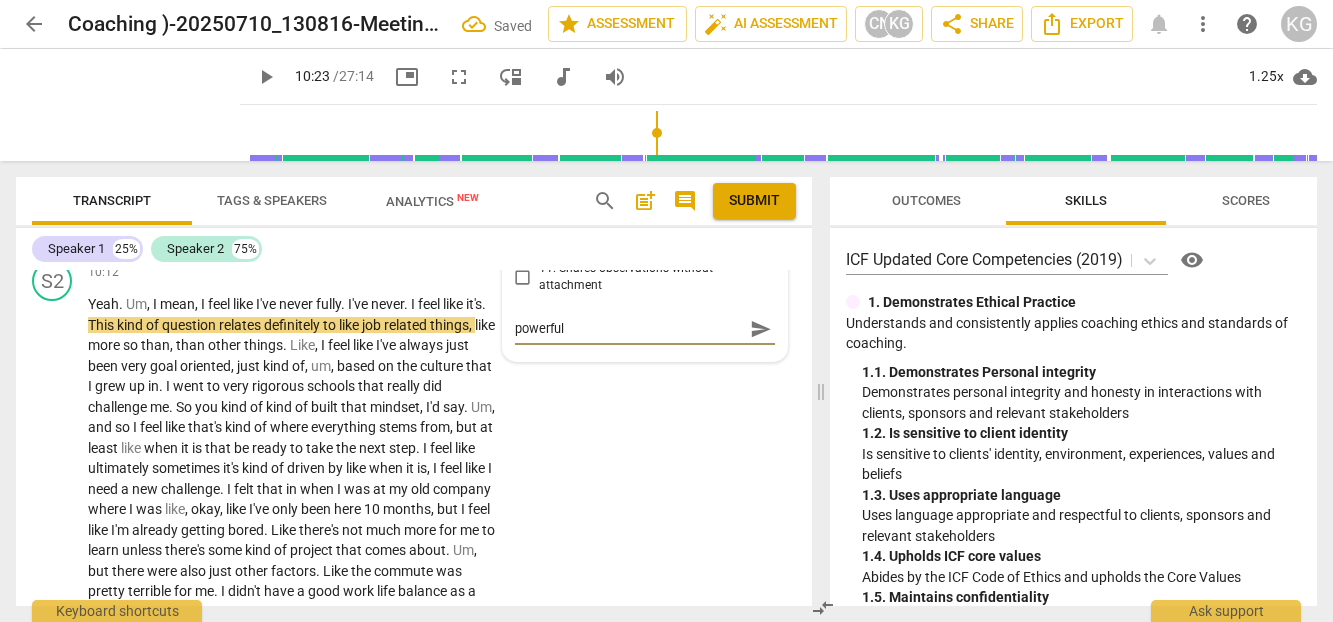 type on "powerful" 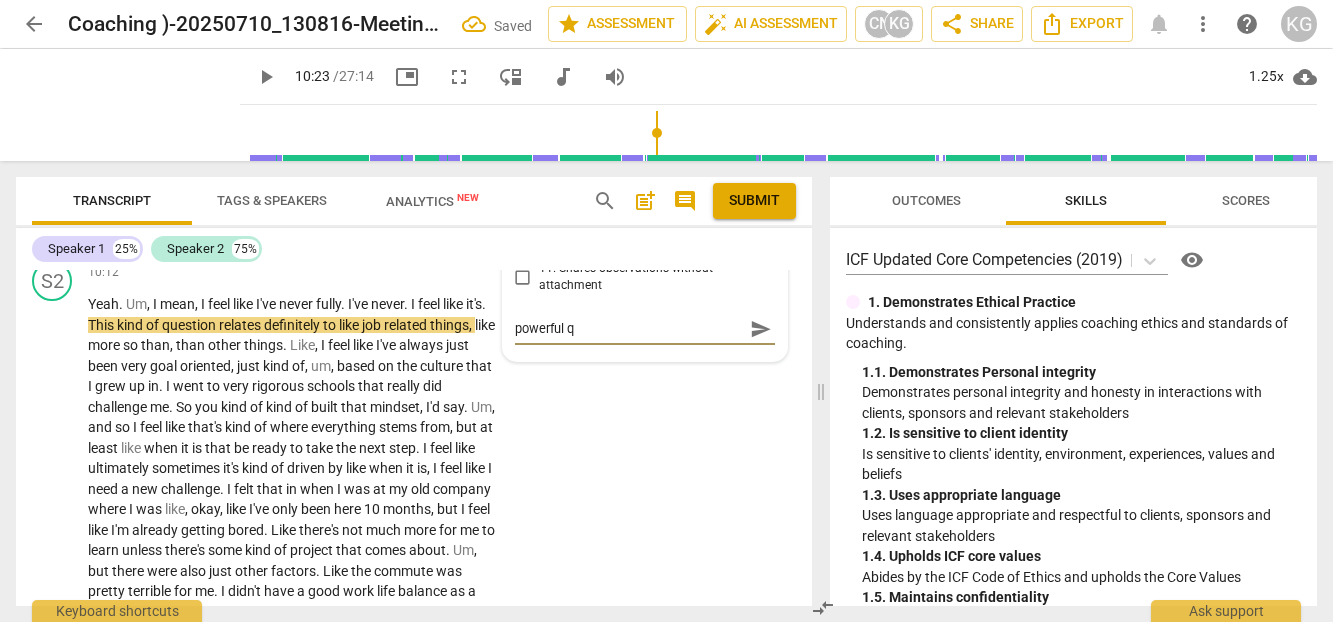 type on "powerful qu" 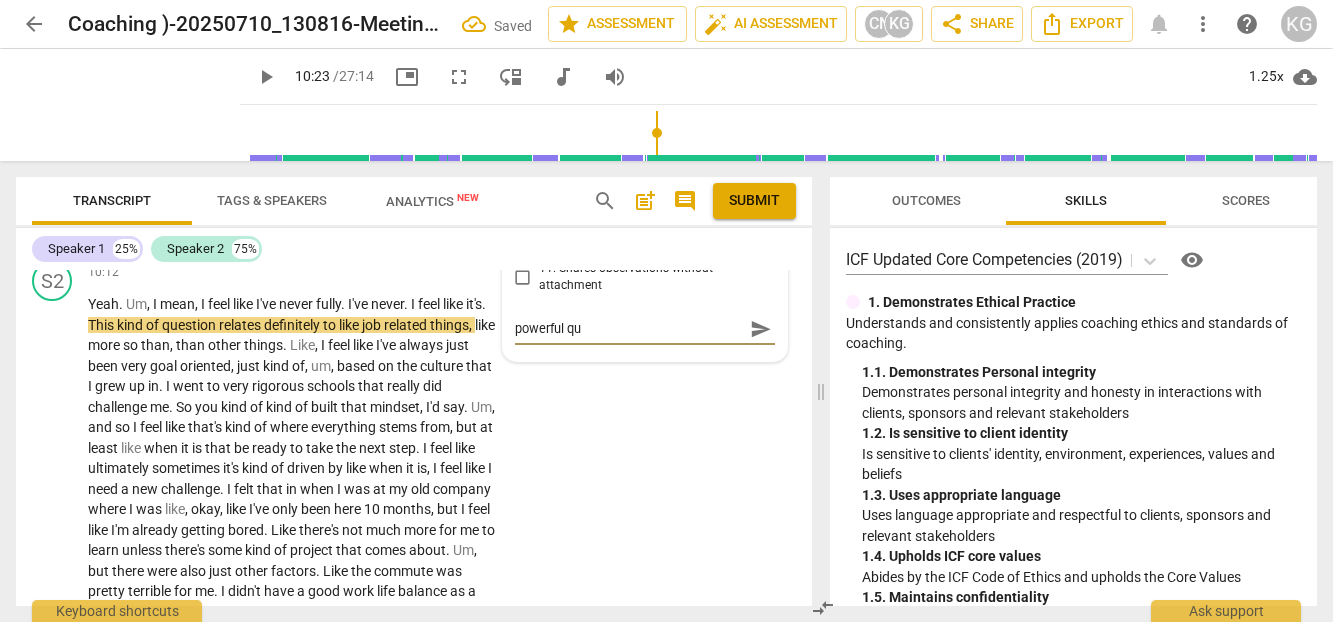 type on "powerful que" 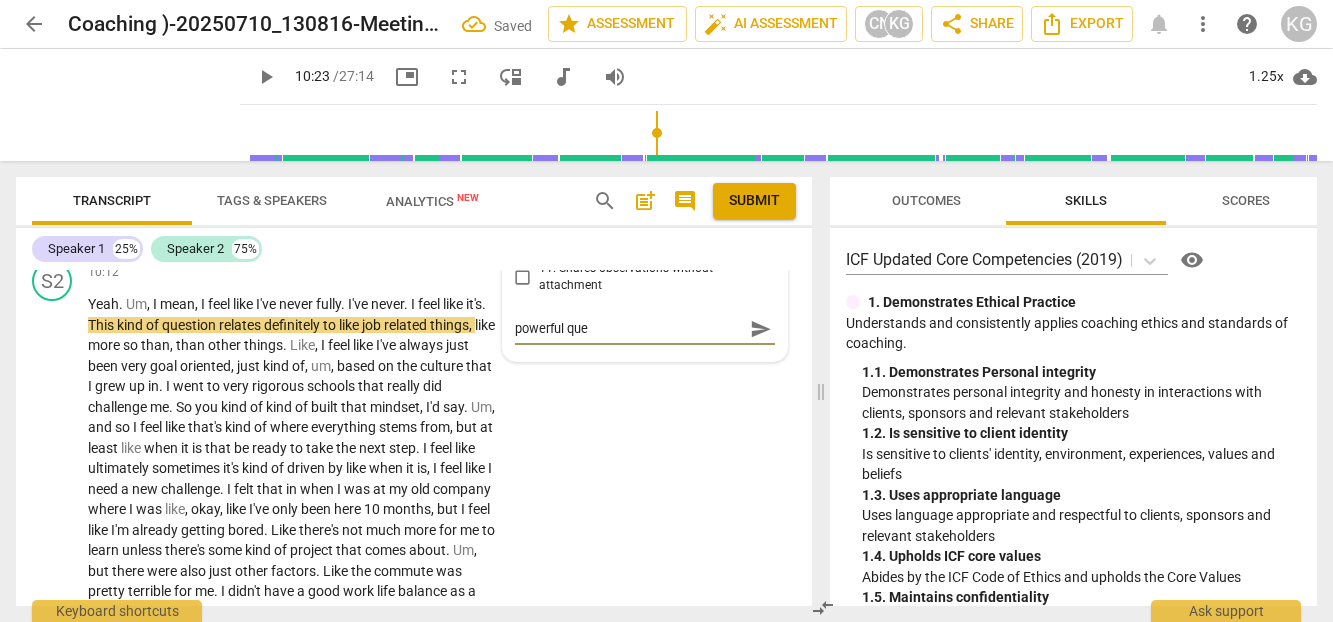 type on "powerful ques" 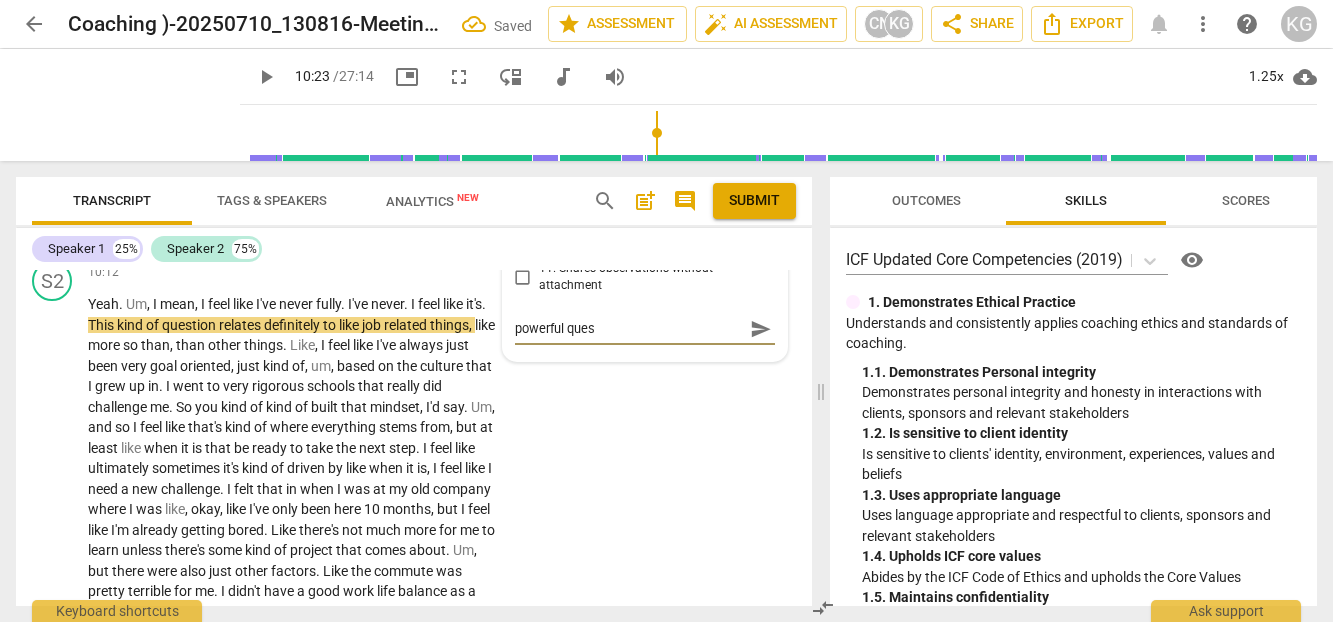 type on "powerful quest" 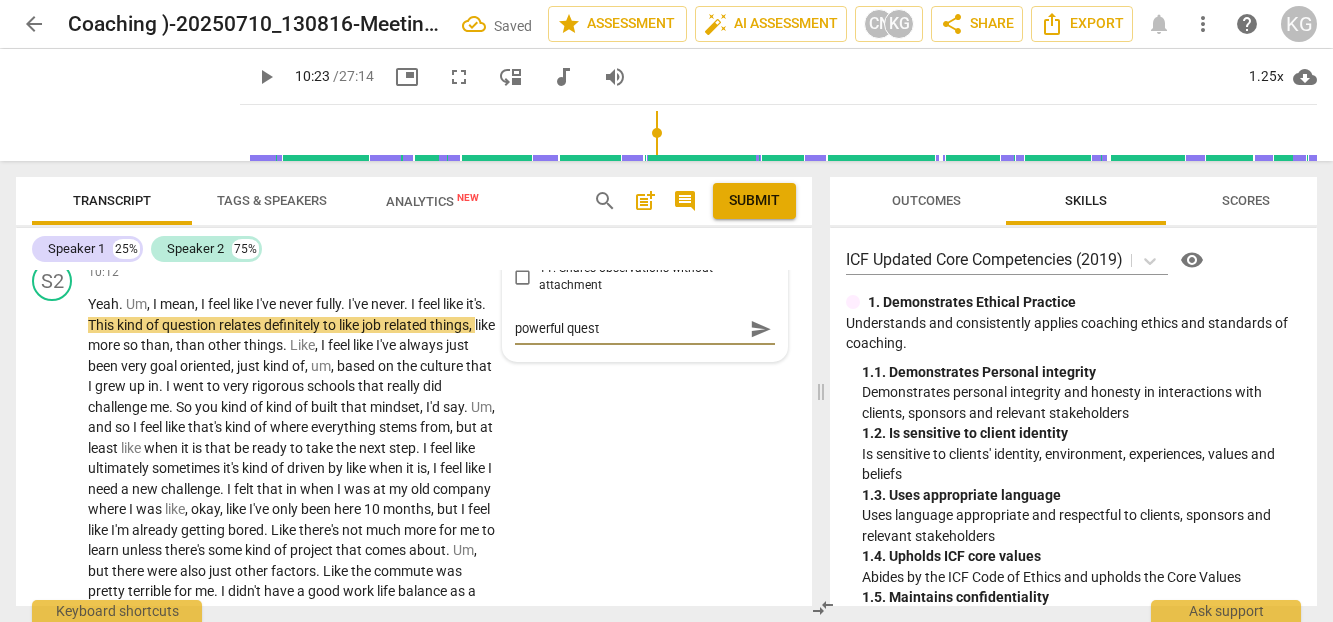 type on "powerful questi" 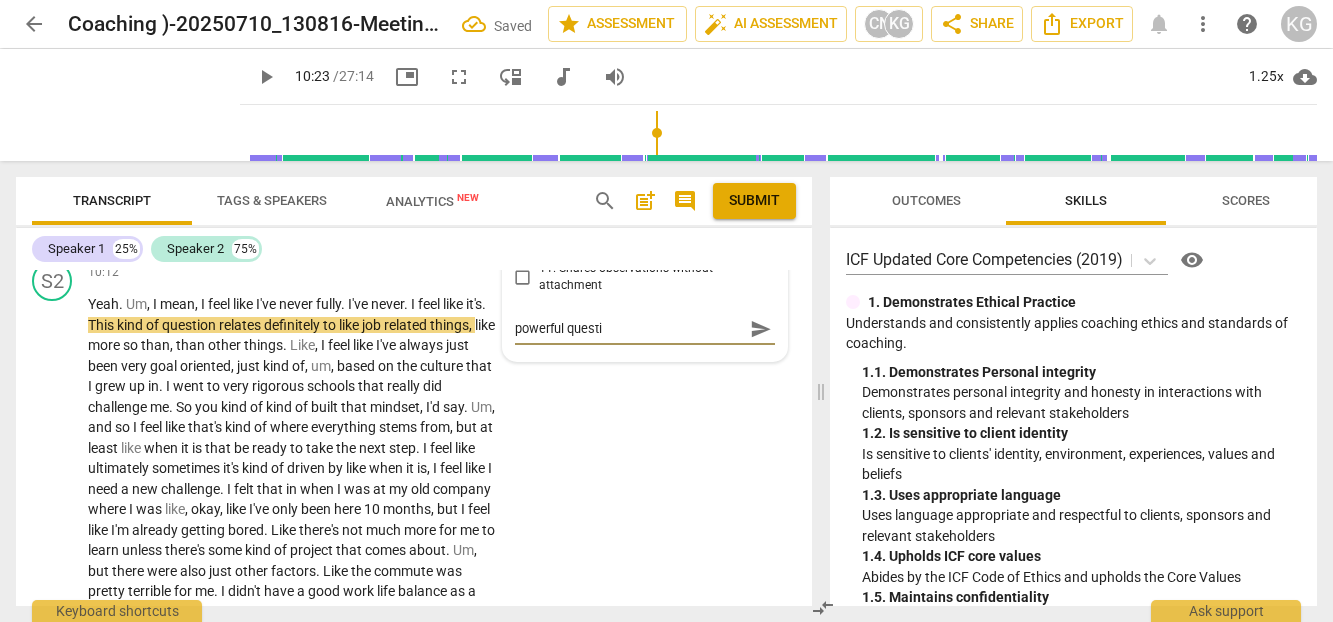 type on "powerful questio" 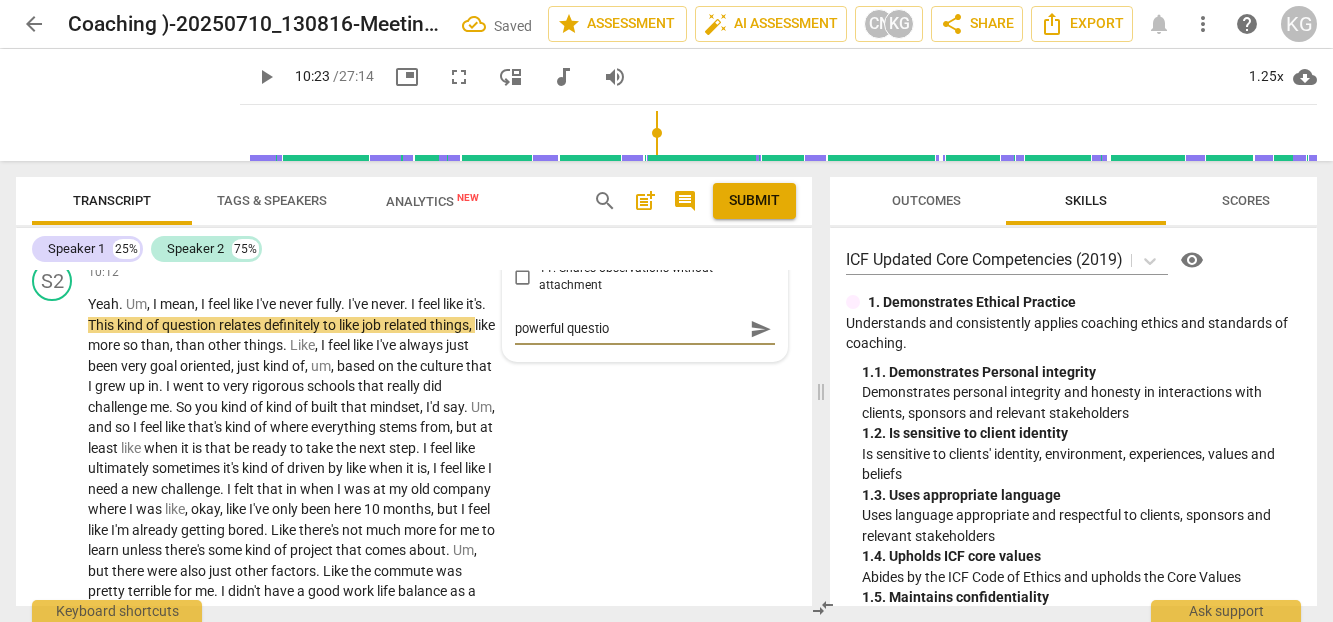 type on "powerful question" 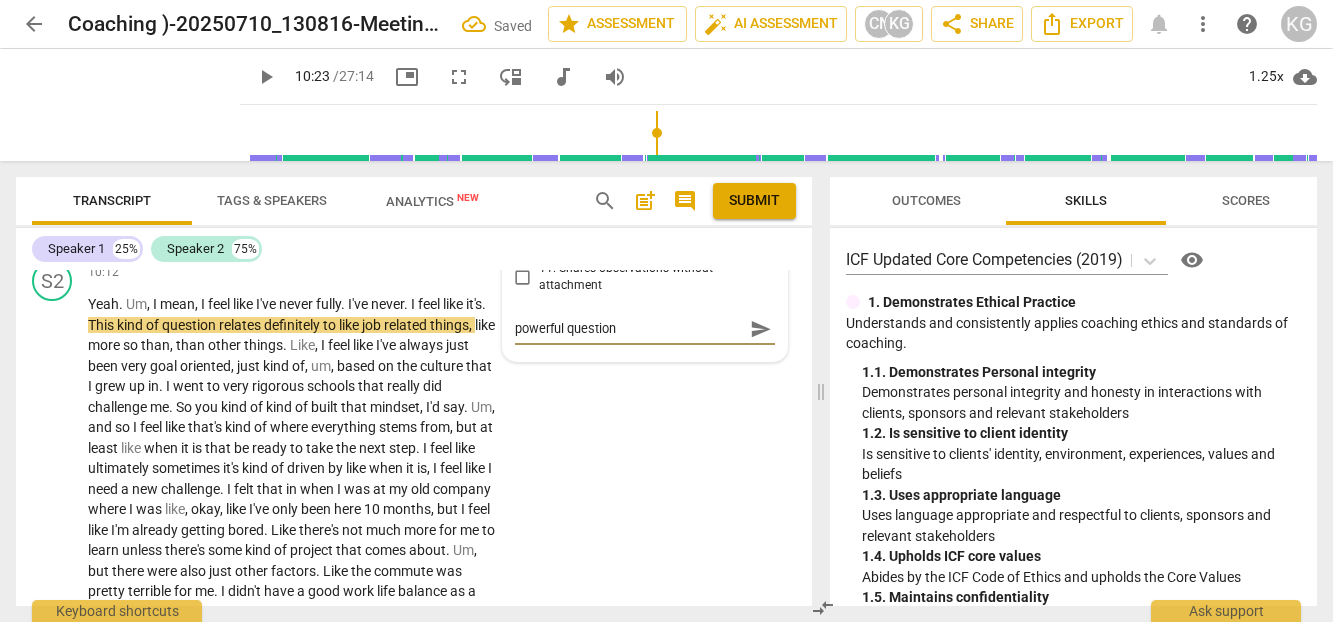 type on "powerful question" 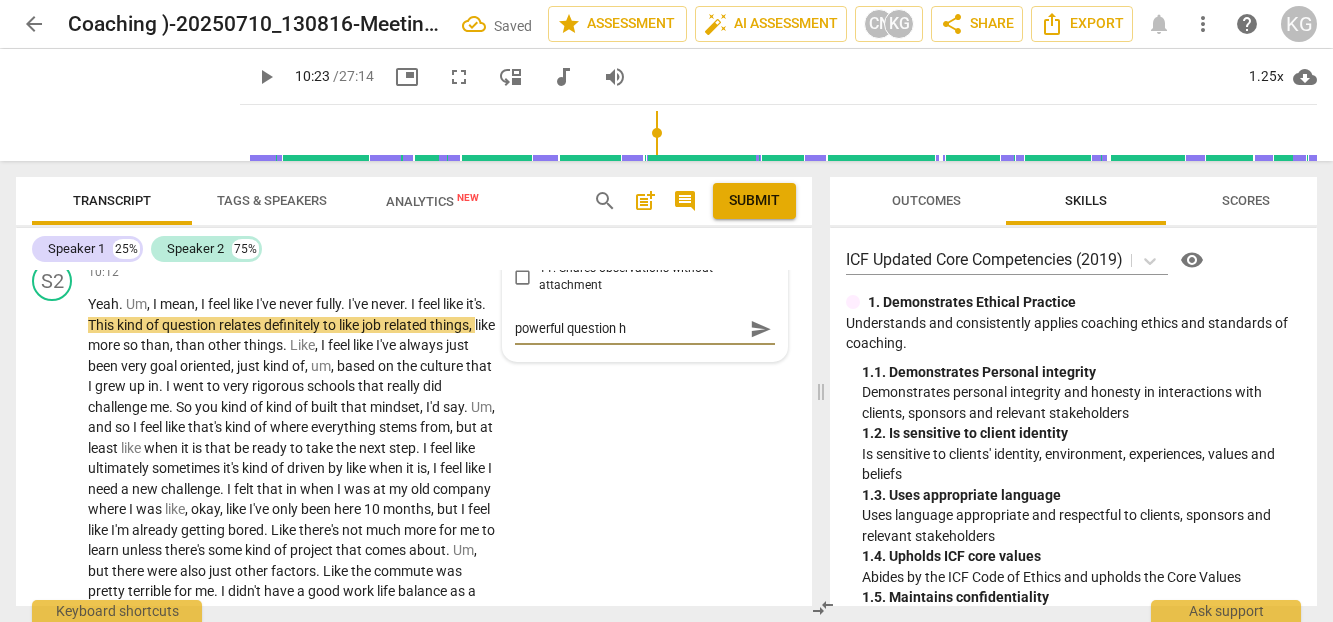 type on "powerful question he" 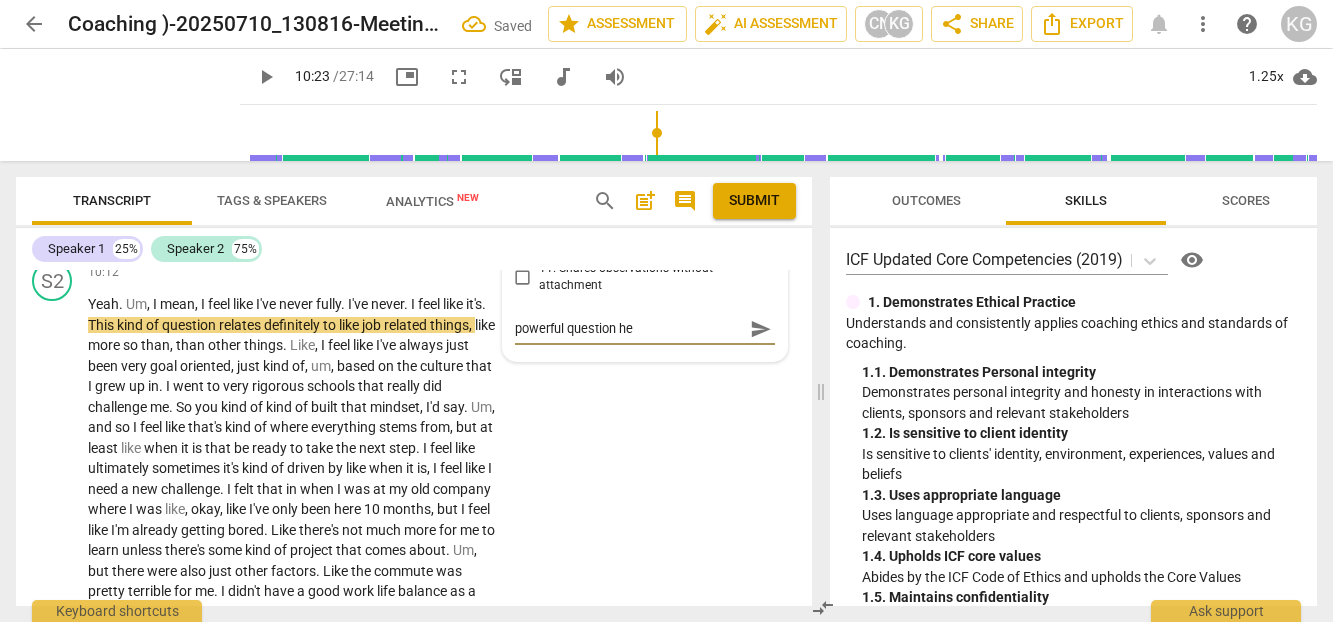 type on "powerful question her" 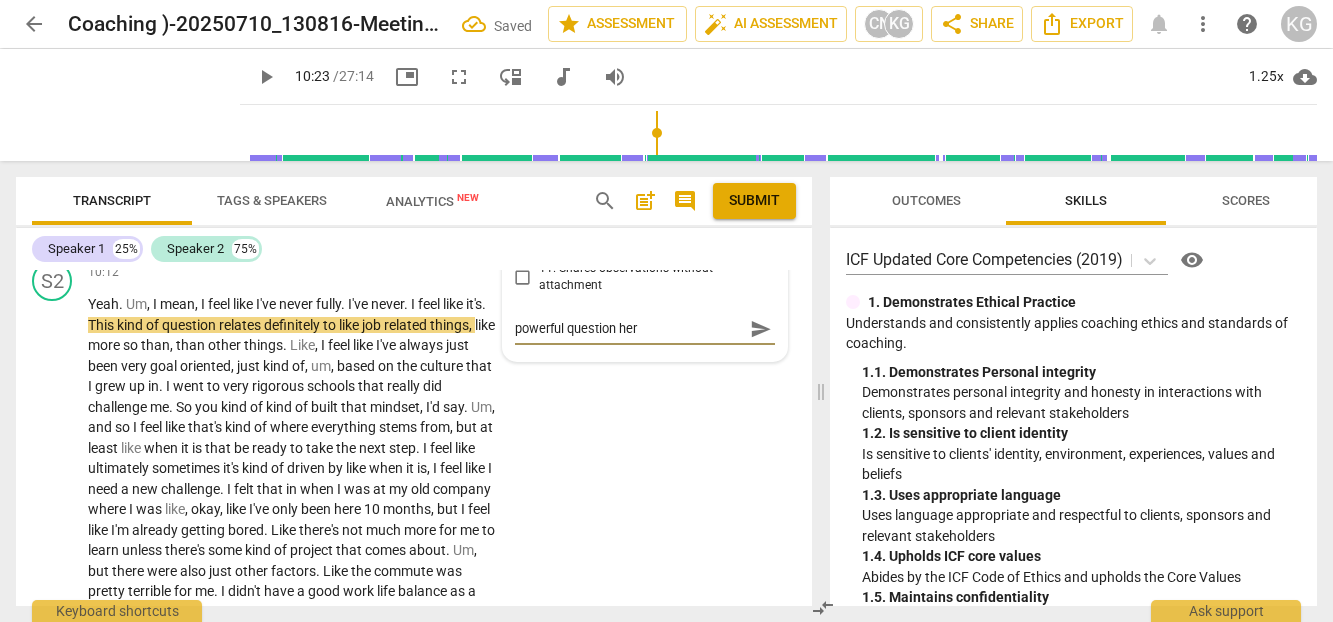 type on "powerful question here" 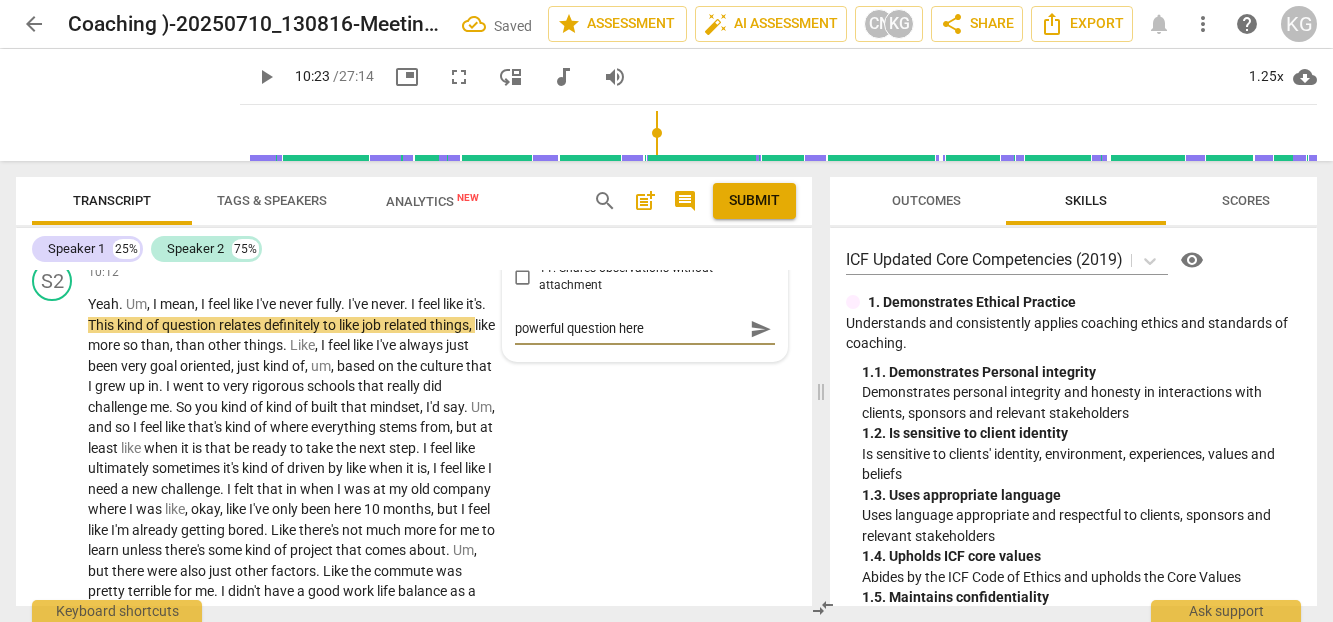 type on "powerful question here!" 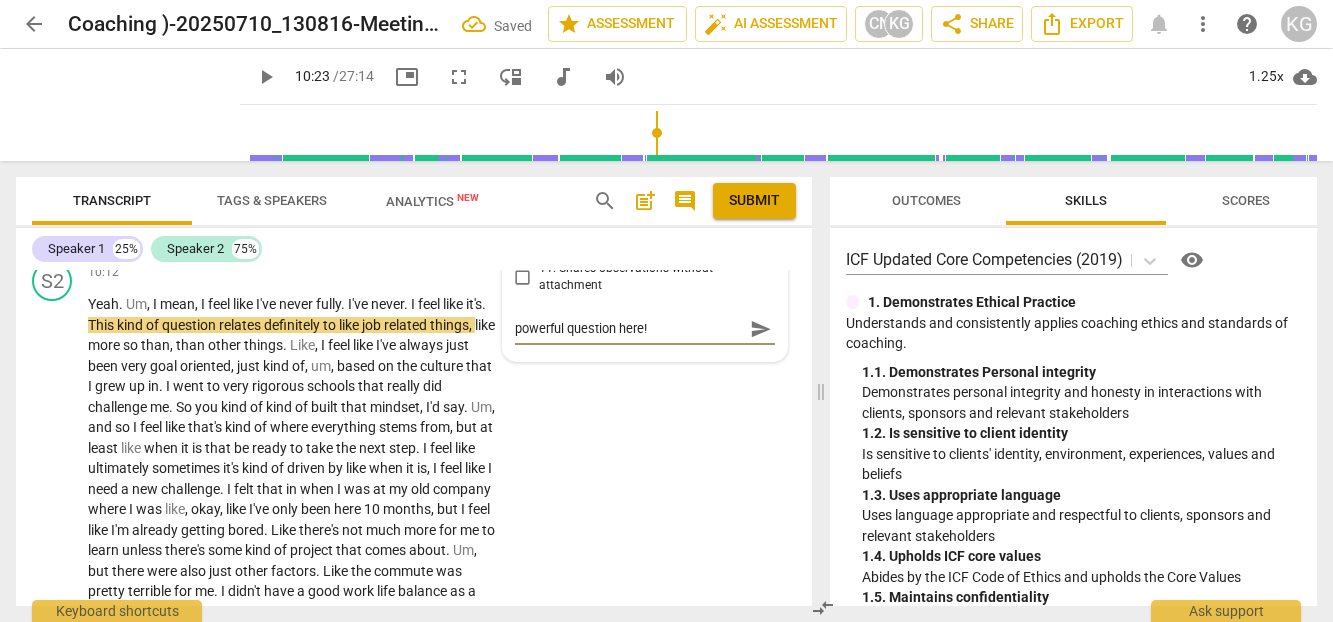 type on "powerful question here!" 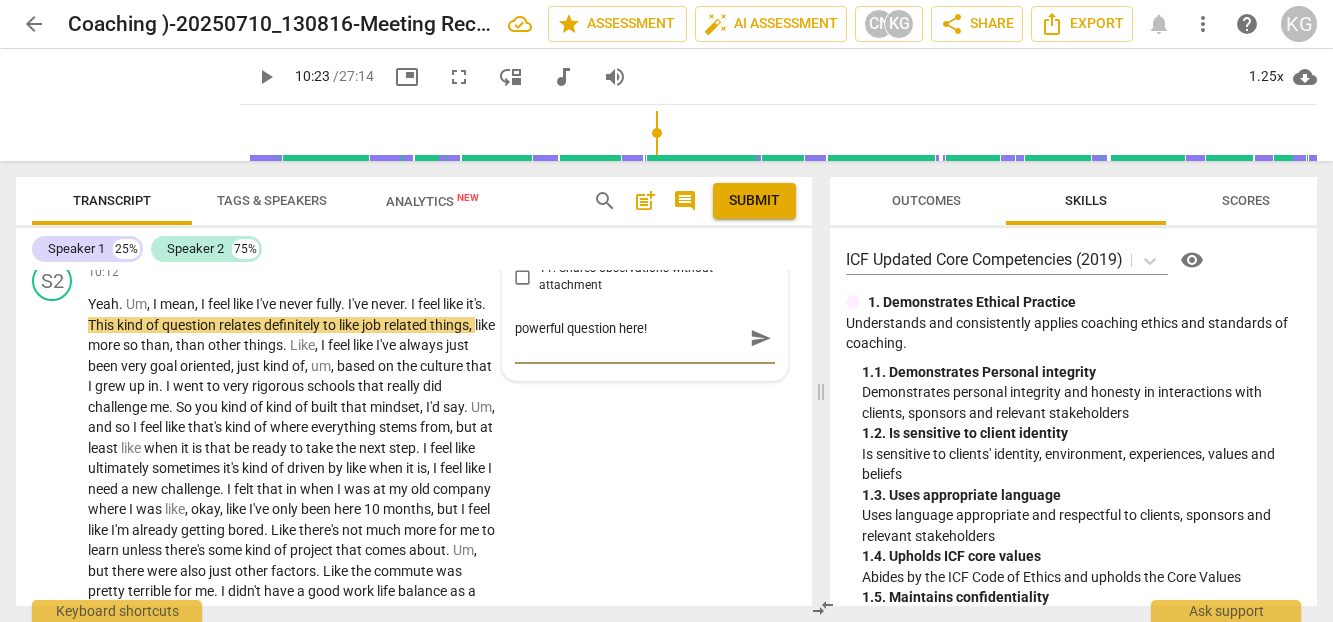 type on "powerful question here!" 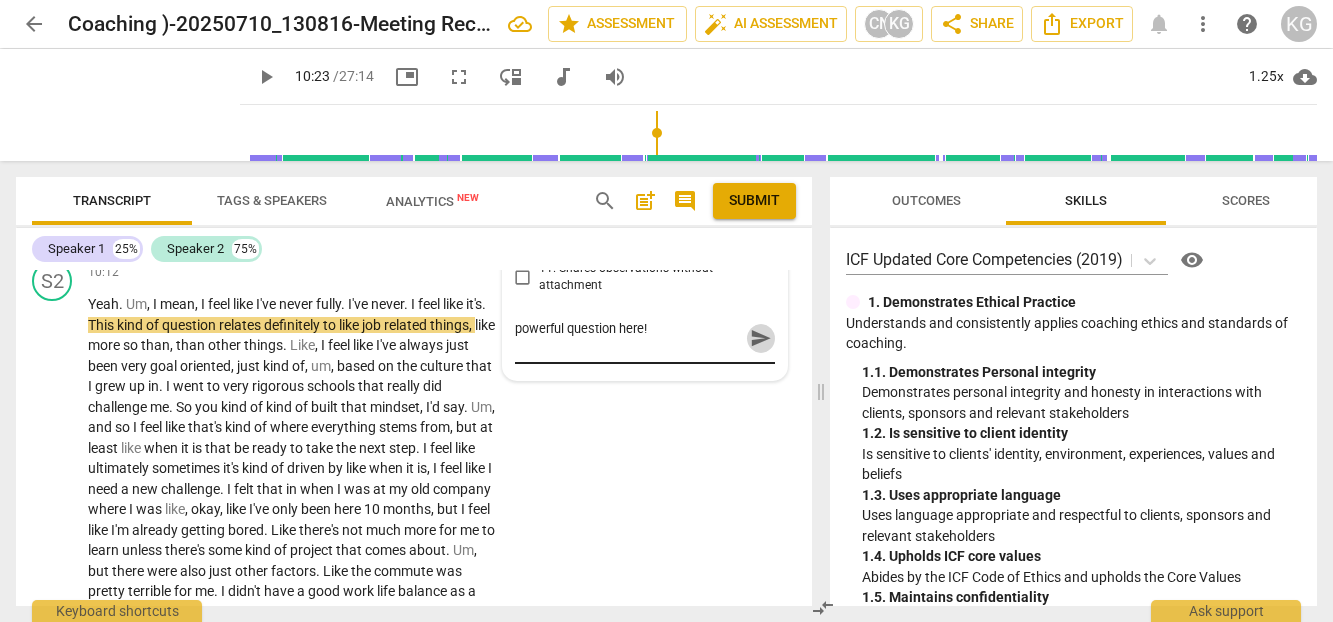 click on "send" at bounding box center (761, 338) 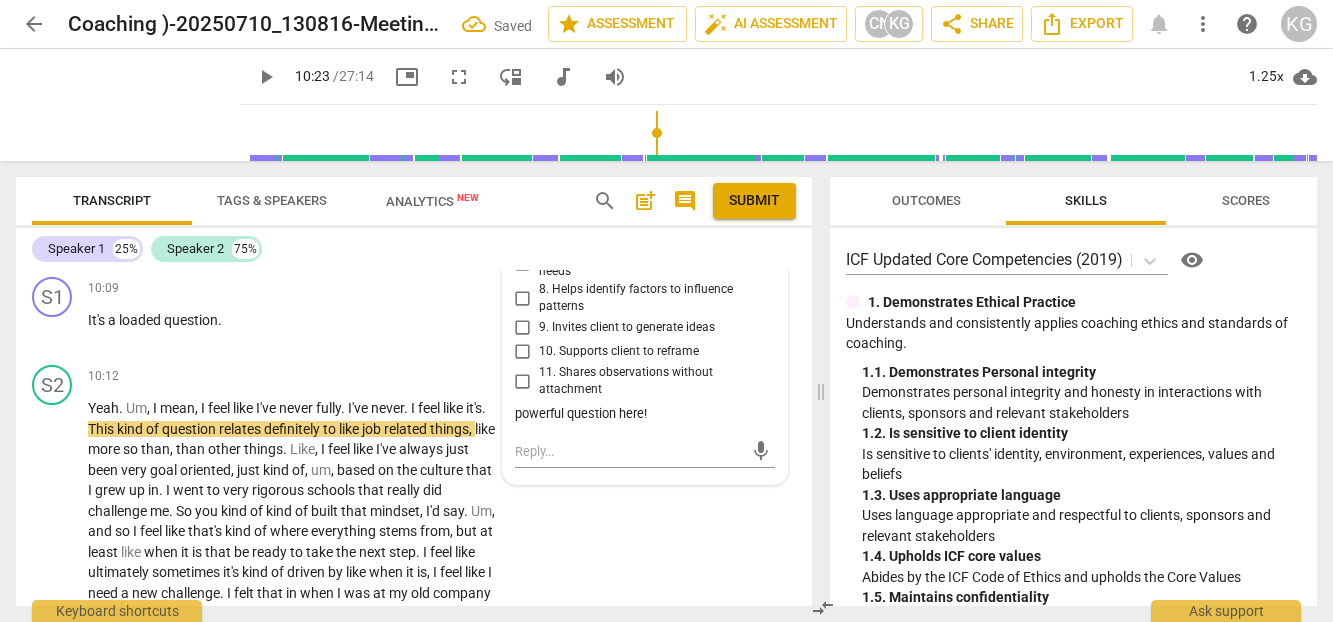 scroll, scrollTop: 3969, scrollLeft: 0, axis: vertical 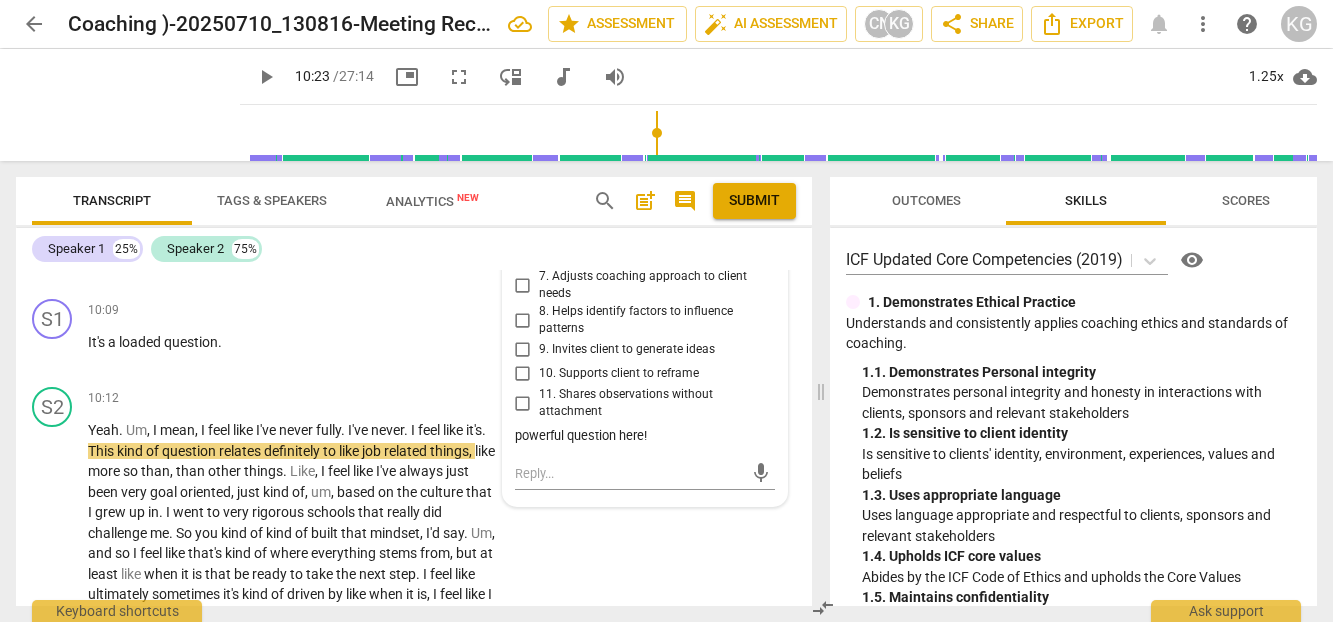 click on "play_arrow" at bounding box center [266, 77] 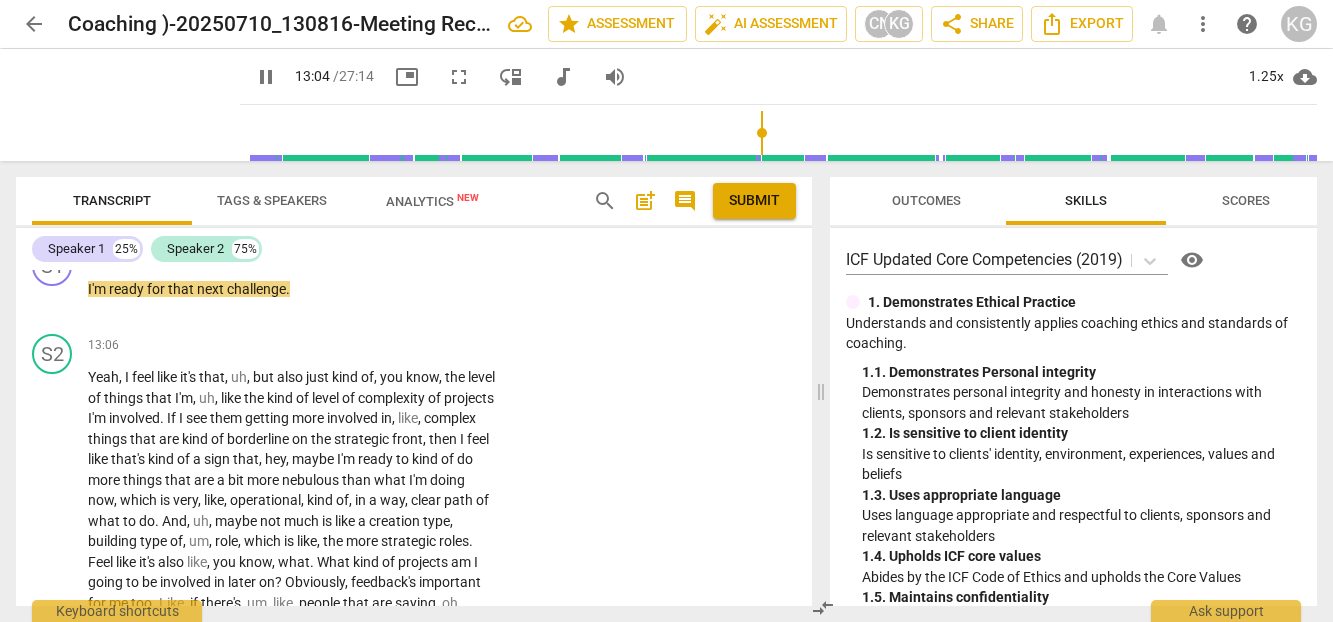 scroll, scrollTop: 5043, scrollLeft: 0, axis: vertical 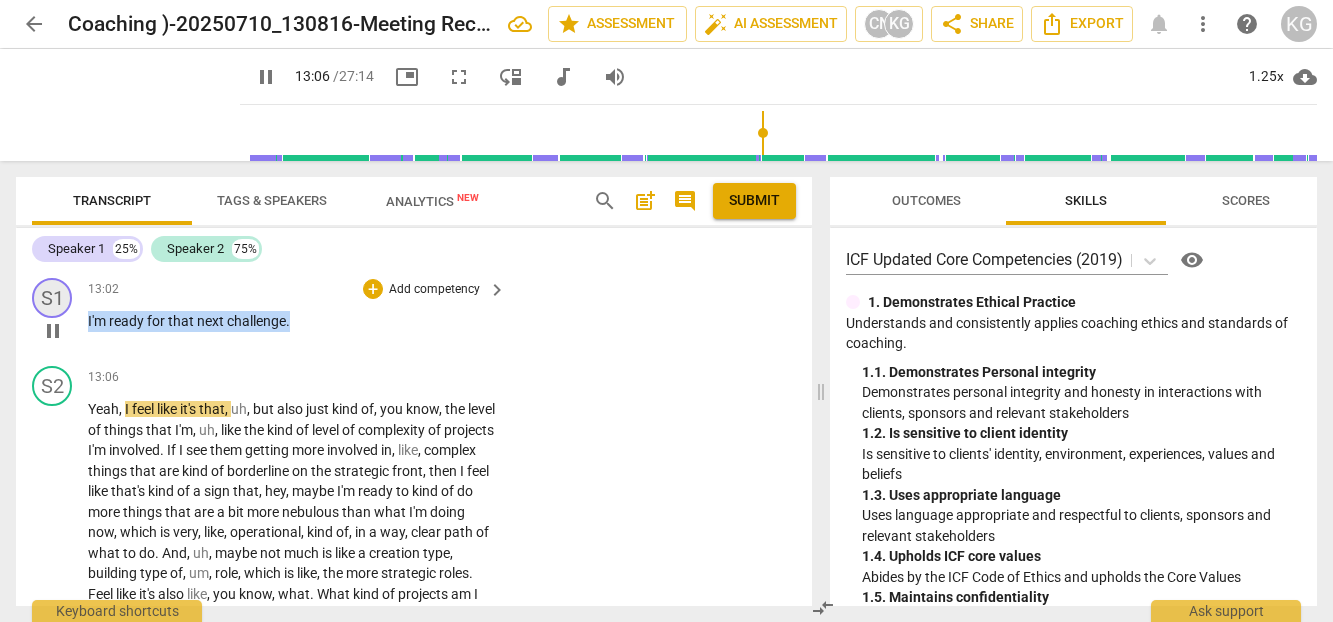 drag, startPoint x: 333, startPoint y: 401, endPoint x: 58, endPoint y: 389, distance: 275.2617 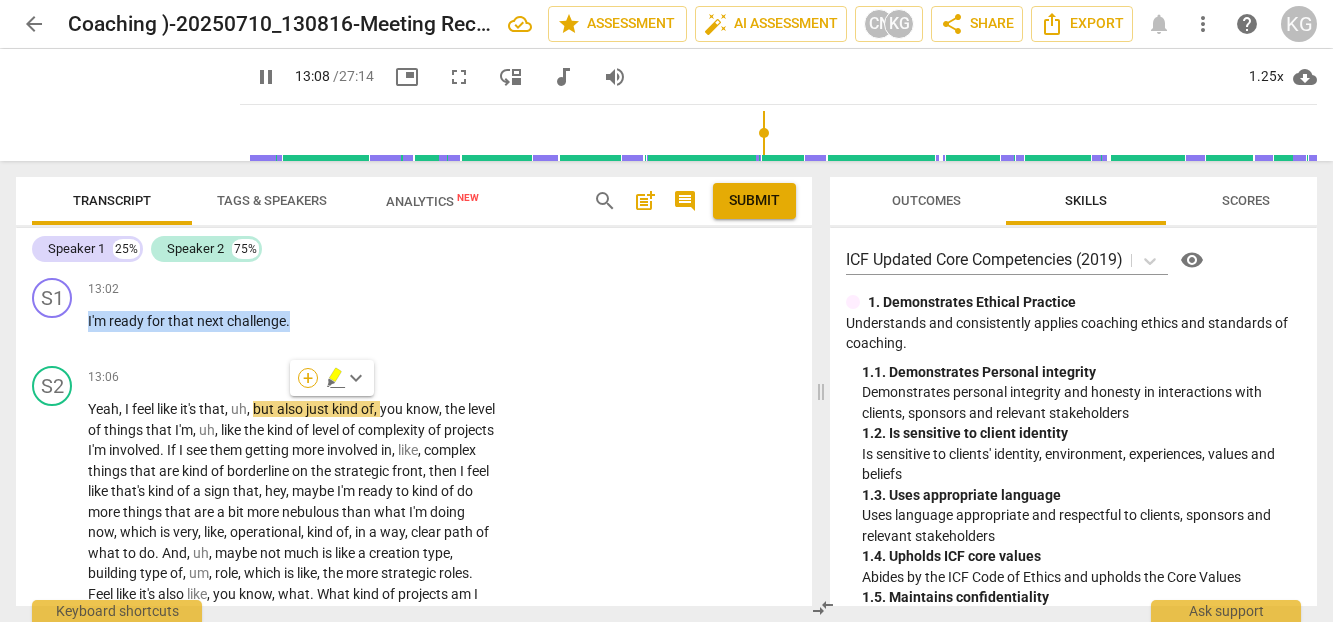 click on "+" at bounding box center [308, 378] 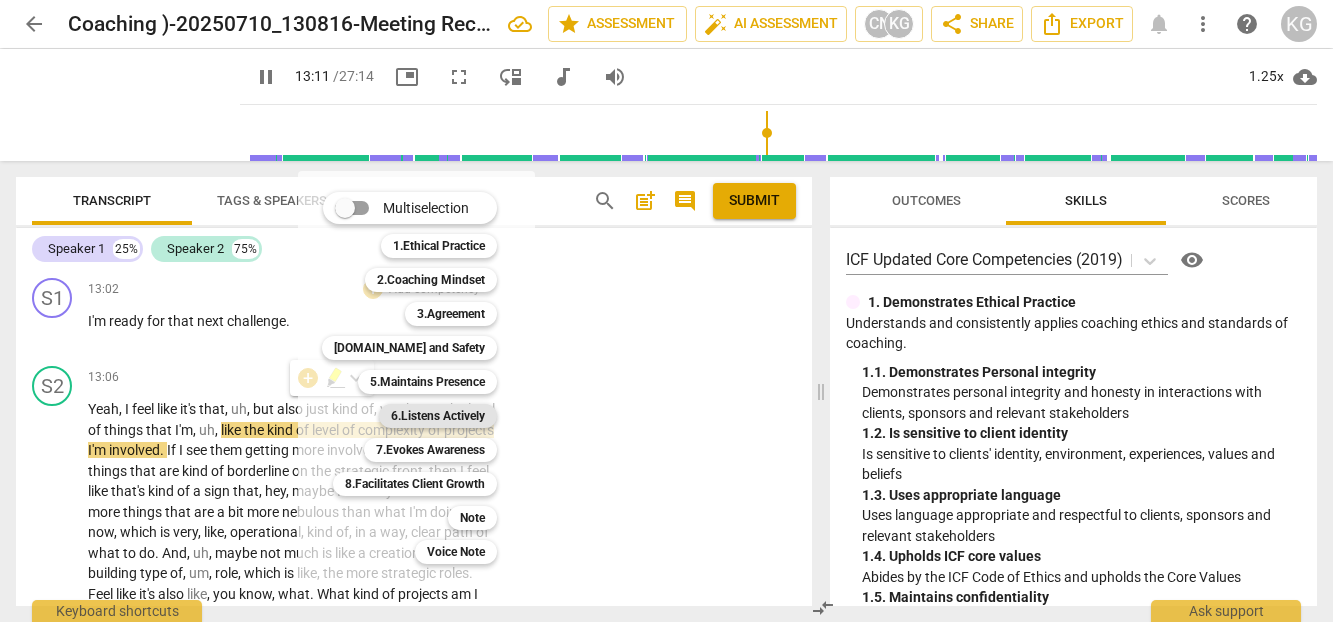 click on "6.Listens Actively" at bounding box center [438, 416] 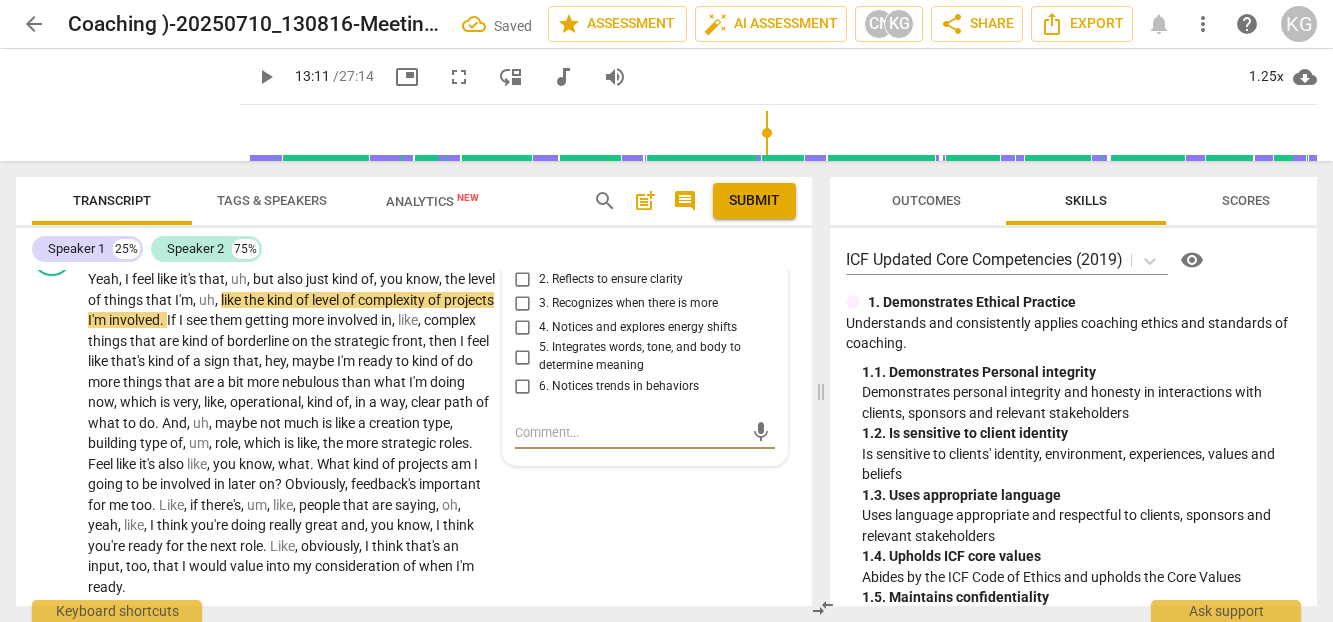 scroll, scrollTop: 5167, scrollLeft: 0, axis: vertical 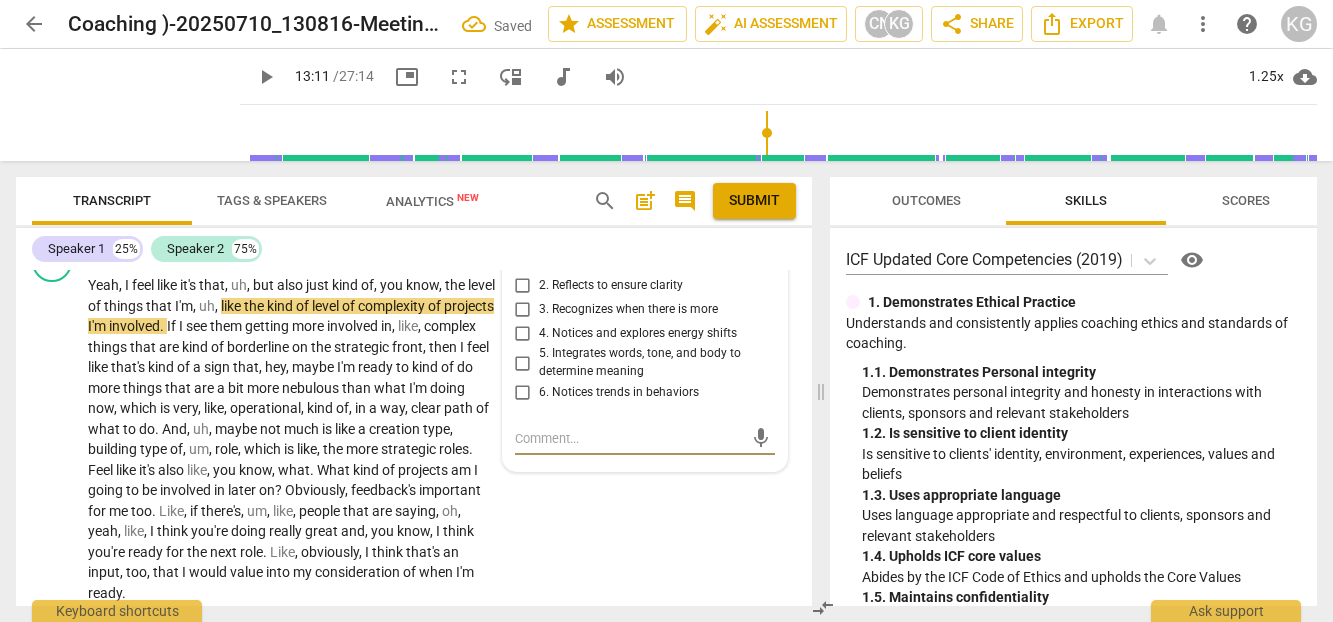 click on "2. Reflects to ensure clarity" at bounding box center (523, 285) 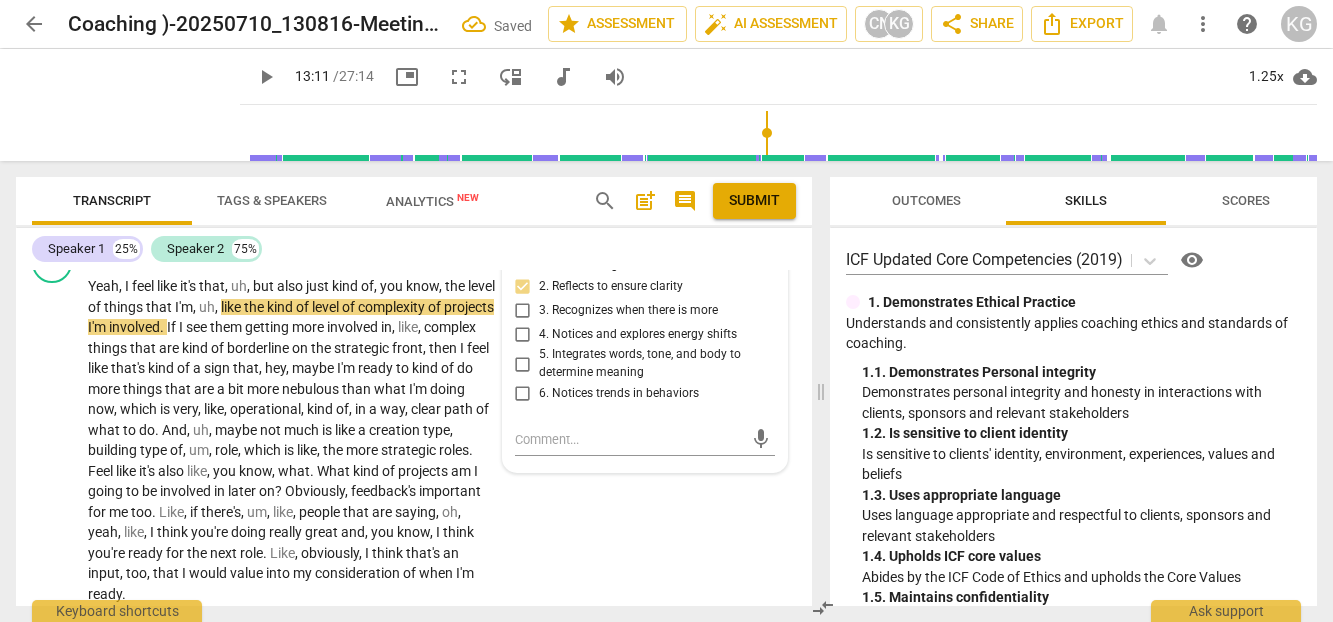 scroll, scrollTop: 5168, scrollLeft: 0, axis: vertical 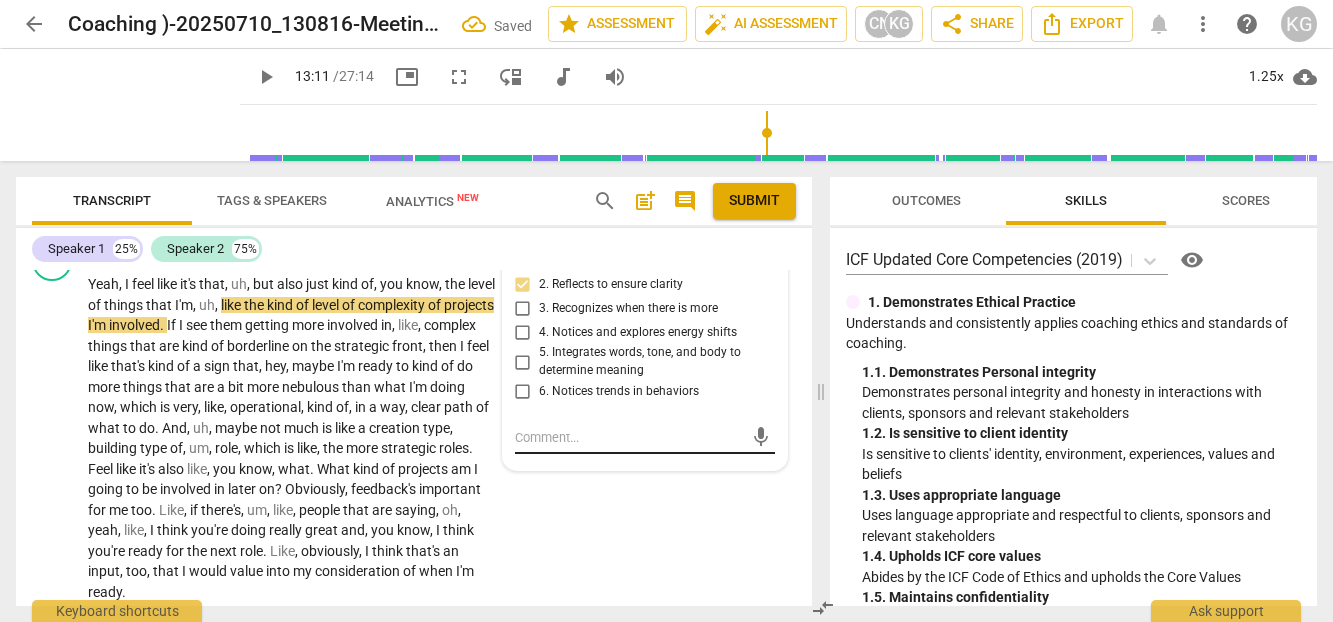 click at bounding box center [629, 437] 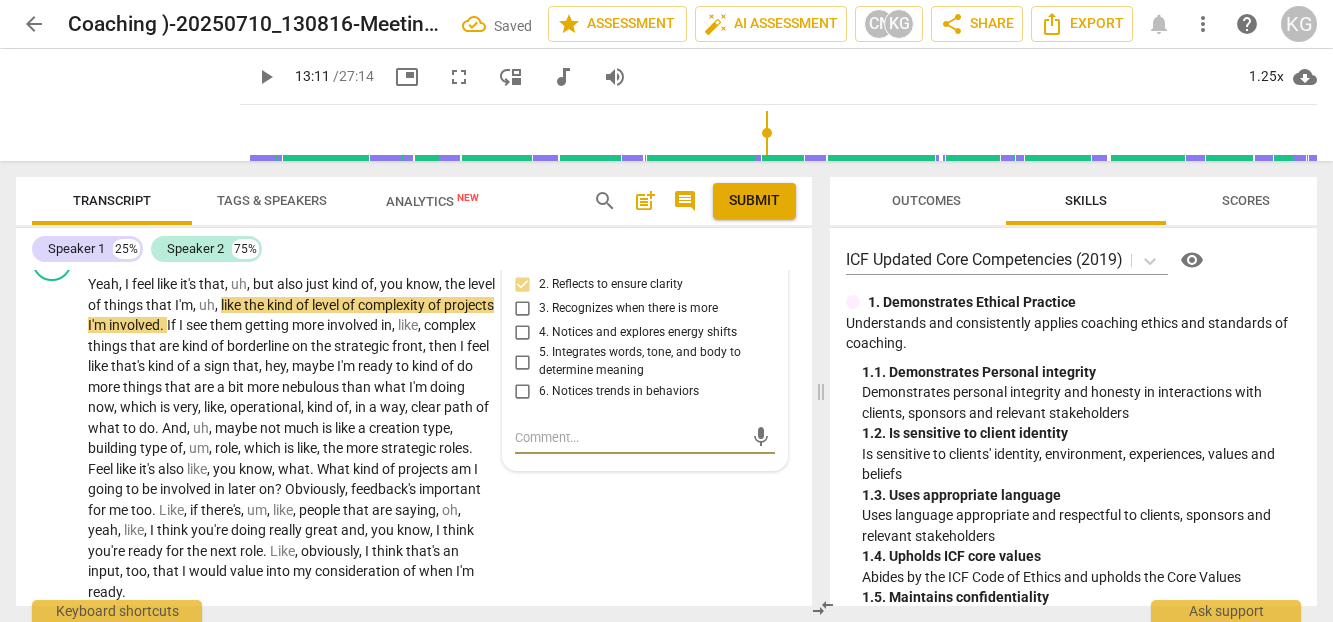 type on "N" 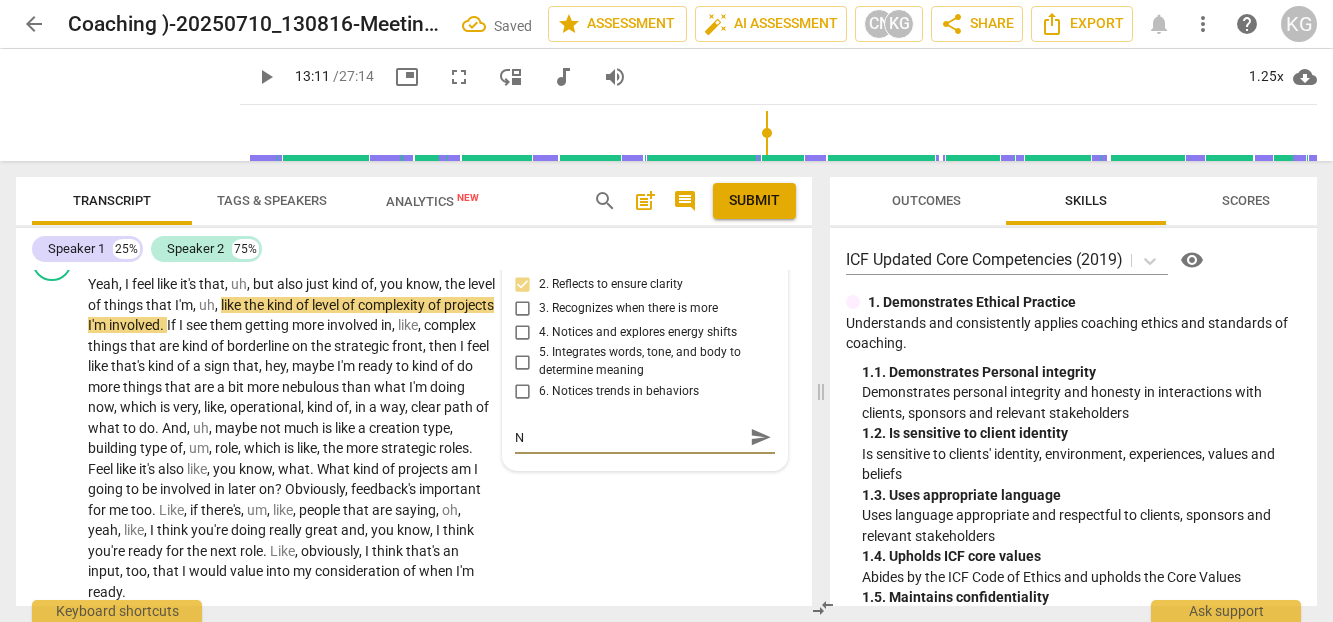 type on "Ni" 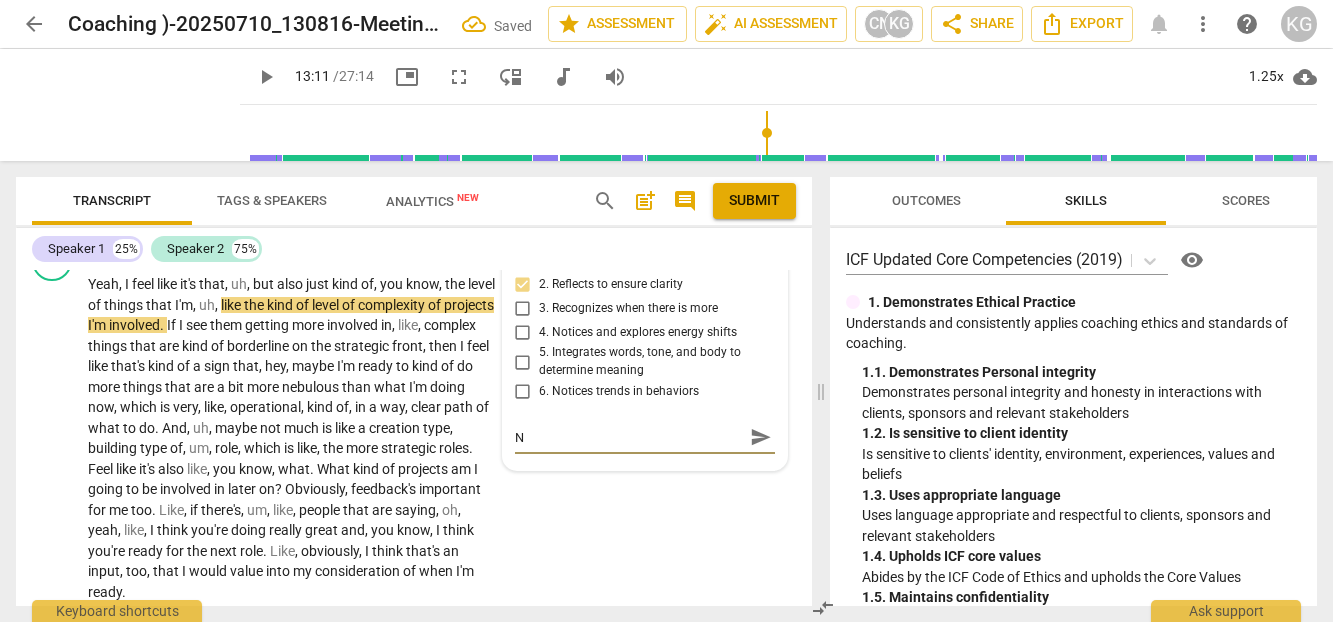 type on "Ni" 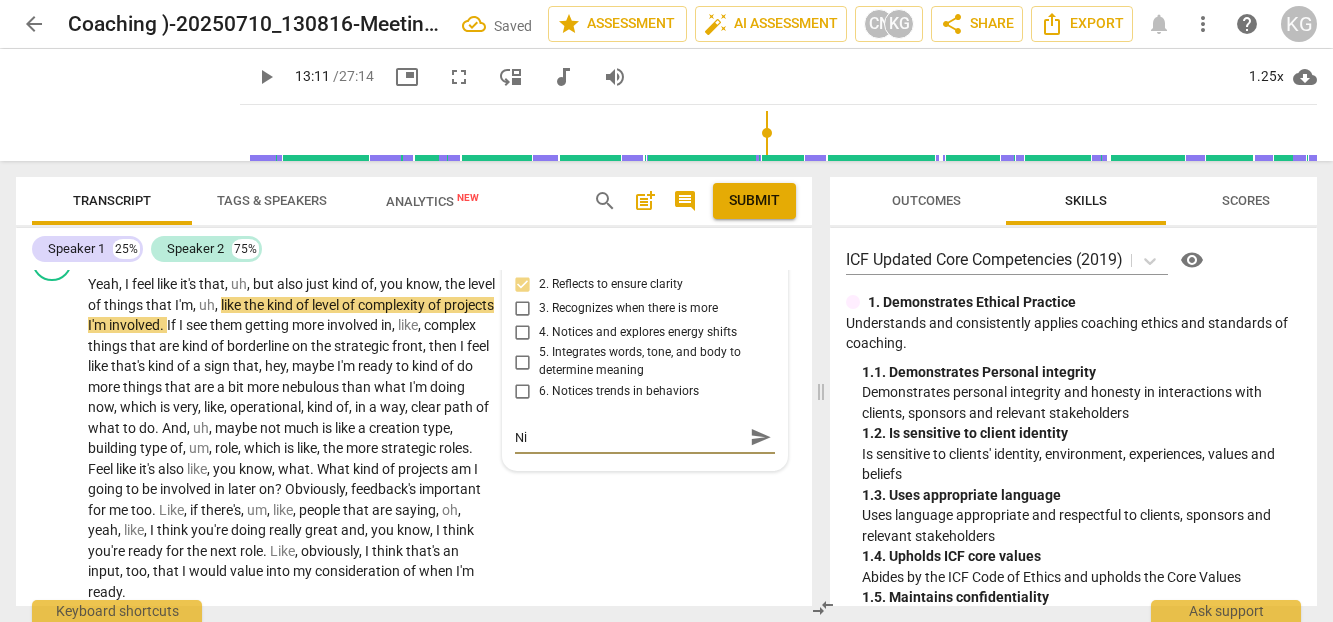 type on "Nic" 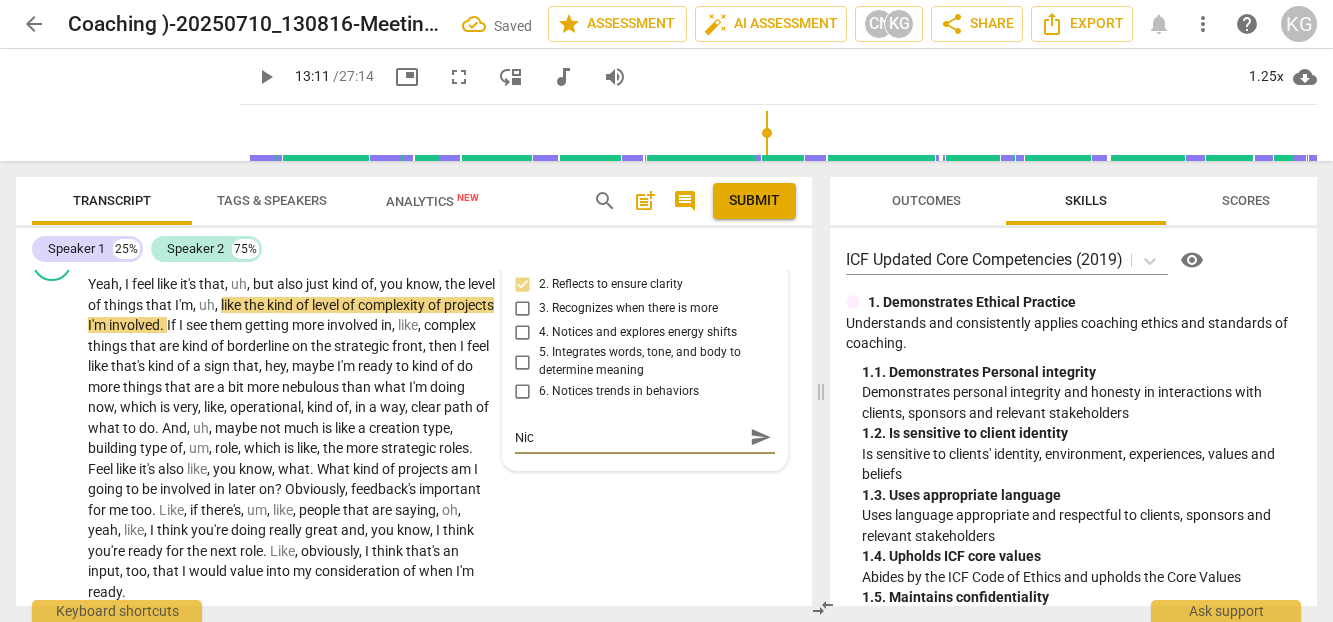 type on "Nice" 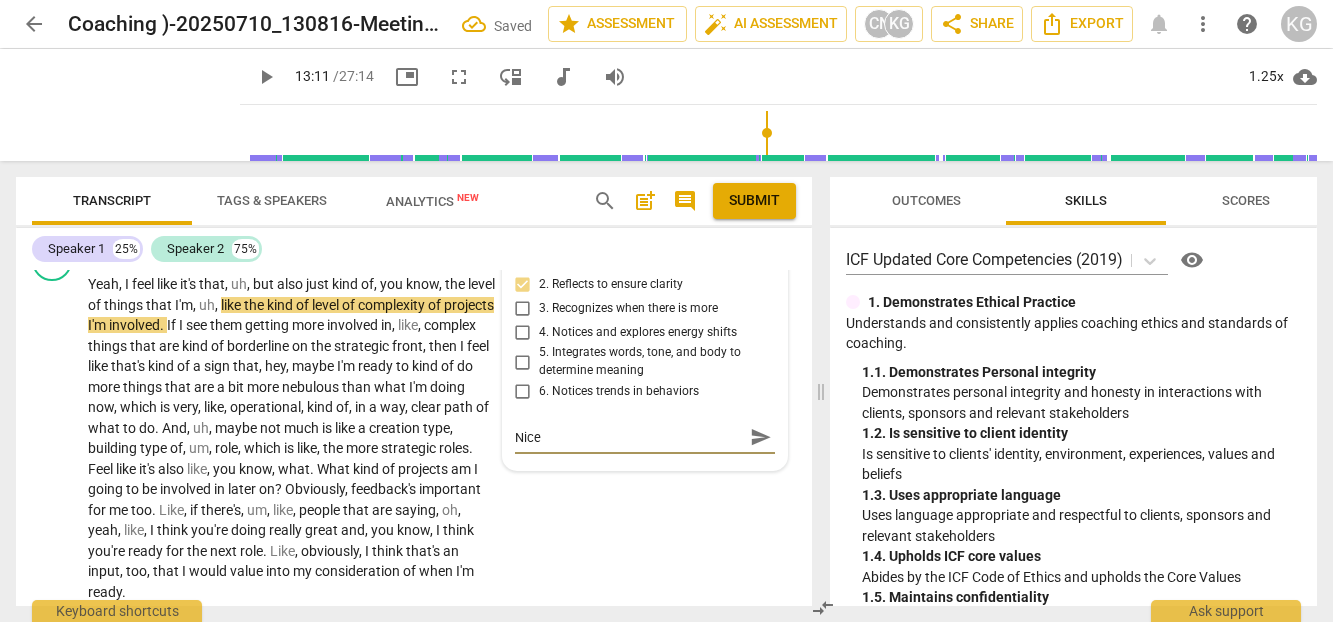 type on "Nice" 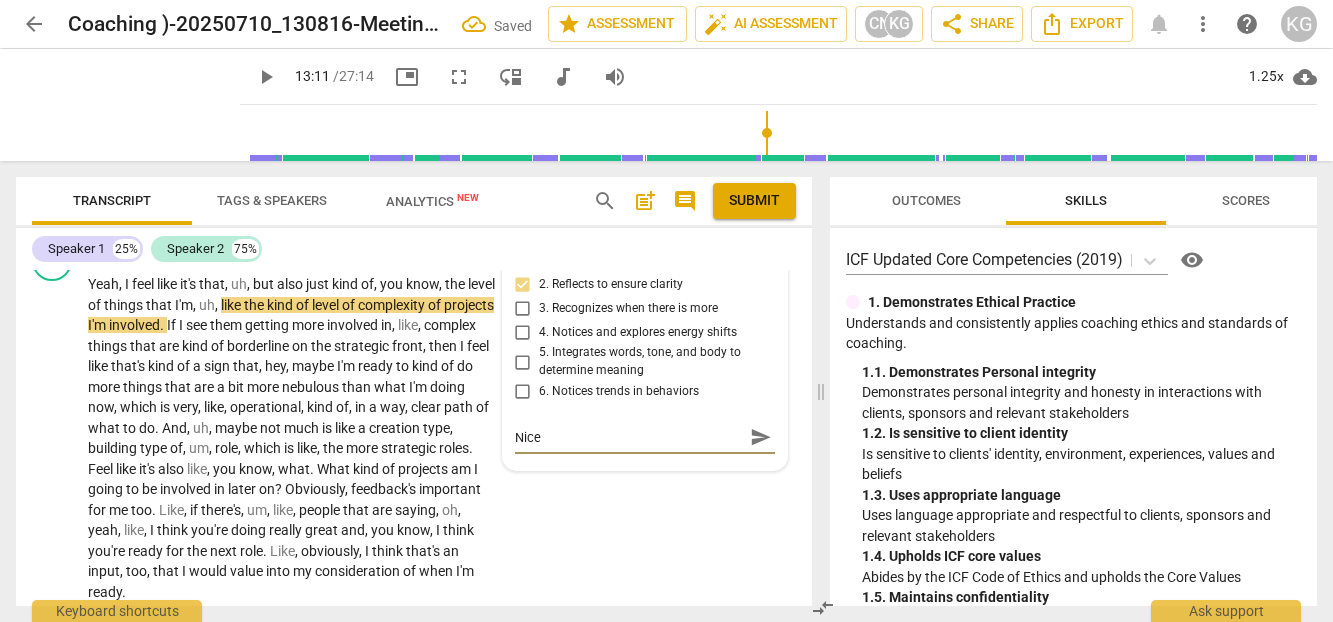 type on "Nice s" 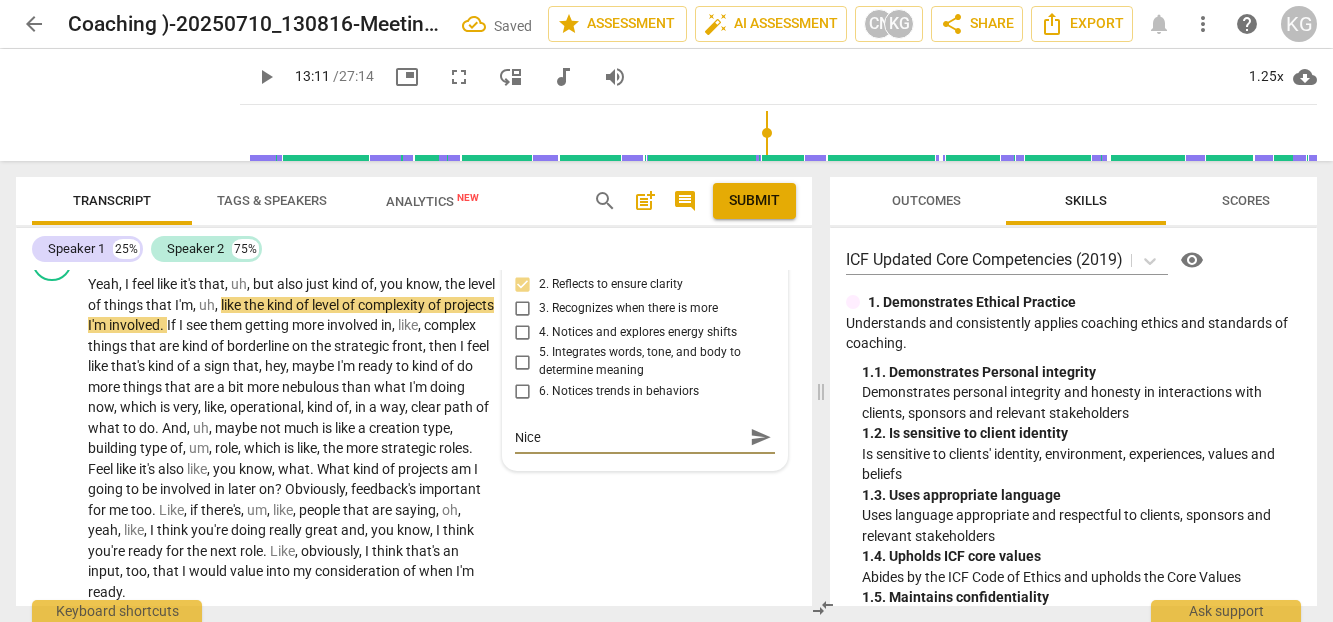type on "Nice s" 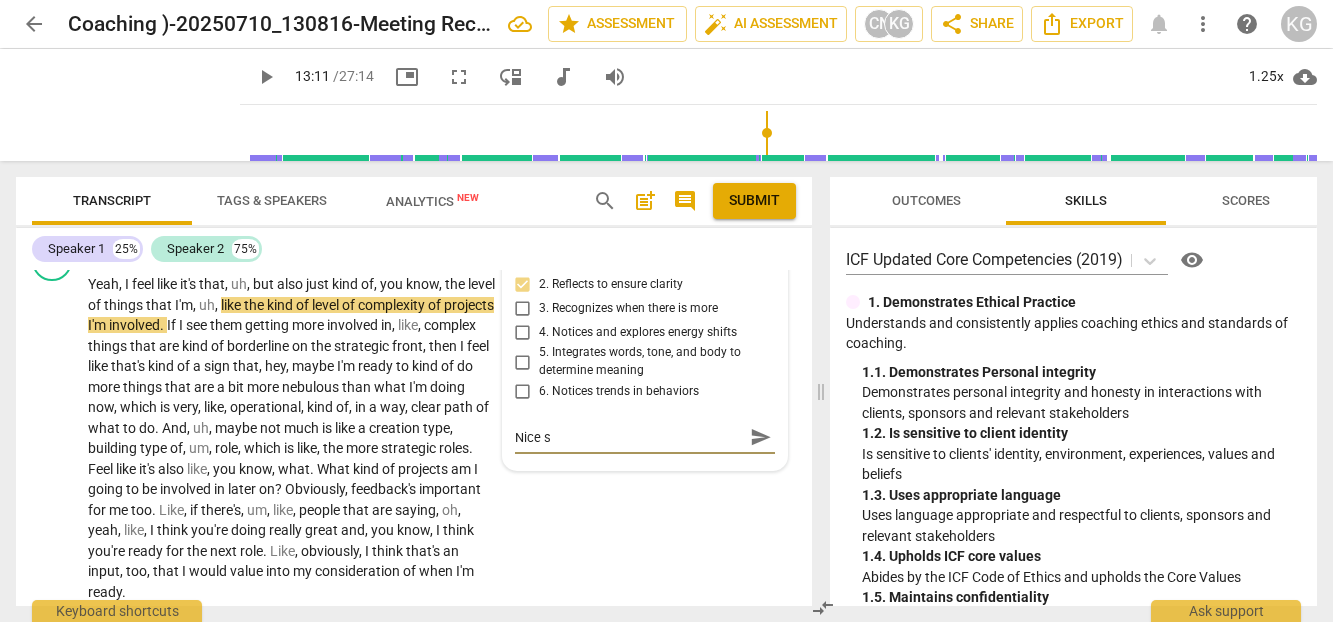 type on "Nice su" 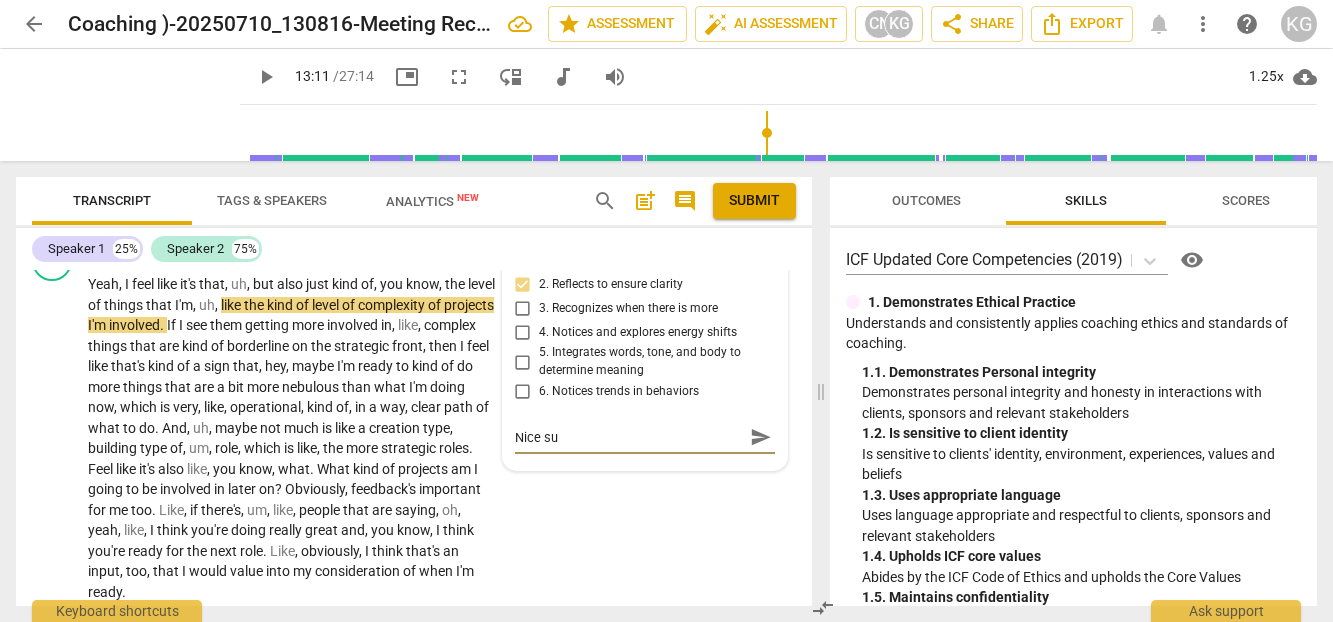 type on "Nice sum" 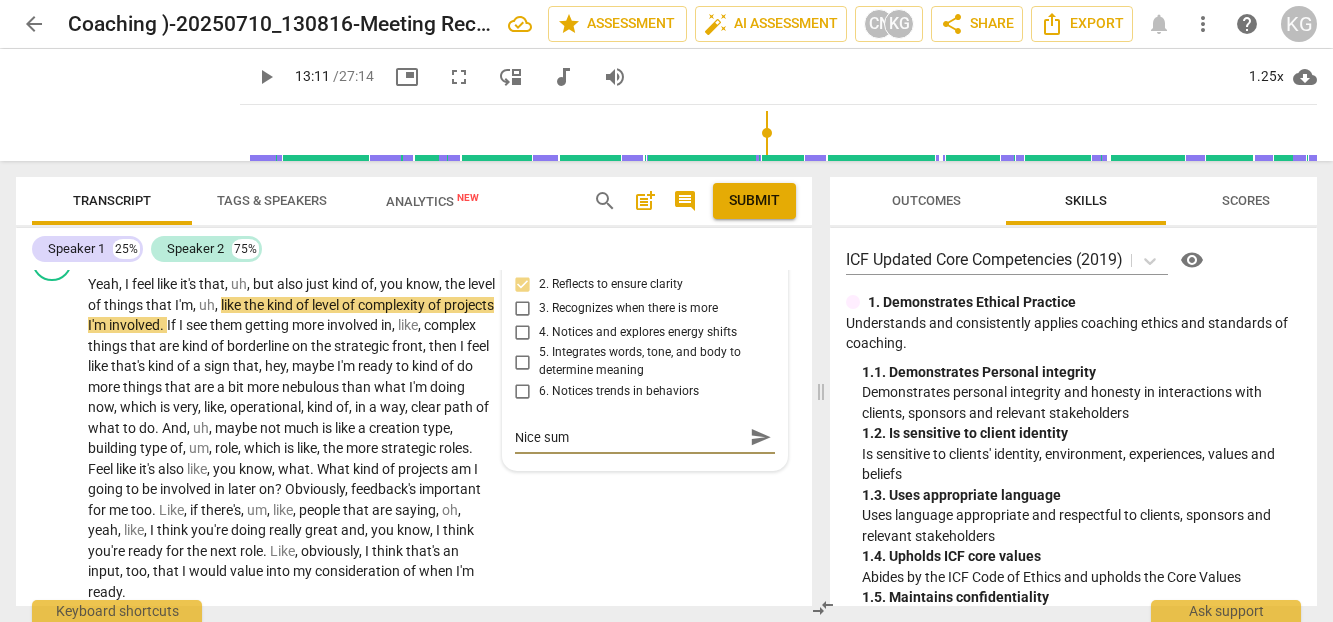 type on "Nice summ" 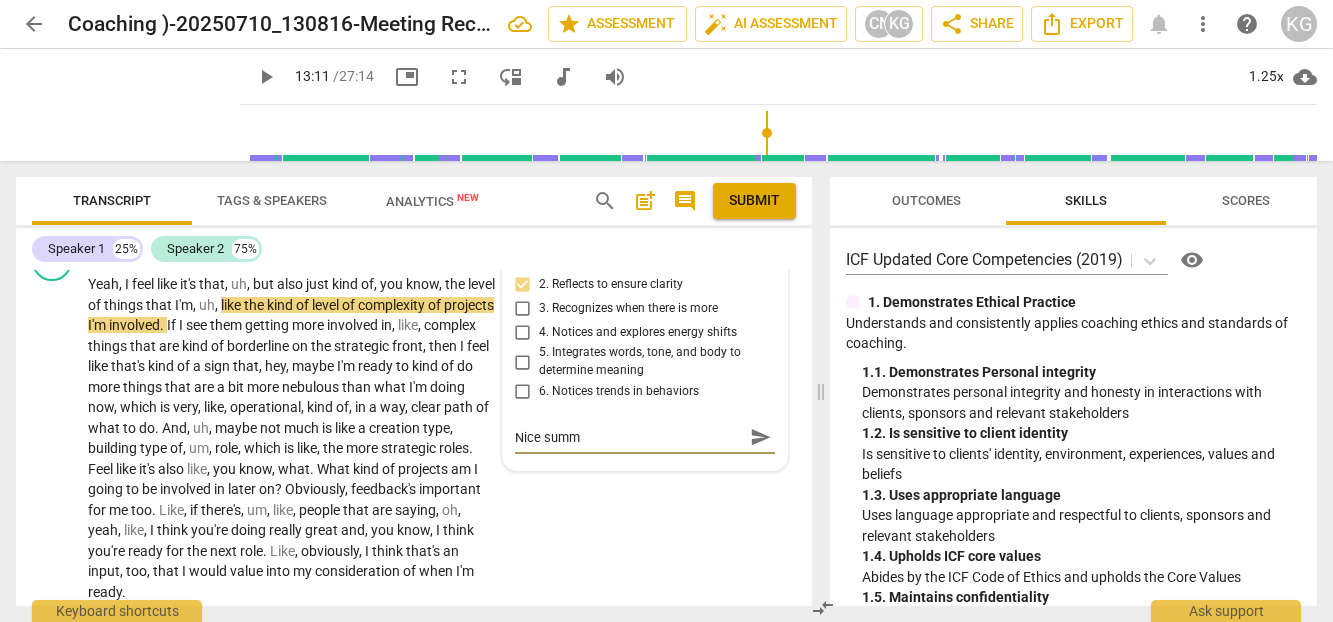 type on "Nice summa" 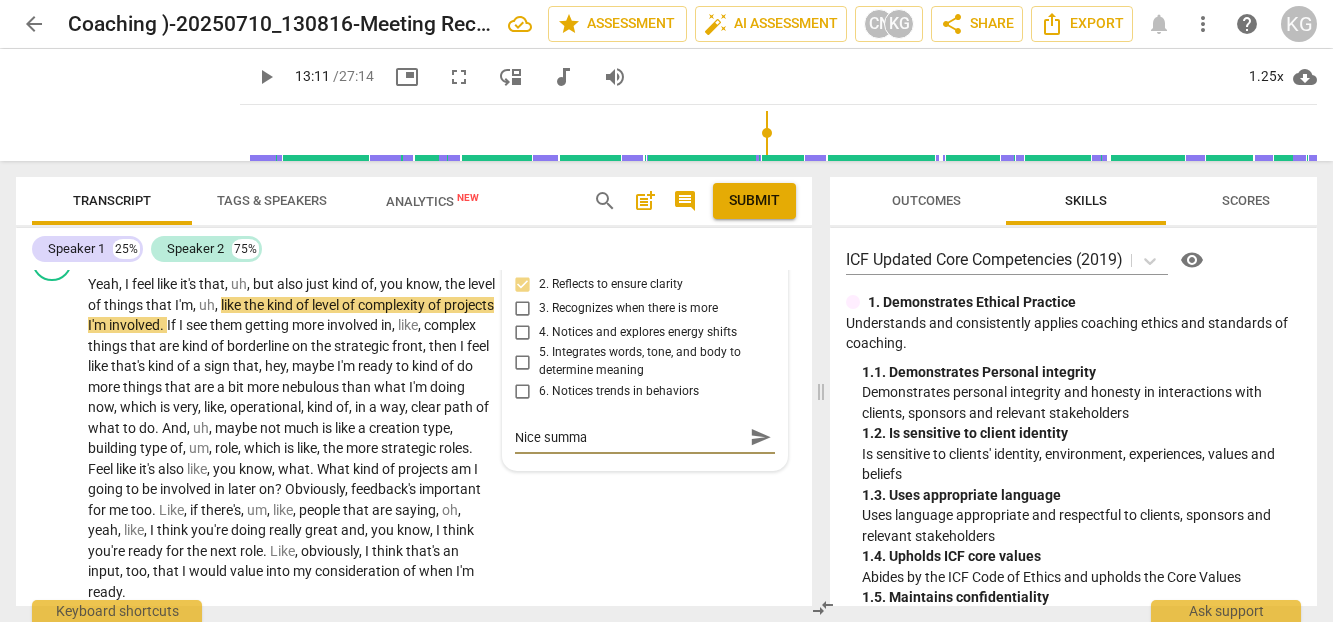 type on "Nice [PERSON_NAME]" 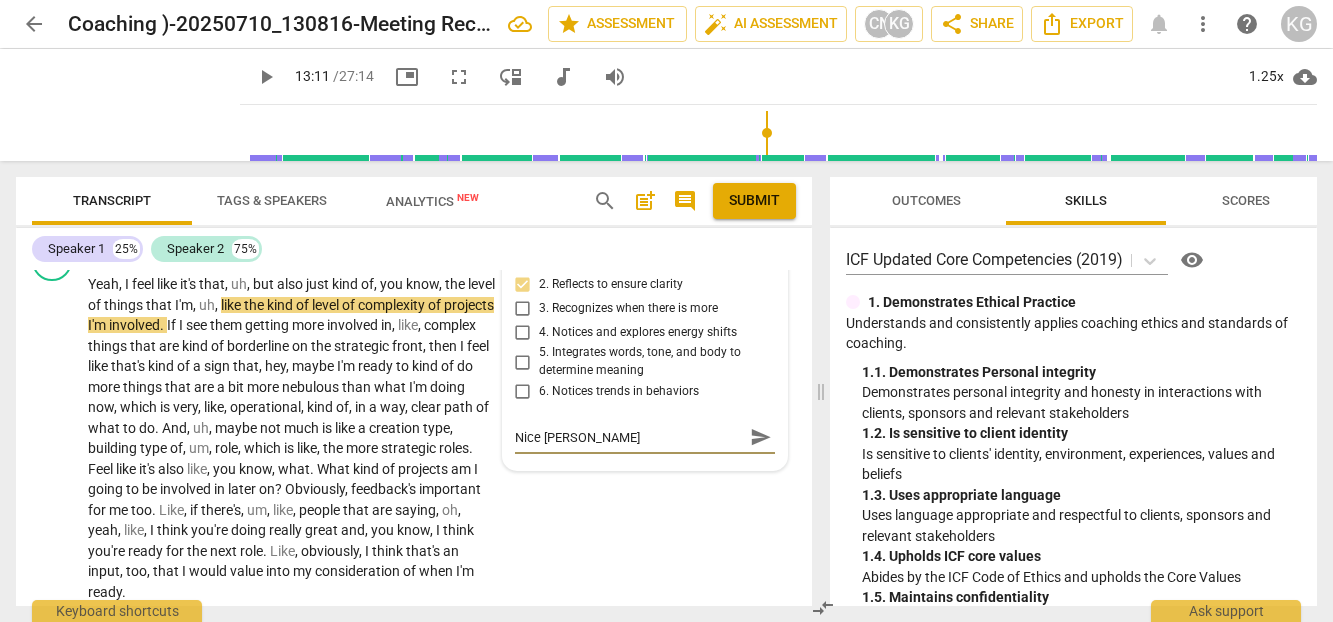type on "Nice summary" 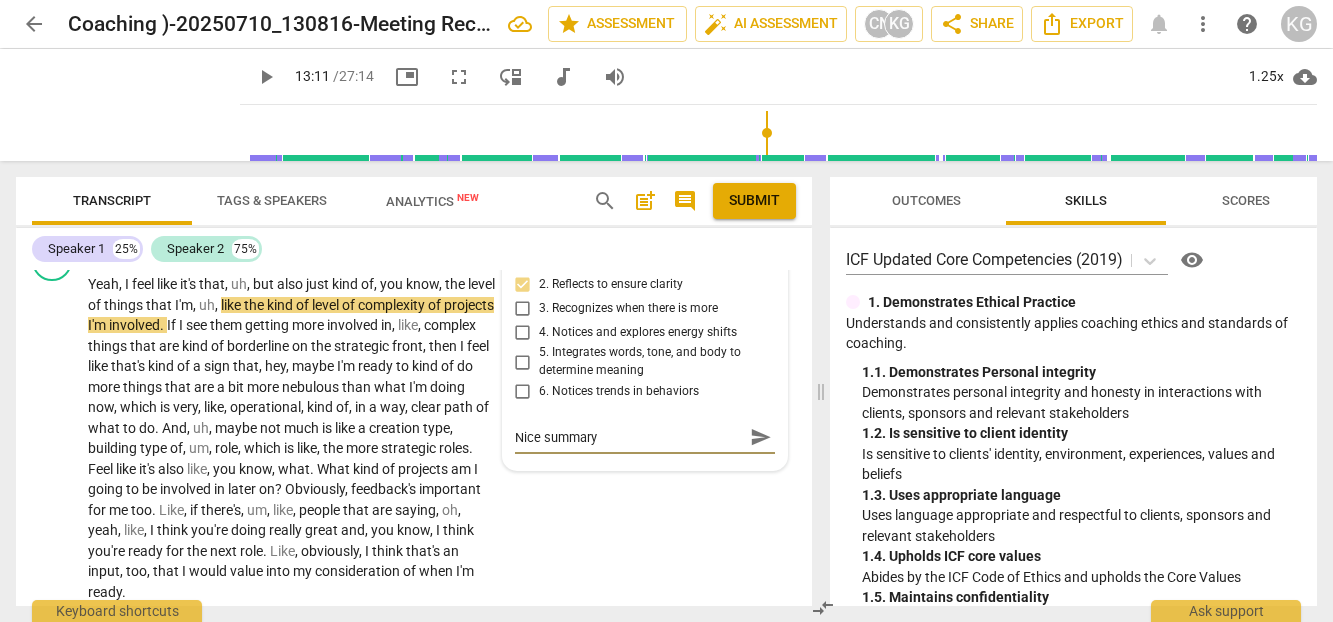 type on "Nice summary" 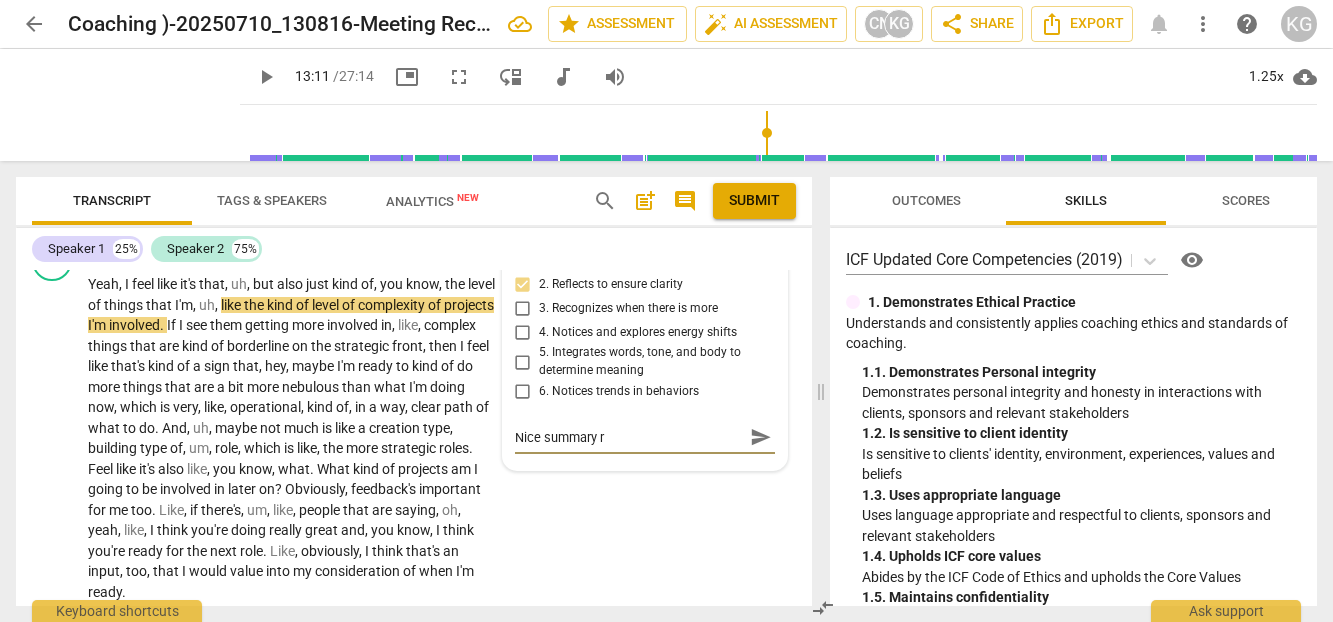 type on "Nice summary re" 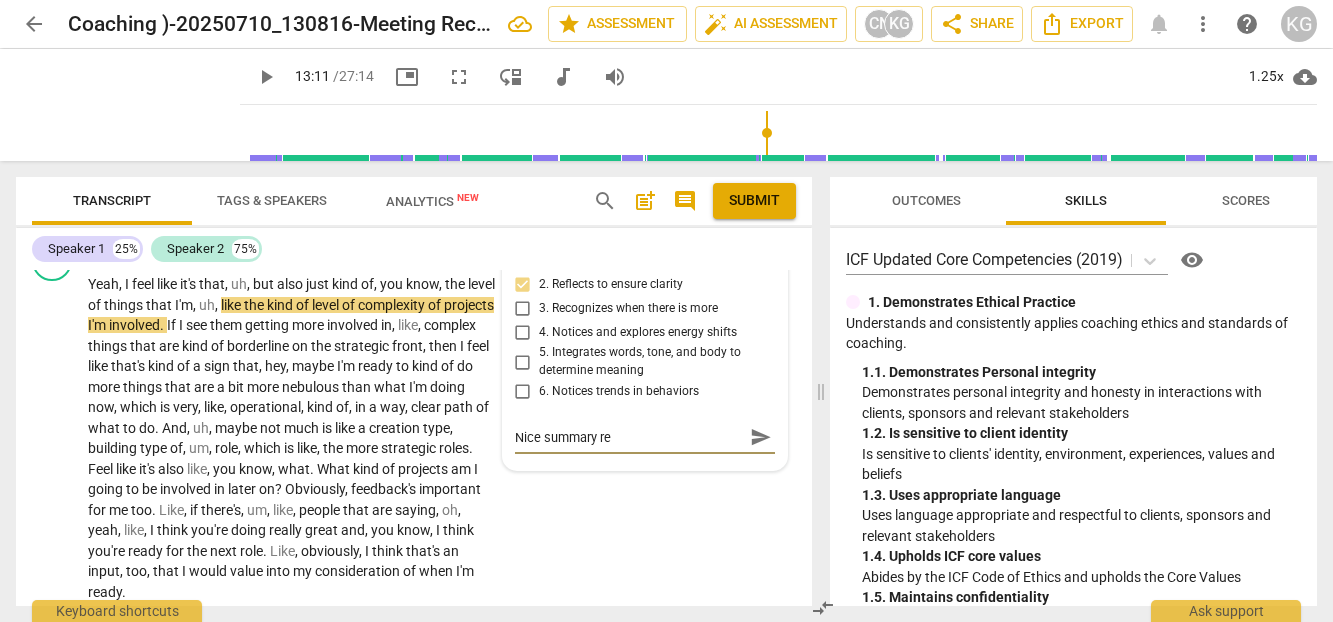 type on "Nice summary ref" 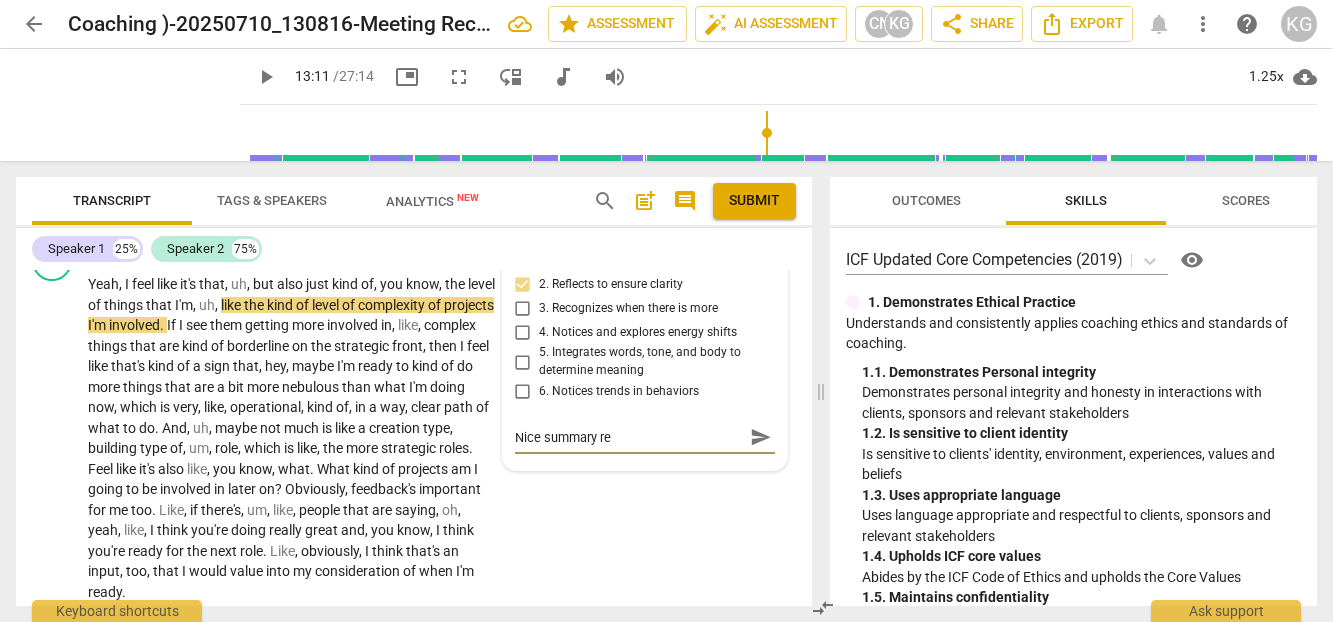 type on "Nice summary ref" 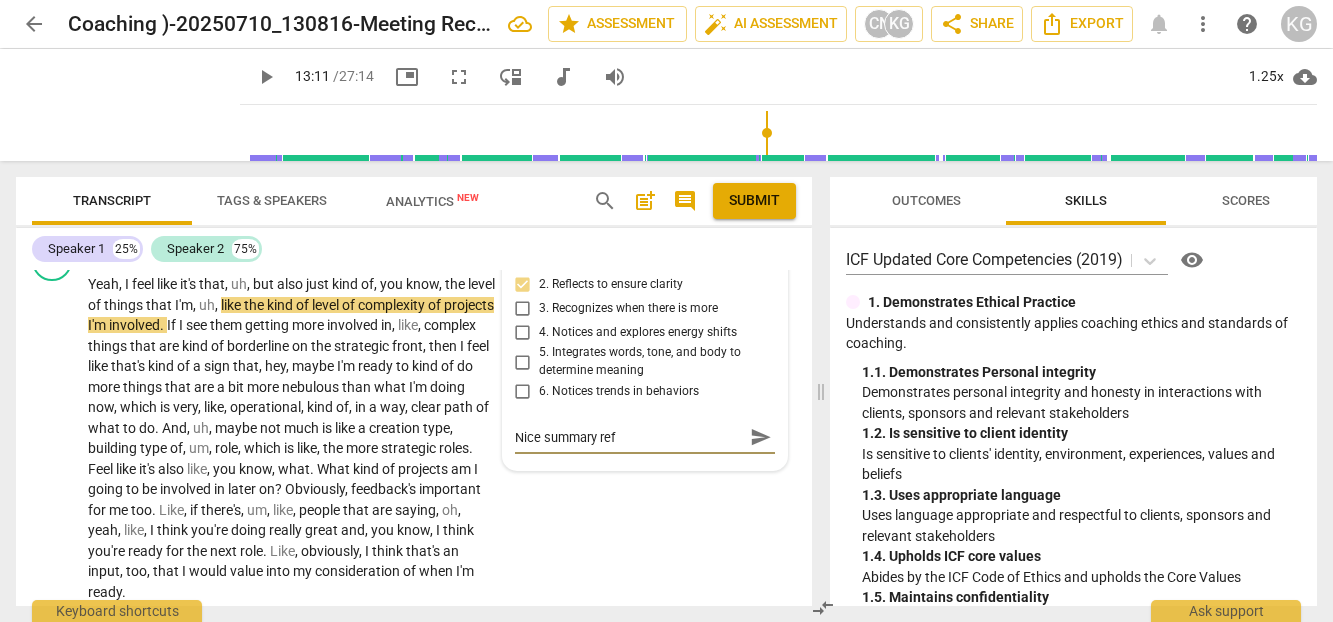 type on "Nice summary refl" 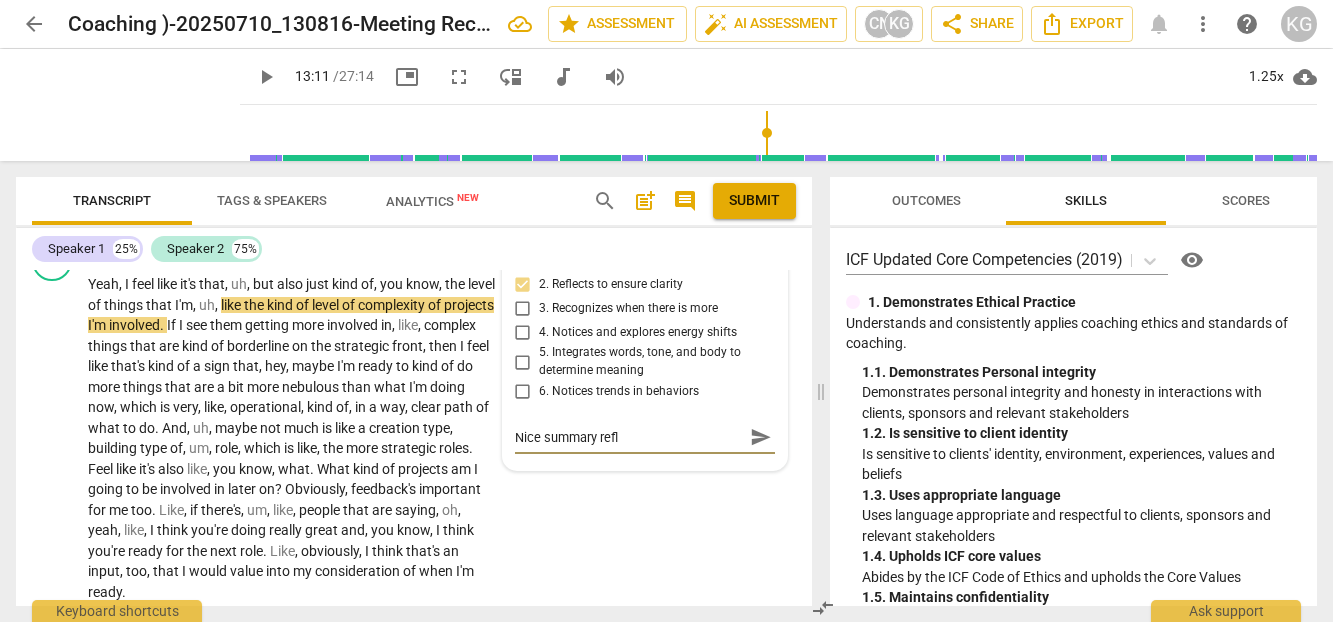 type on "Nice summary refle" 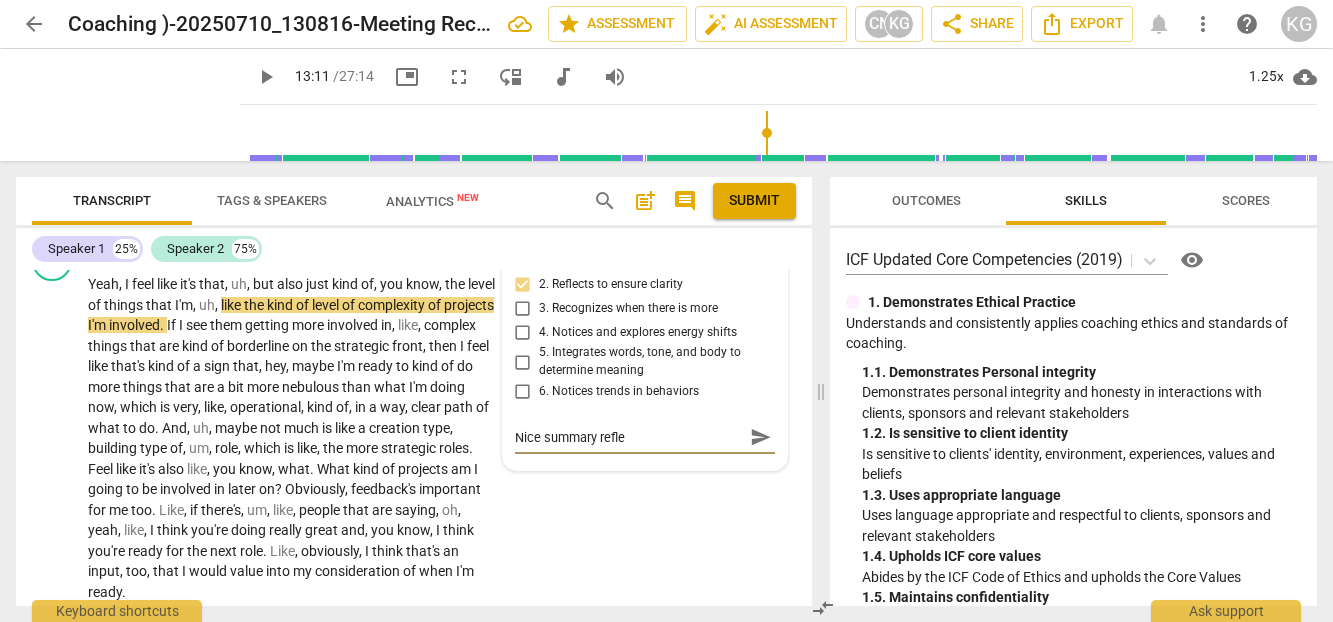 type on "Nice summary reflec" 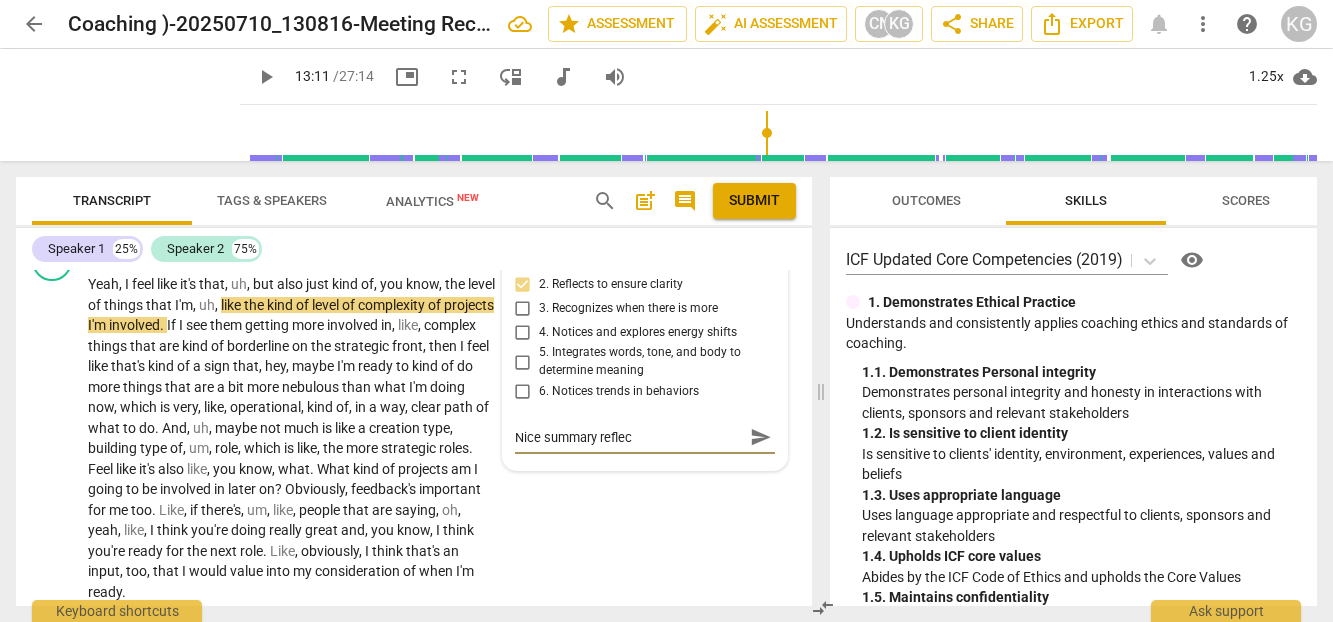 type on "Nice summary reflect" 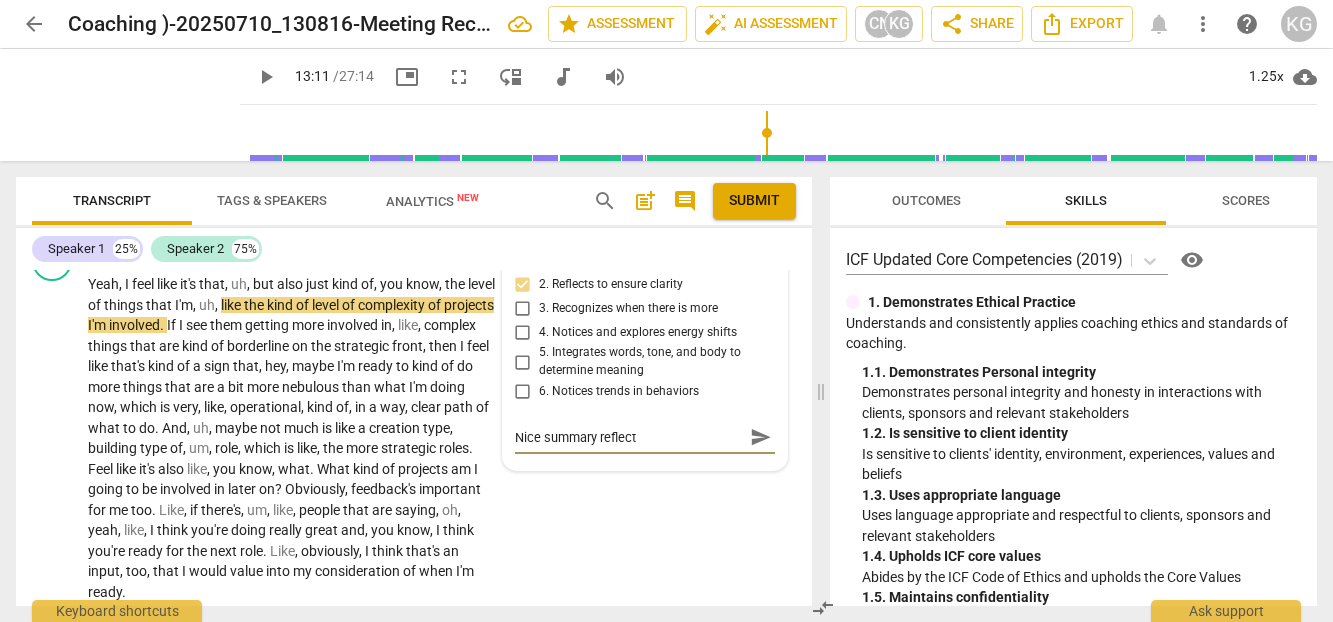 type on "Nice summary reflecti" 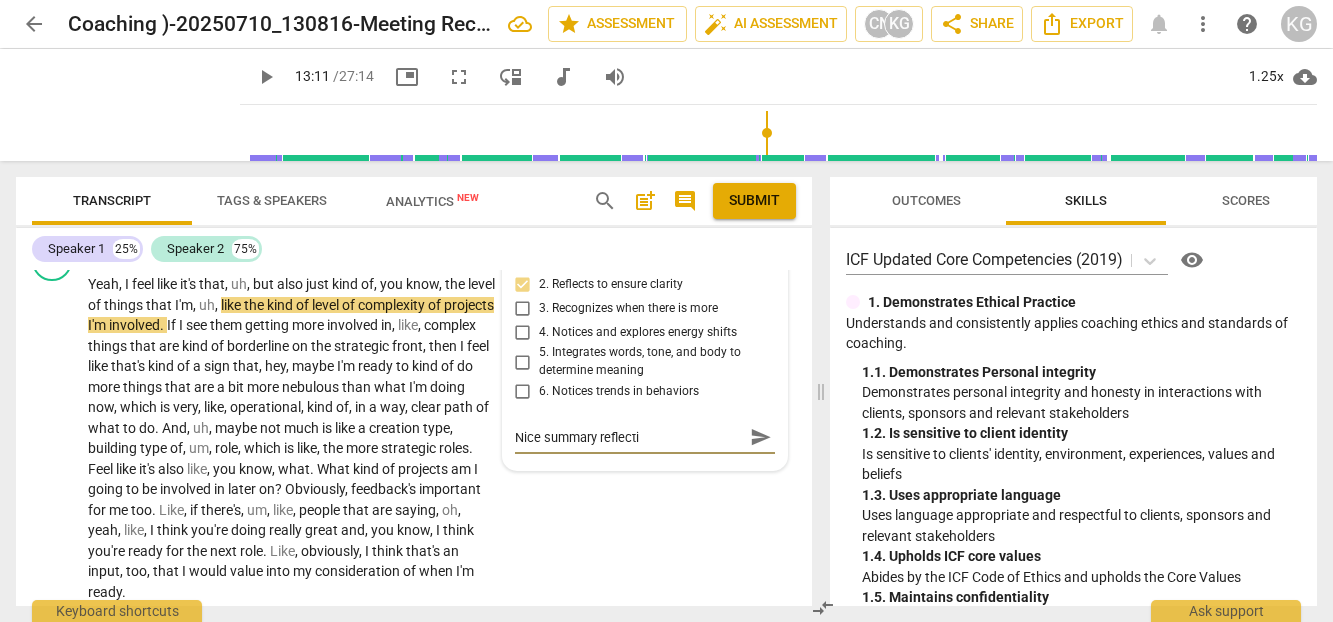 type on "Nice summary reflectio" 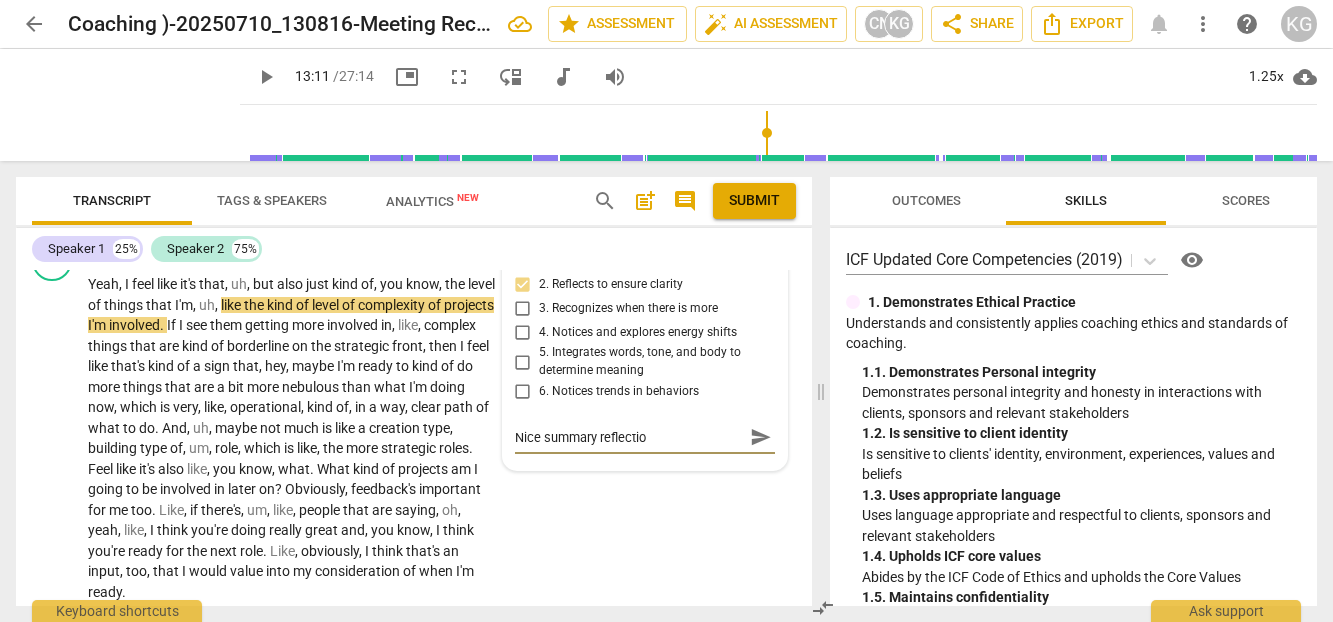 type on "Nice summary reflection" 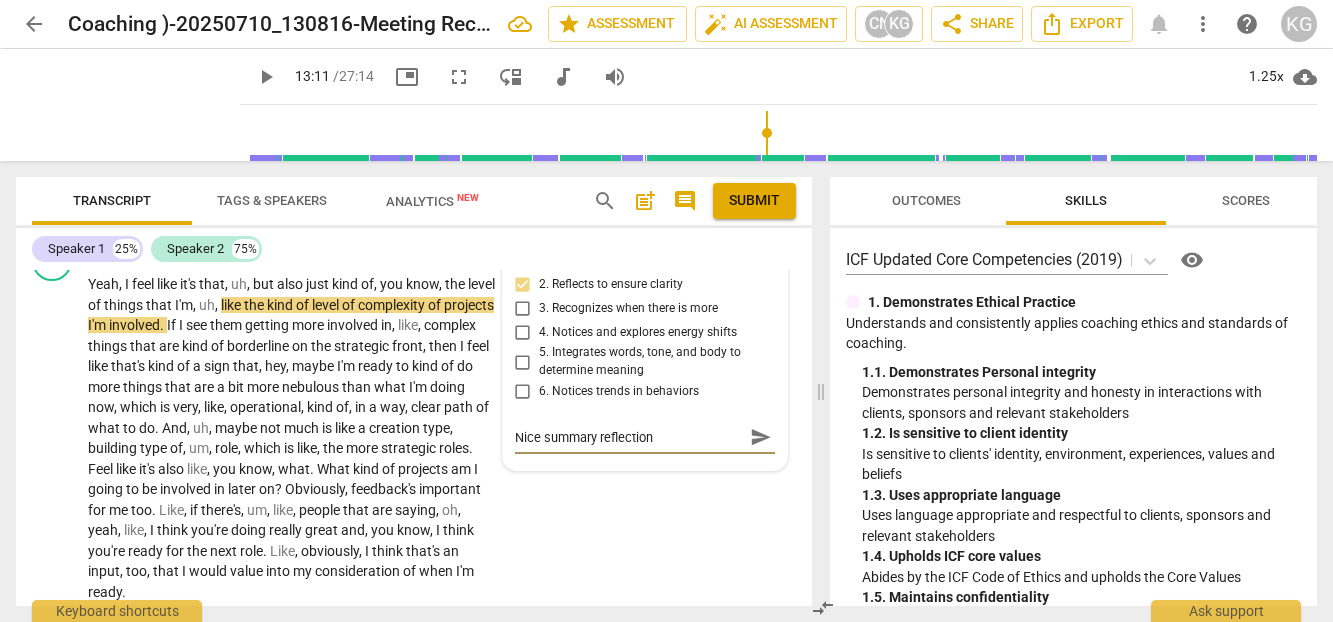 type on "Nice summary reflection" 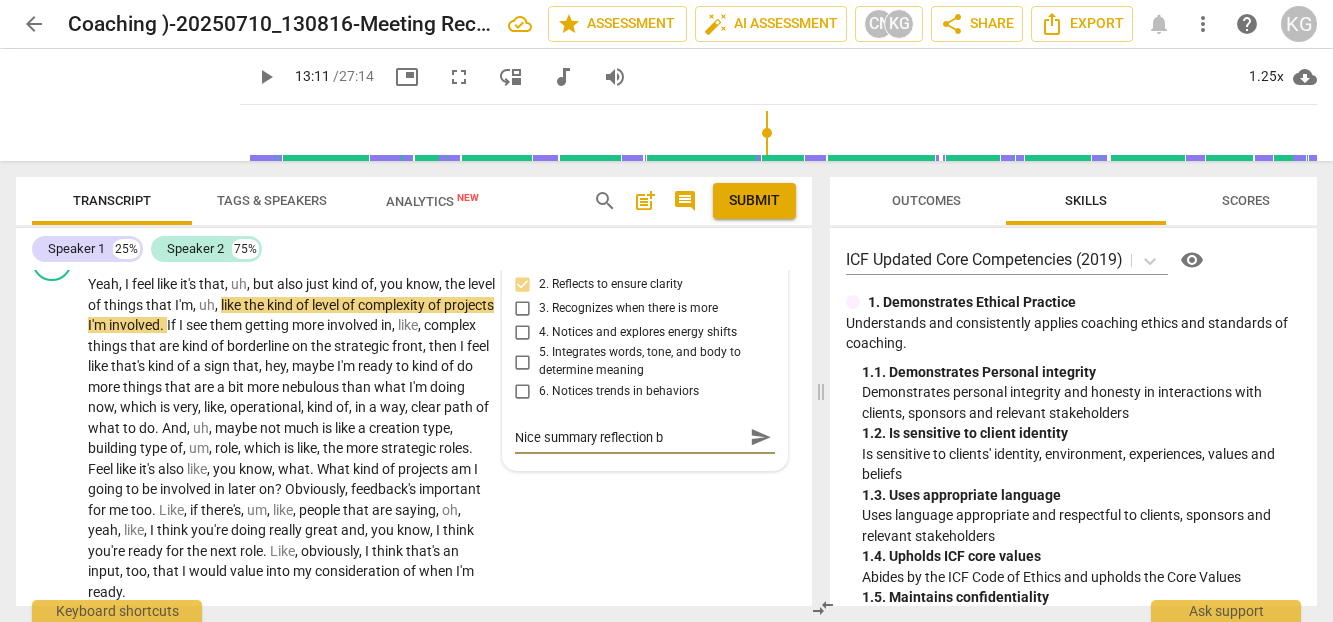 type on "Nice summary reflection ba" 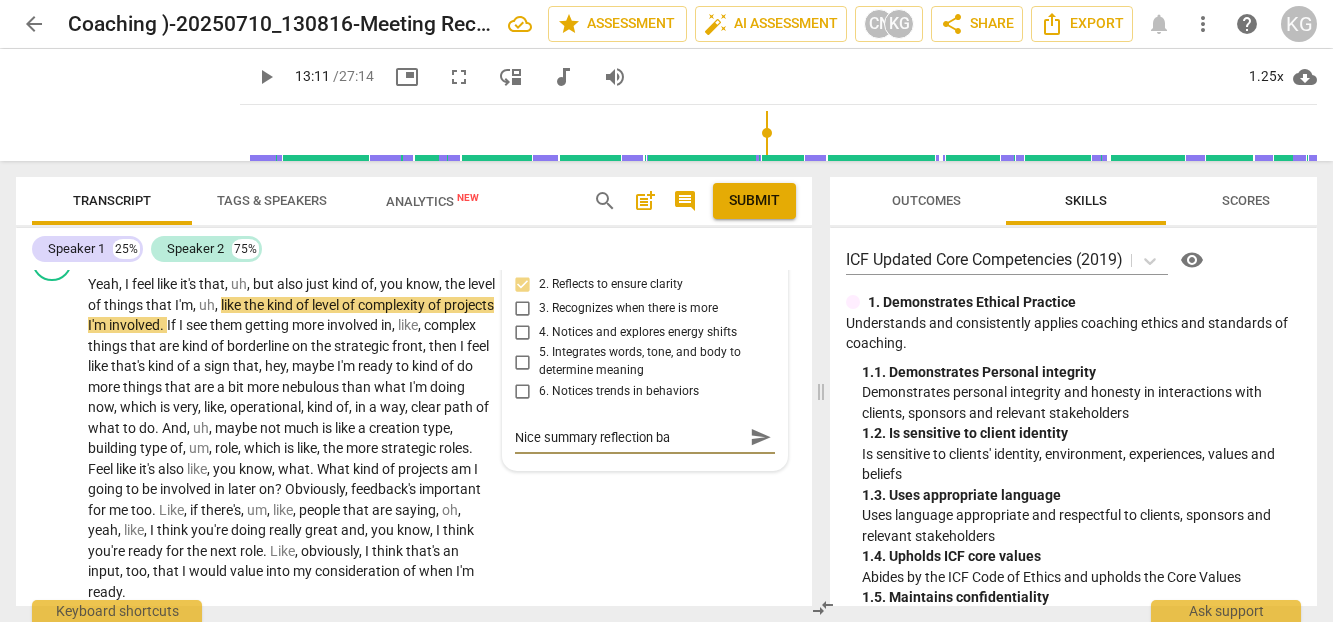 type on "Nice summary reflection bac" 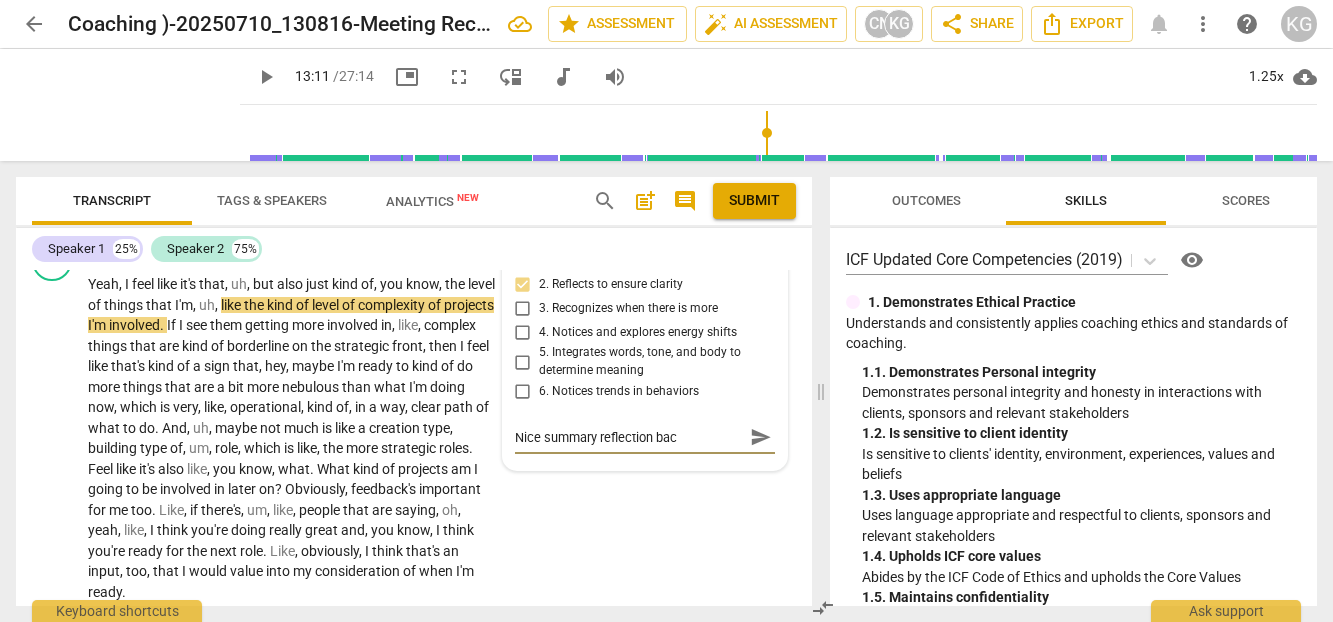 type on "Nice summary reflection back" 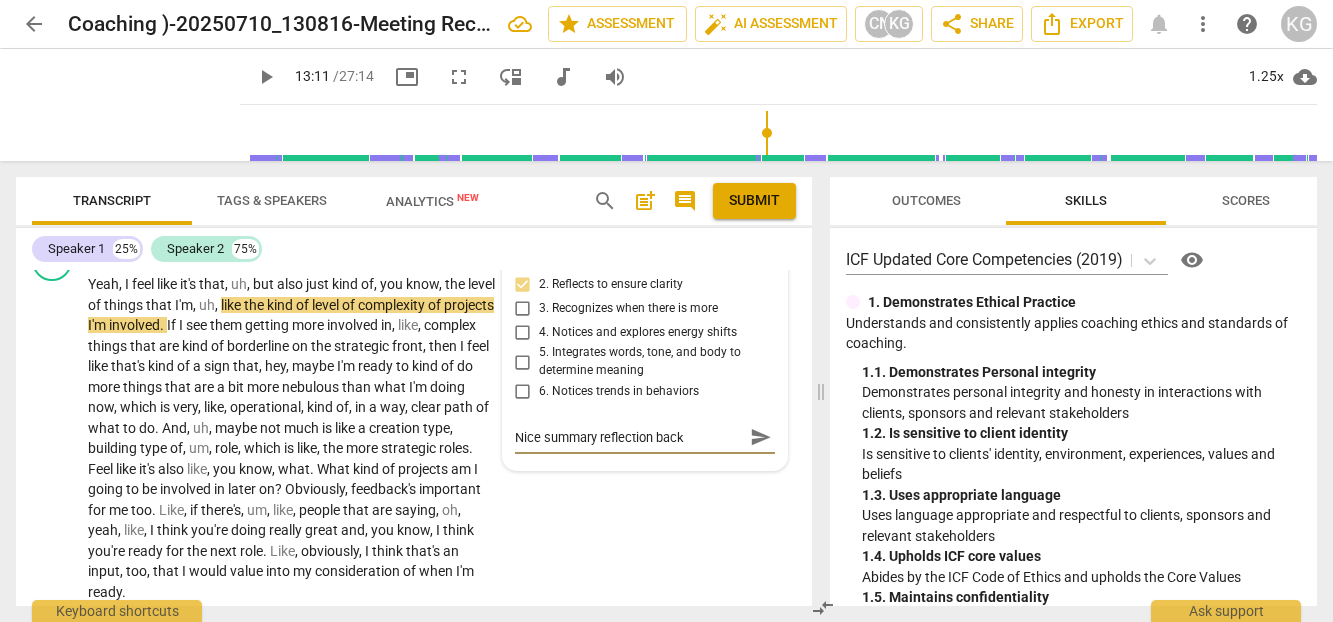 type on "Nice summary reflection back." 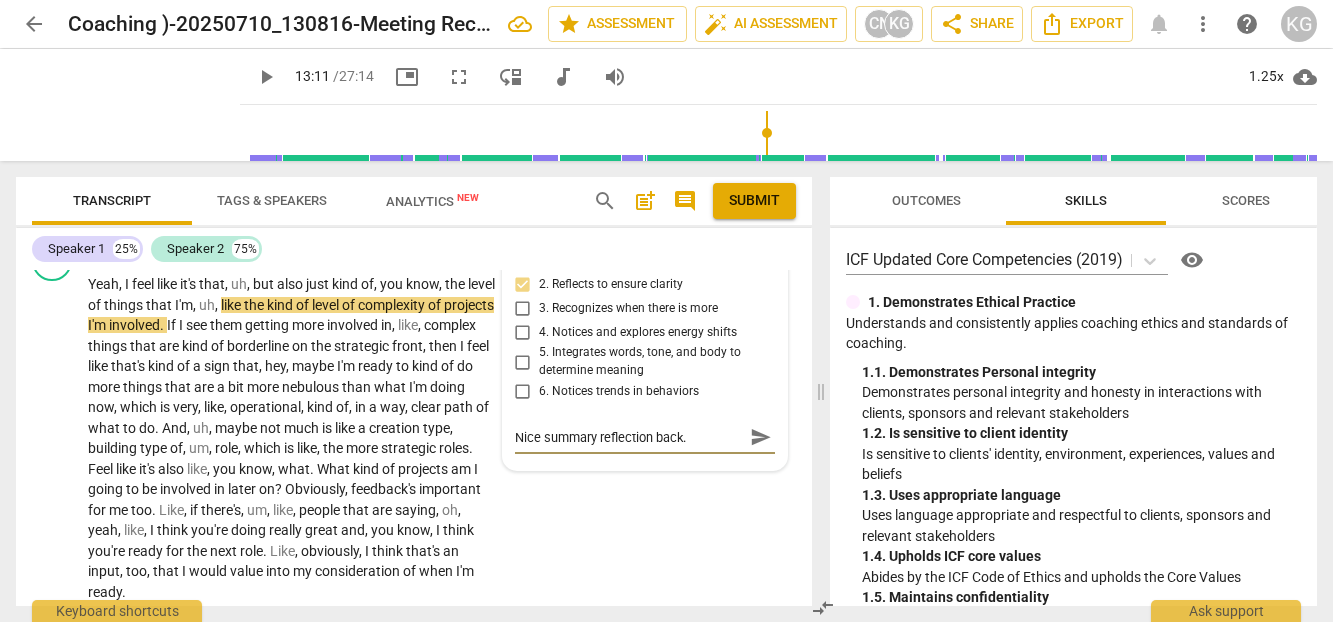 type on "Nice summary reflection back." 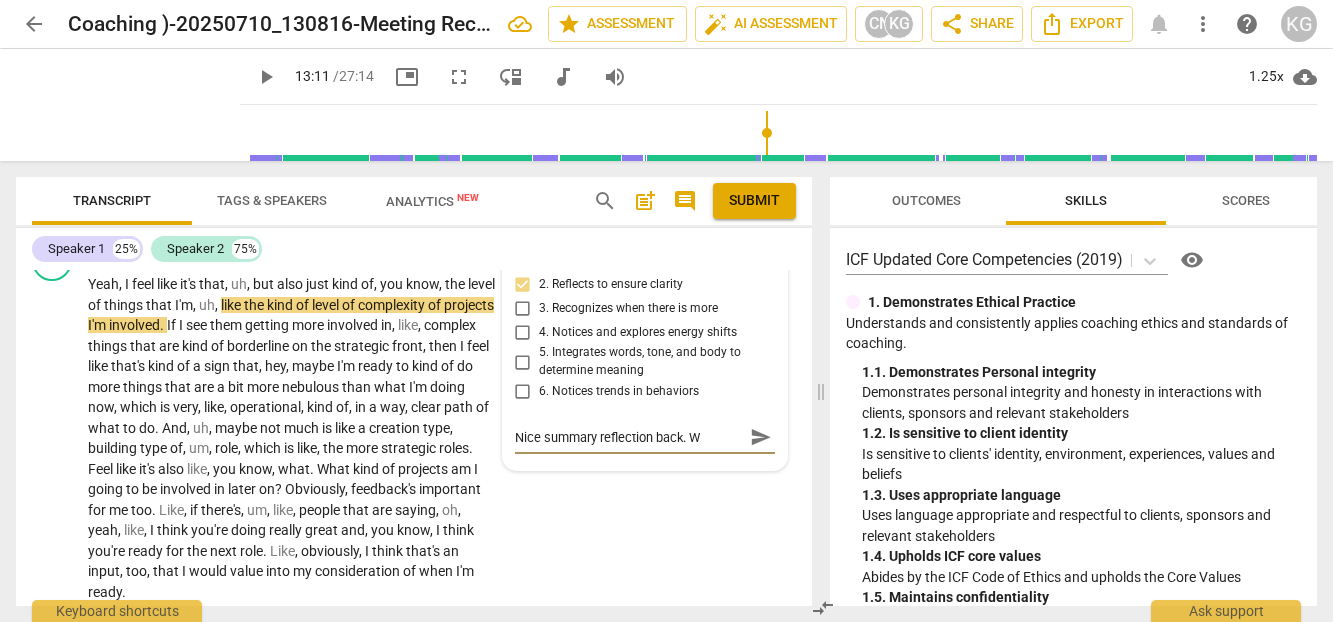 type on "Nice summary reflection back. Wh" 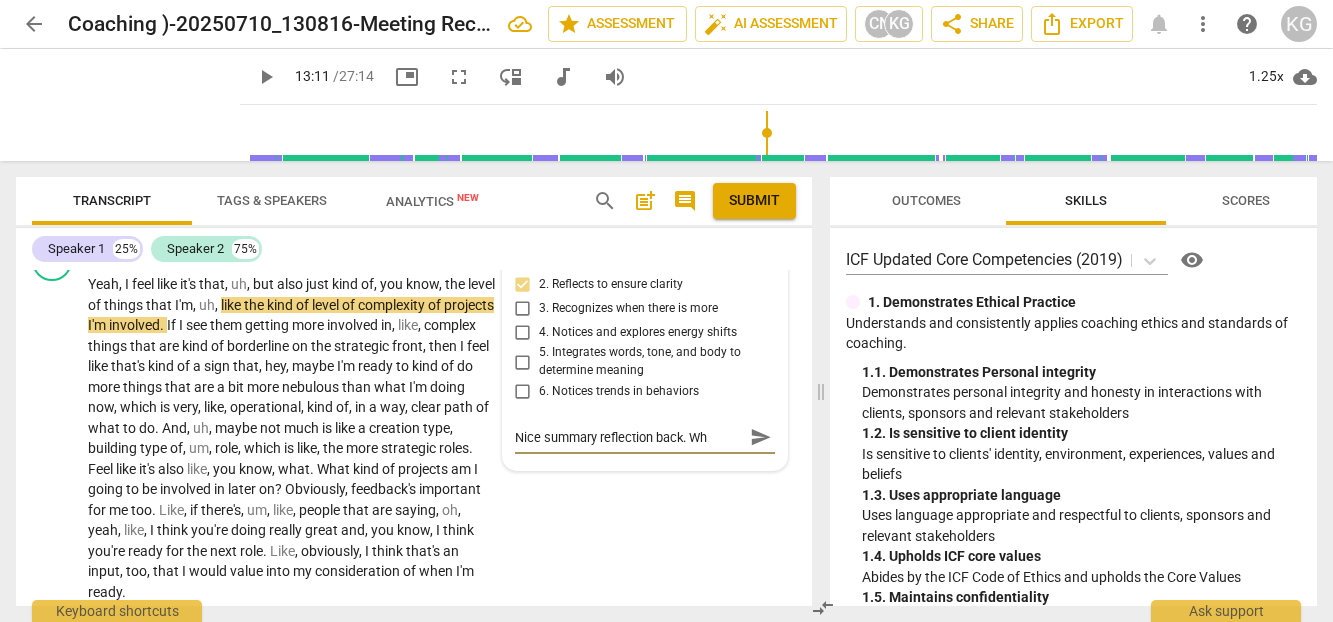 type on "Nice summary reflection back. Wha" 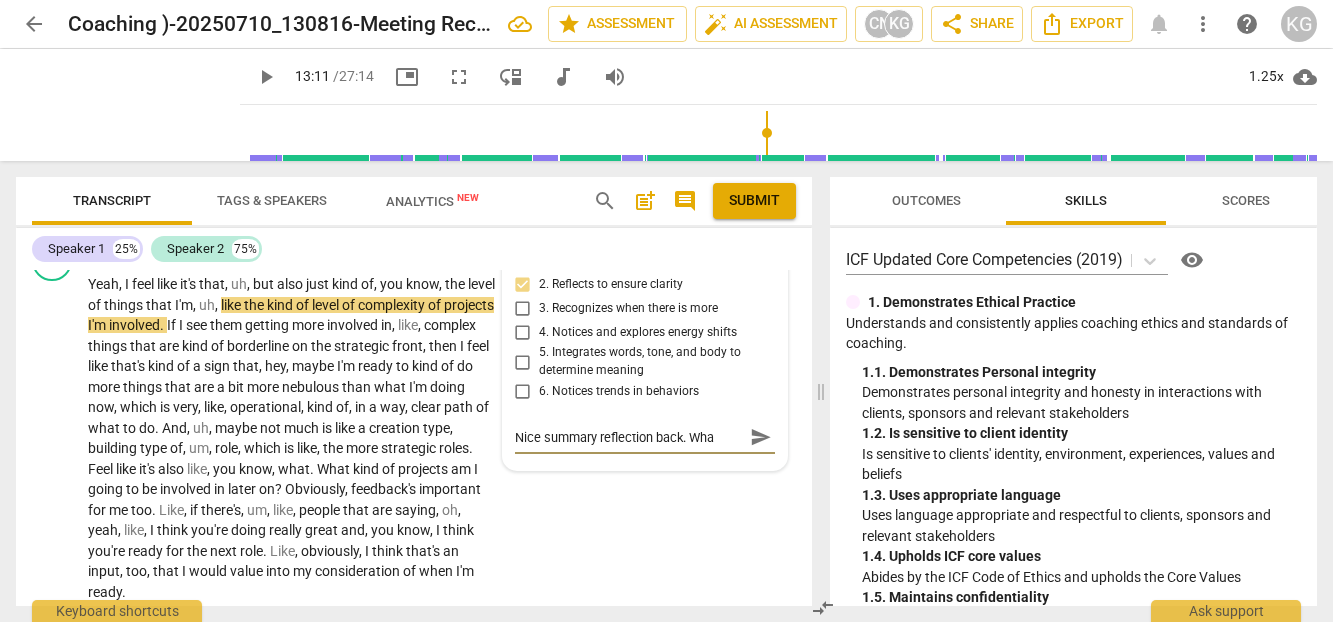 type on "Nice summary reflection back. What" 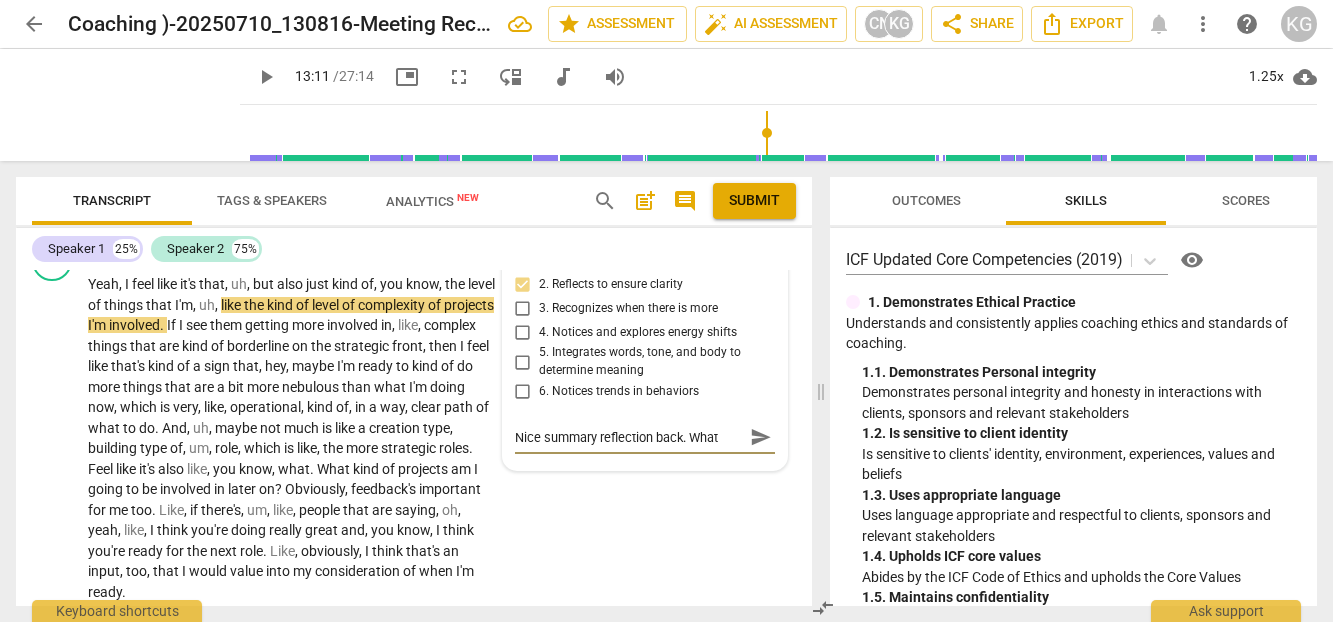 type on "Nice summary reflection back. What" 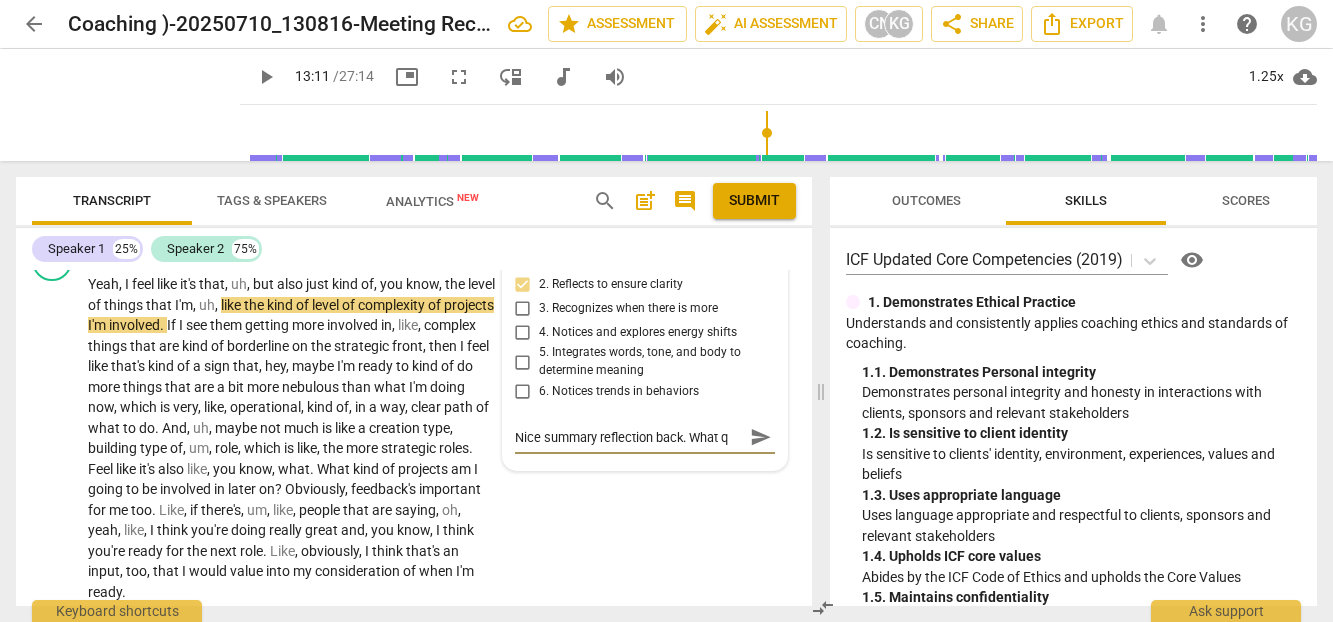 type on "Nice summary reflection back. What qu" 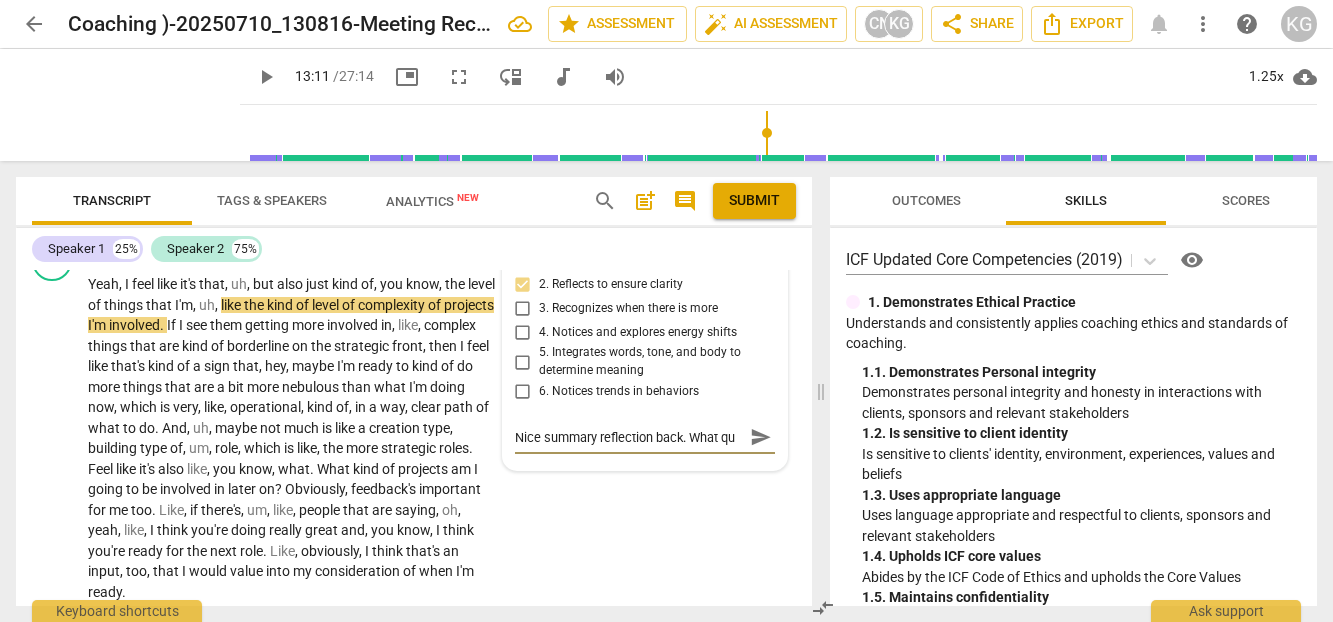 type on "Nice summary reflection back. What que" 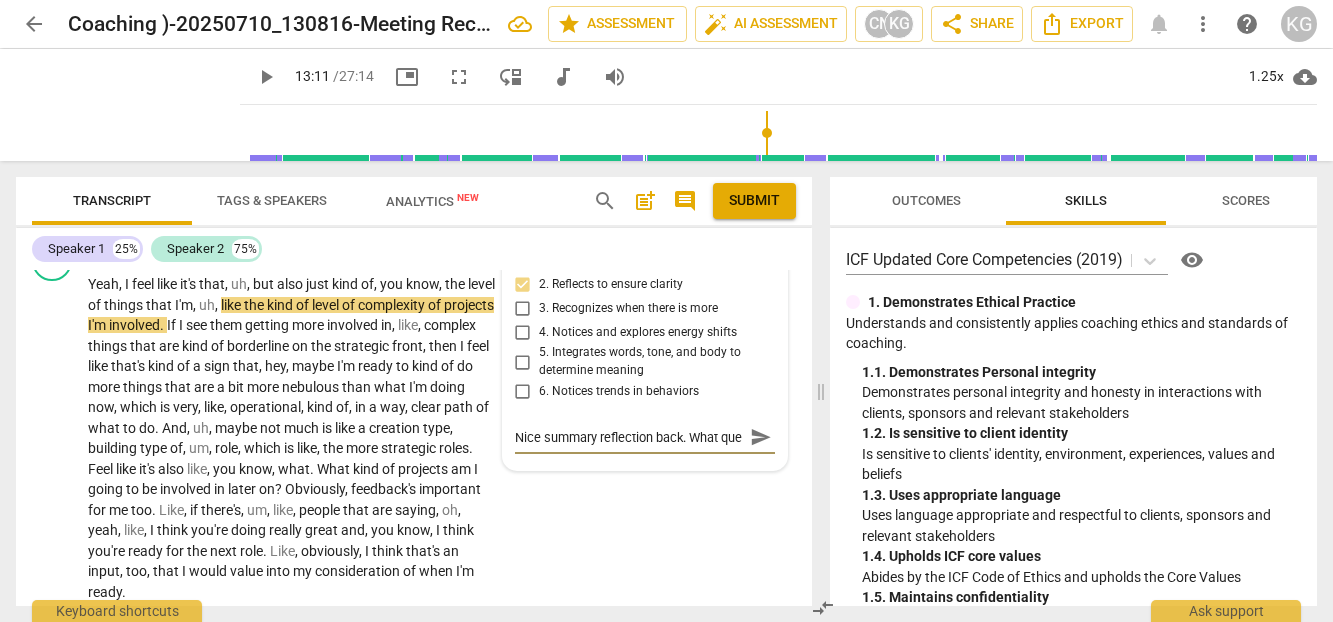 scroll, scrollTop: 17, scrollLeft: 0, axis: vertical 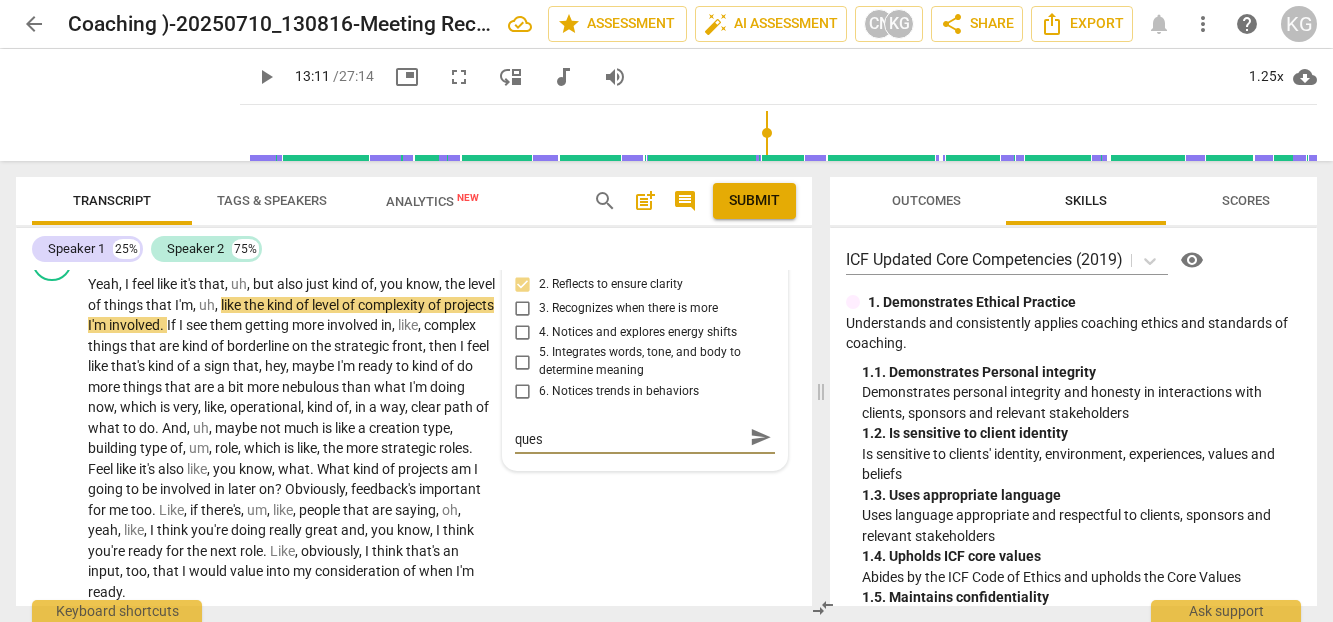 type on "Nice summary reflection back. What quest" 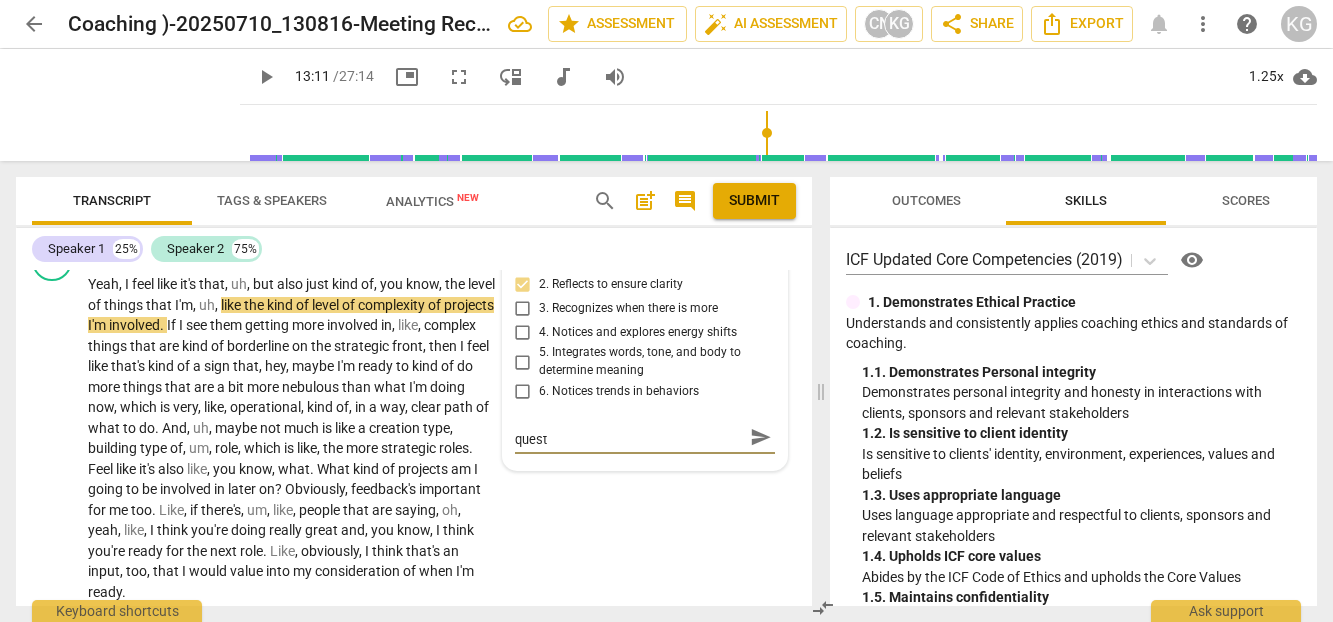 type on "Nice summary reflection back. What questi" 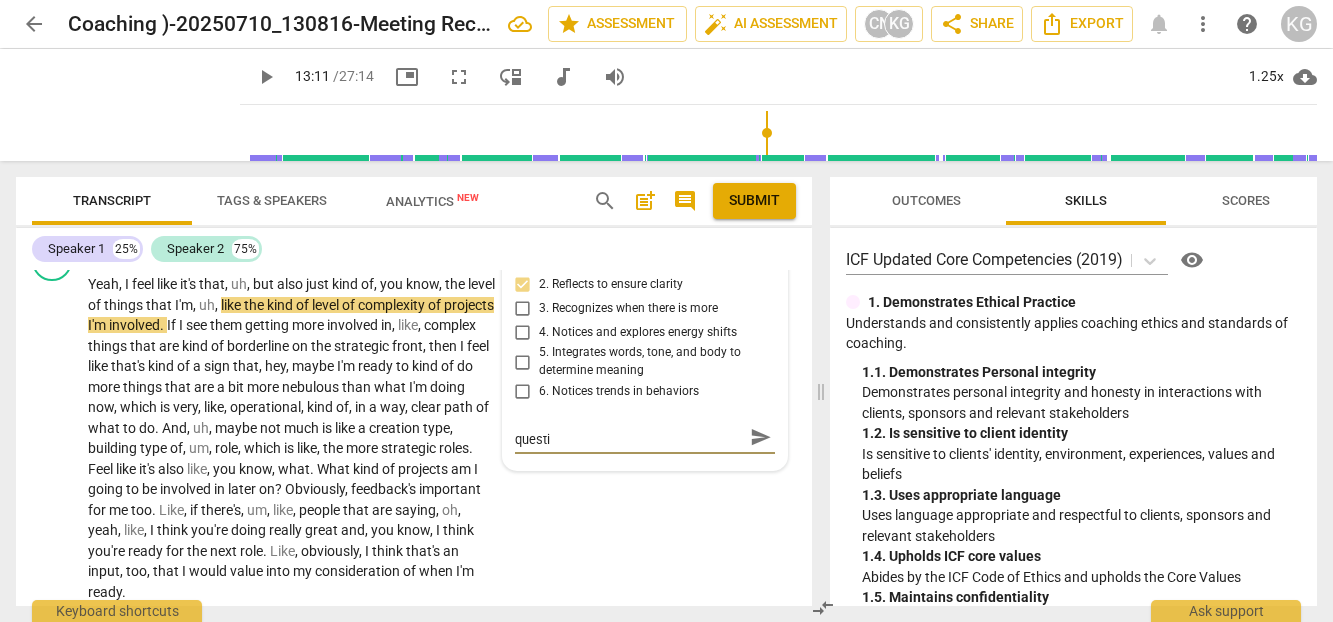 type on "Nice summary reflection back. What questio" 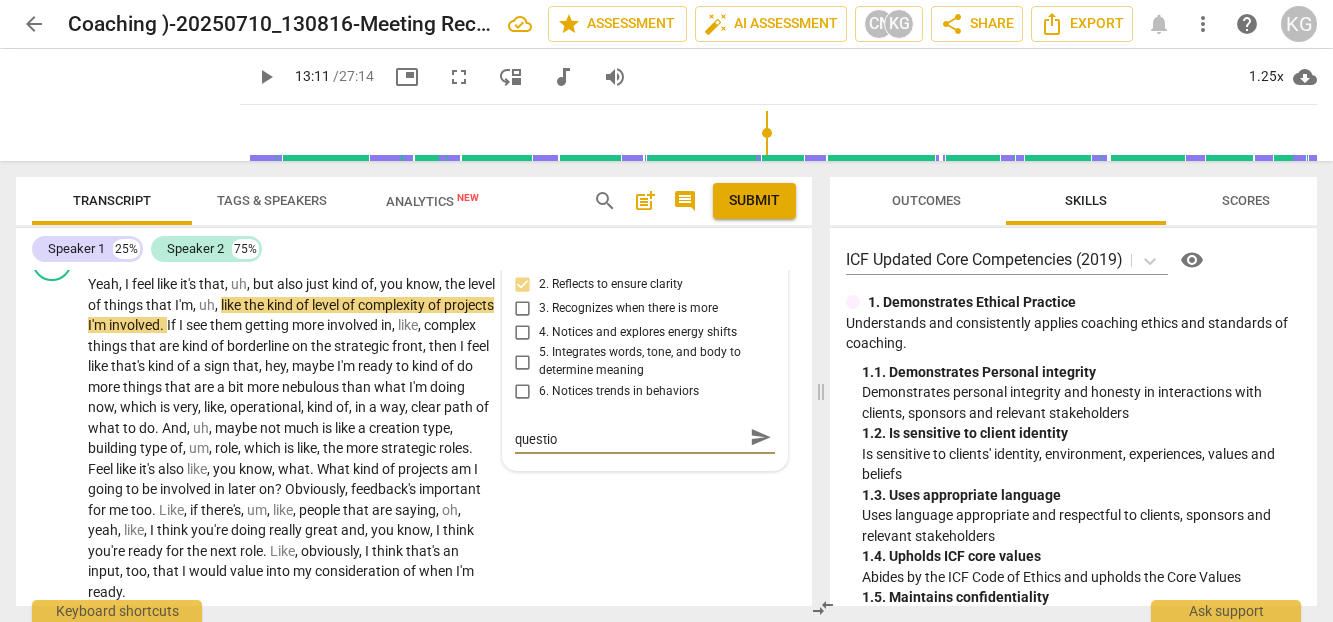 type on "Nice summary reflection back. What question" 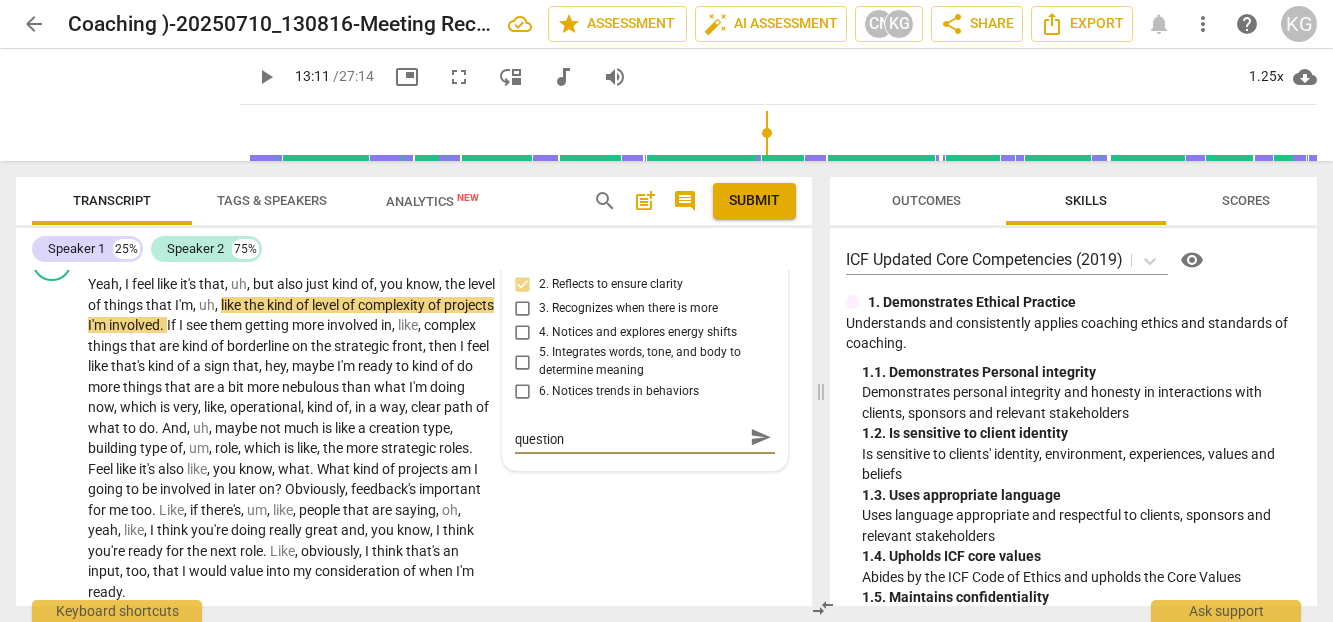 type on "Nice summary reflection back. What question" 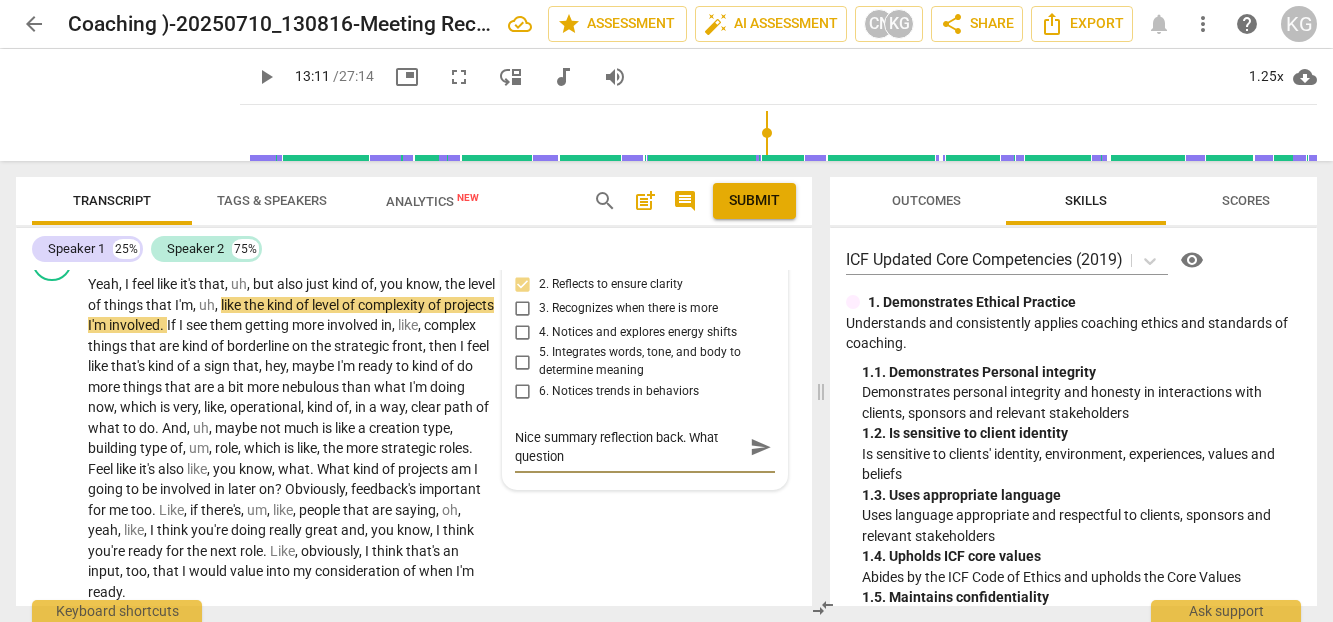 type on "Nice summary reflection back. What question c" 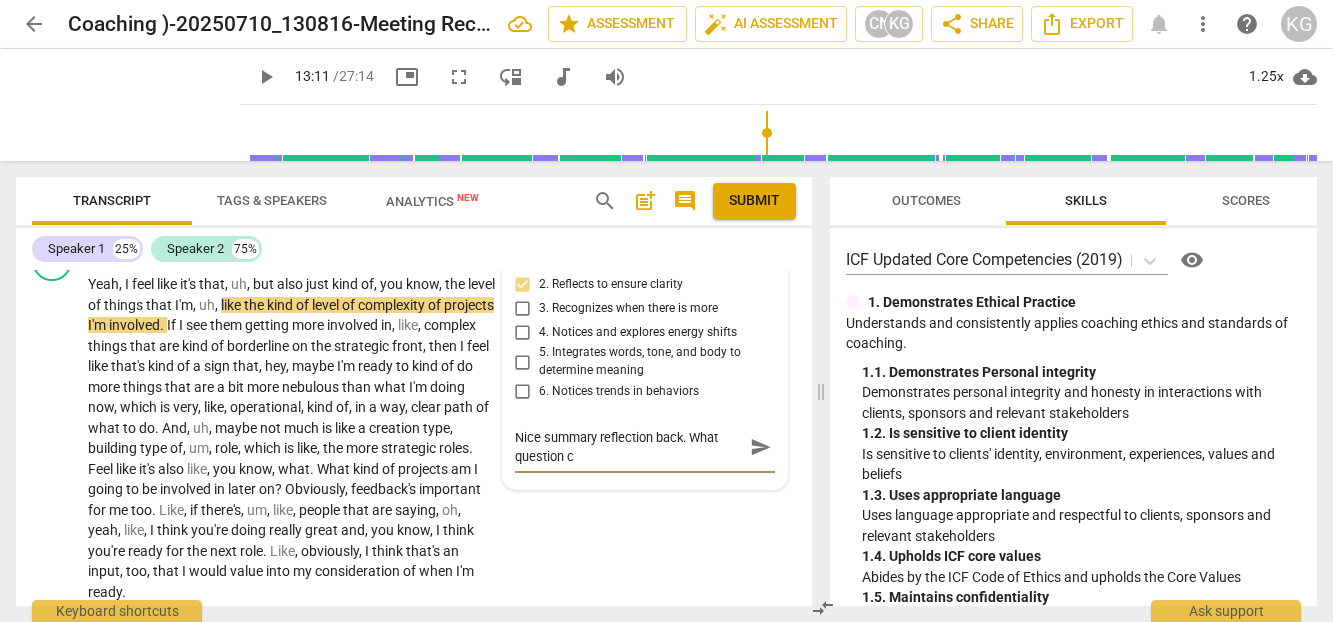 type on "Nice summary reflection back. What question co" 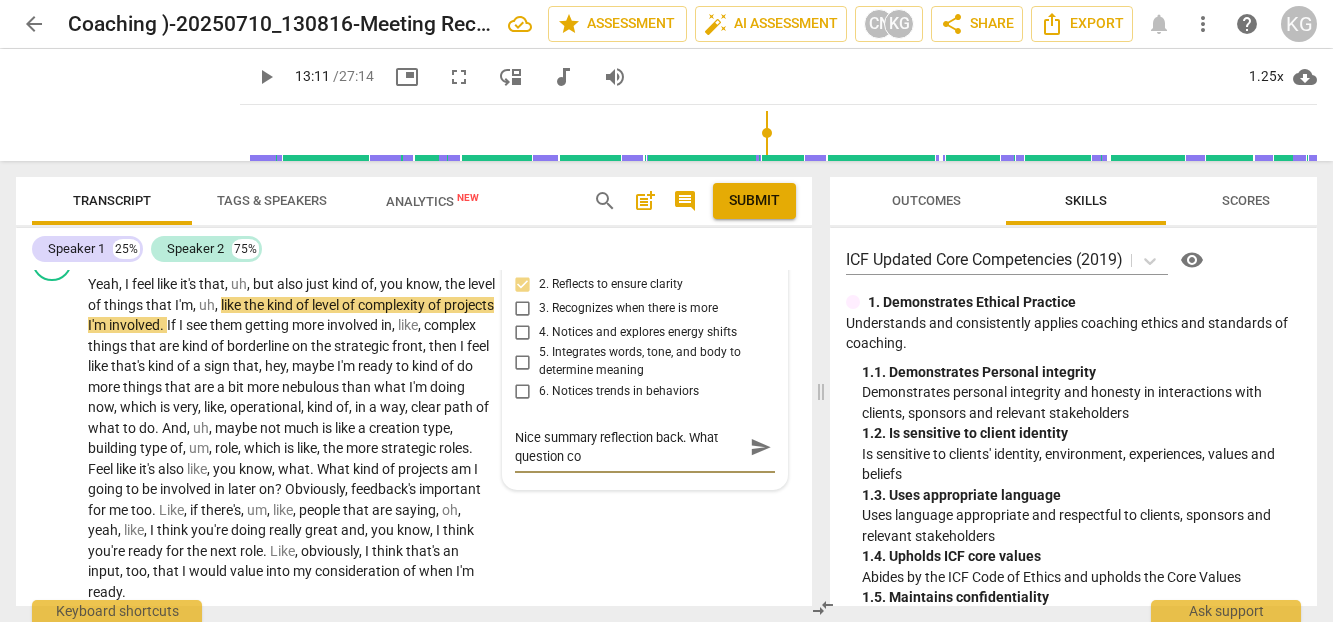 type on "Nice summary reflection back. What question cou" 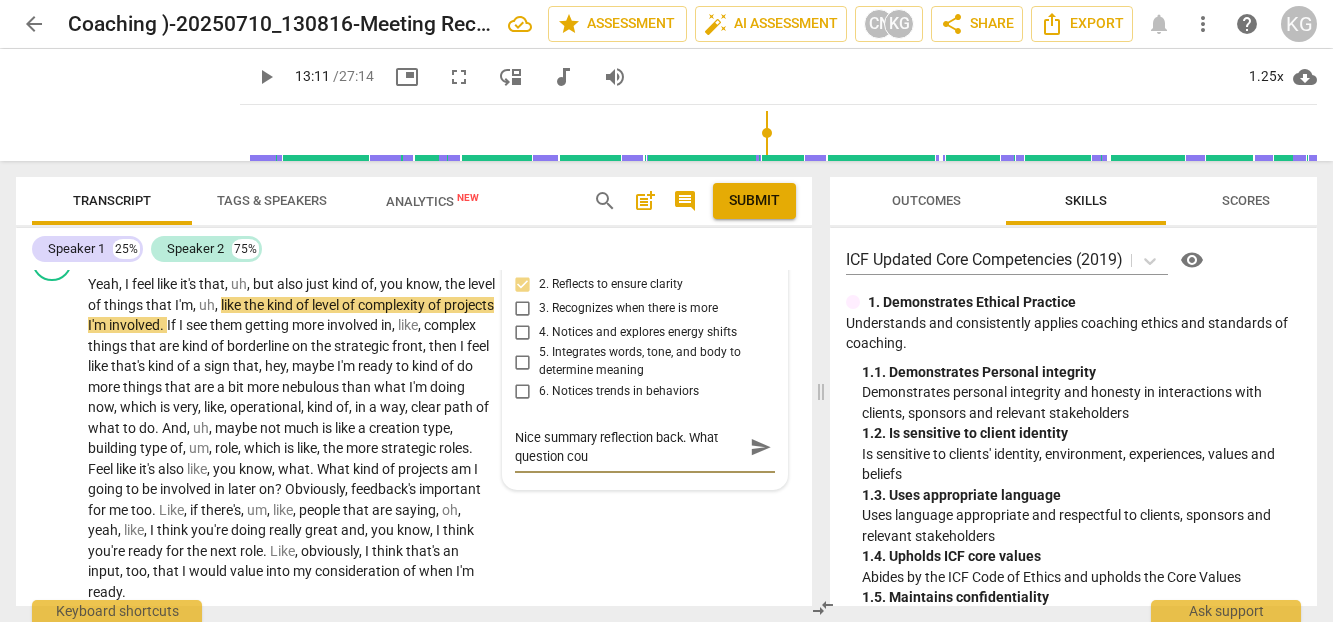 type on "Nice summary reflection back. What question coul" 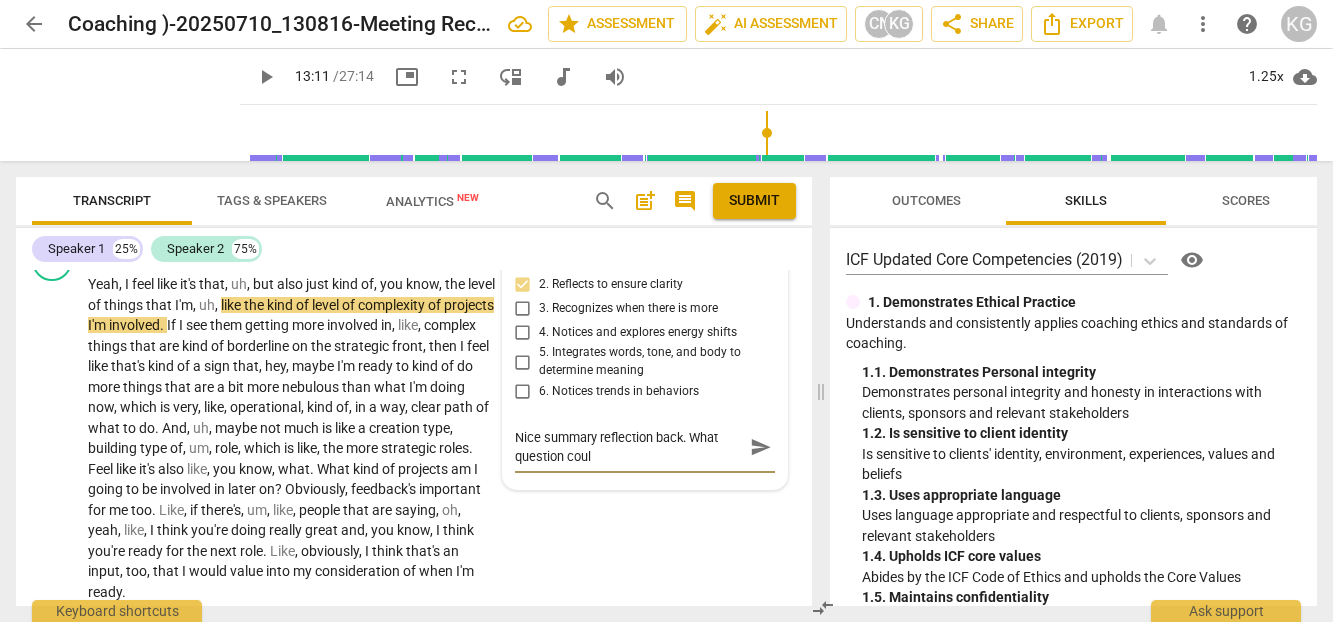 type on "Nice summary reflection back. What question could" 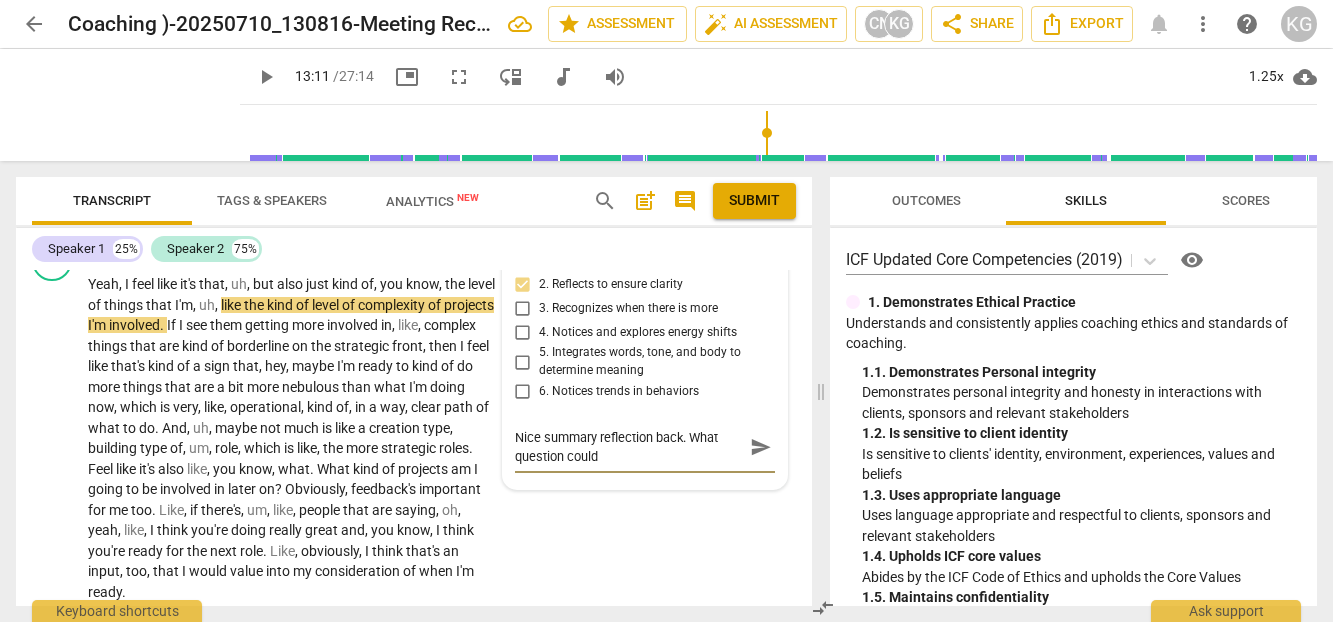 type on "Nice summary reflection back. What question could" 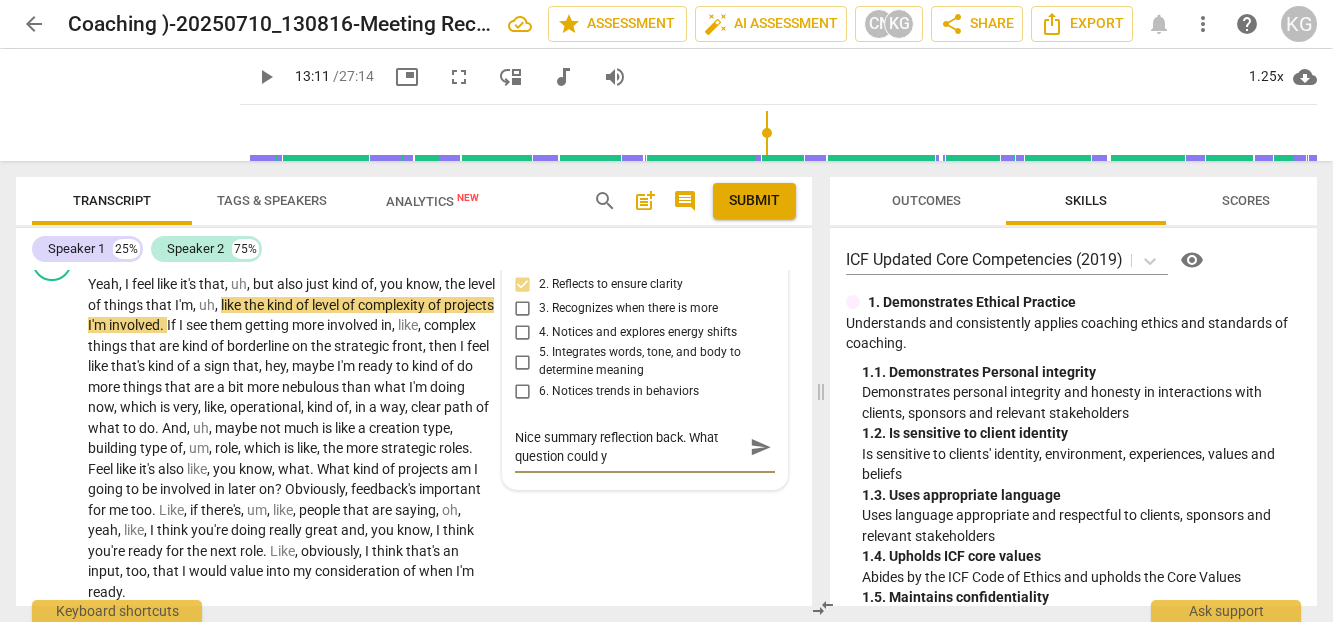 type on "Nice summary reflection back. What question could yo" 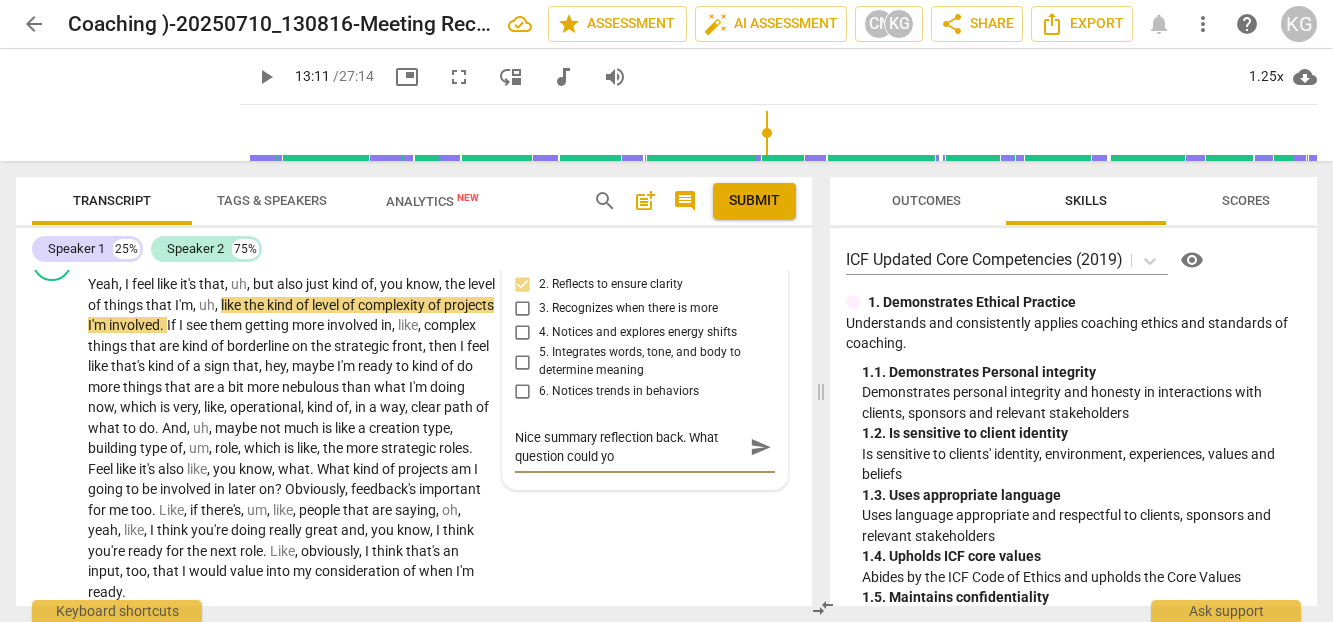 type on "Nice summary reflection back. What question could you" 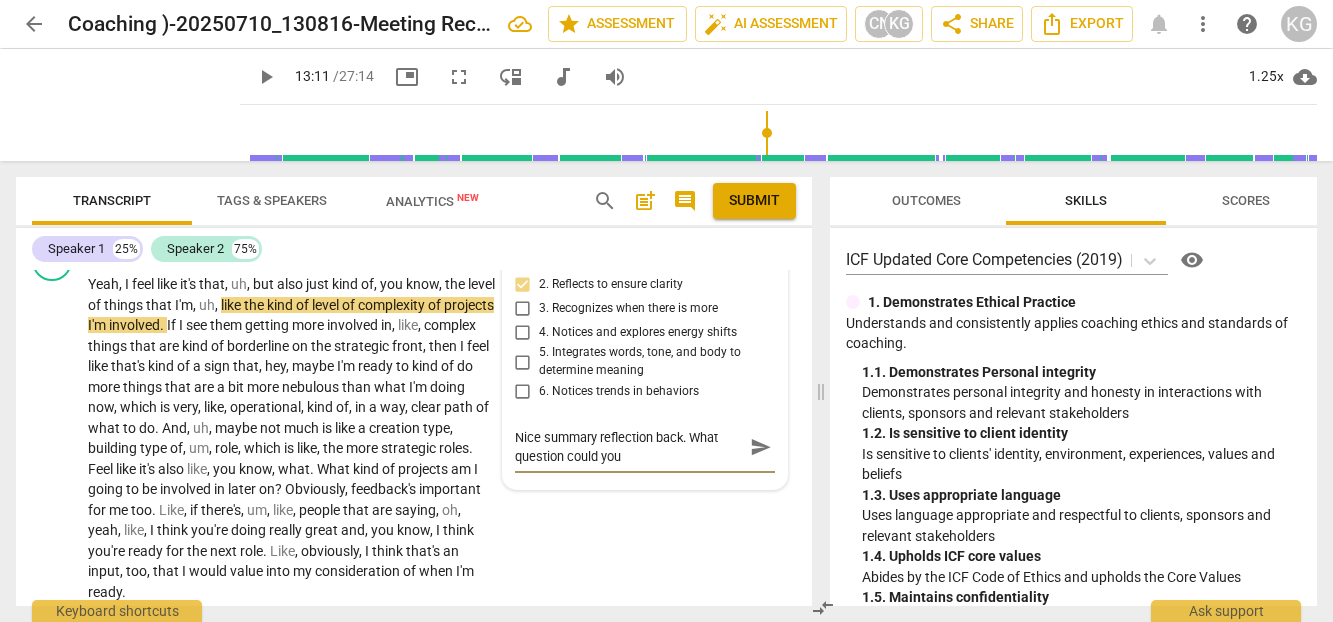 type on "Nice summary reflection back. What question could you" 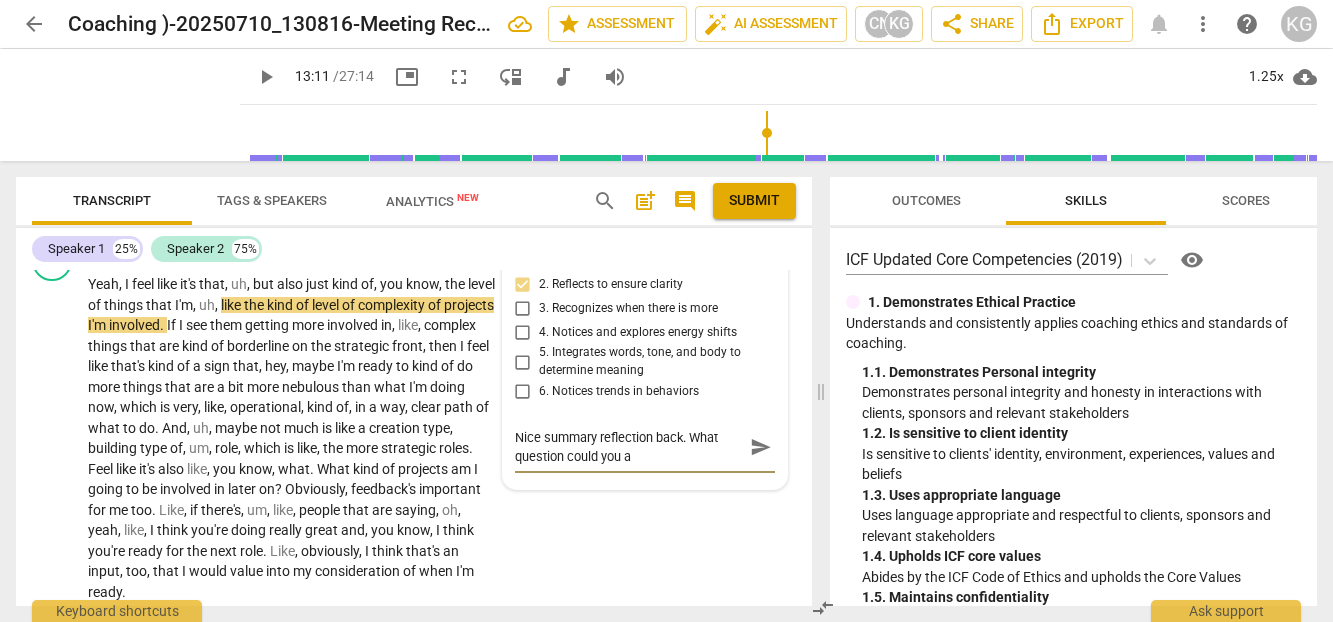 type on "Nice summary reflection back. What question could you as" 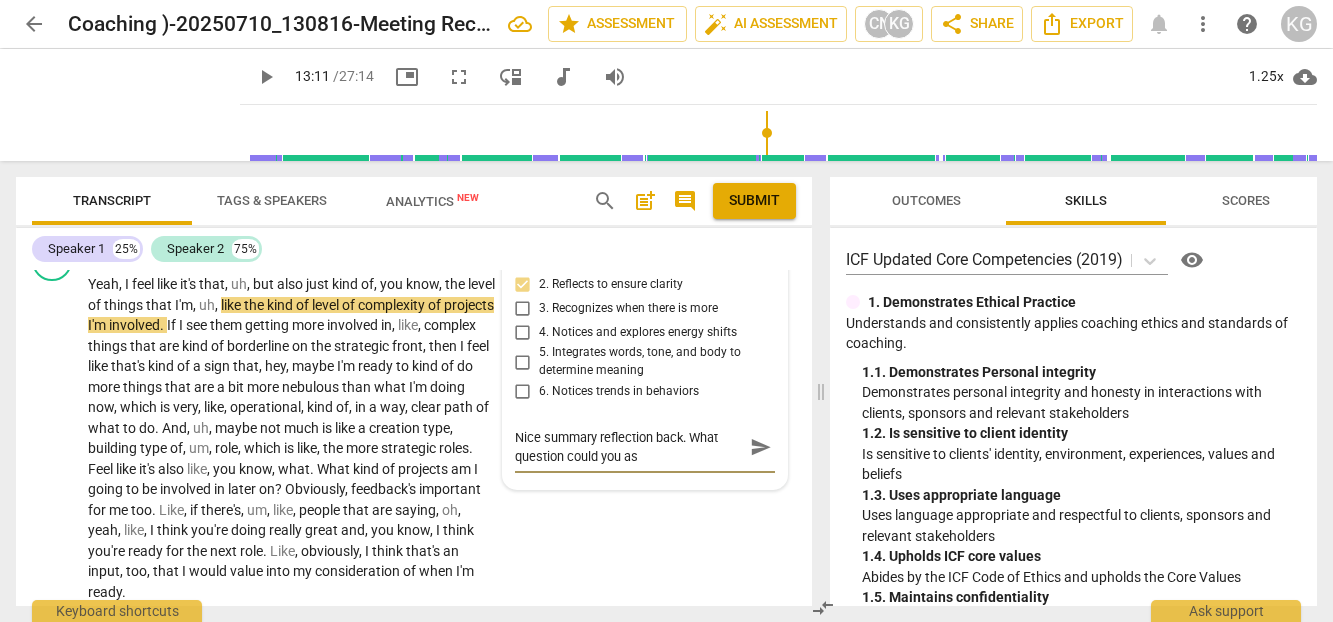 type on "Nice summary reflection back. What question could you ask" 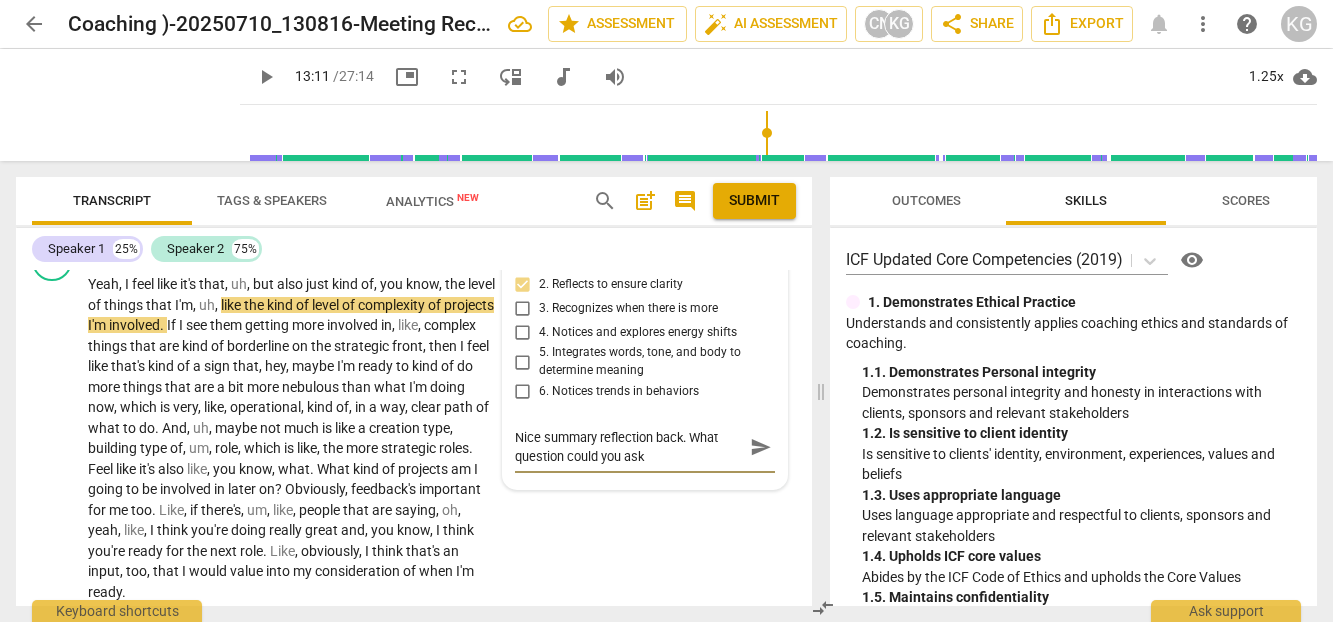 type on "Nice summary reflection back. What question could you ask" 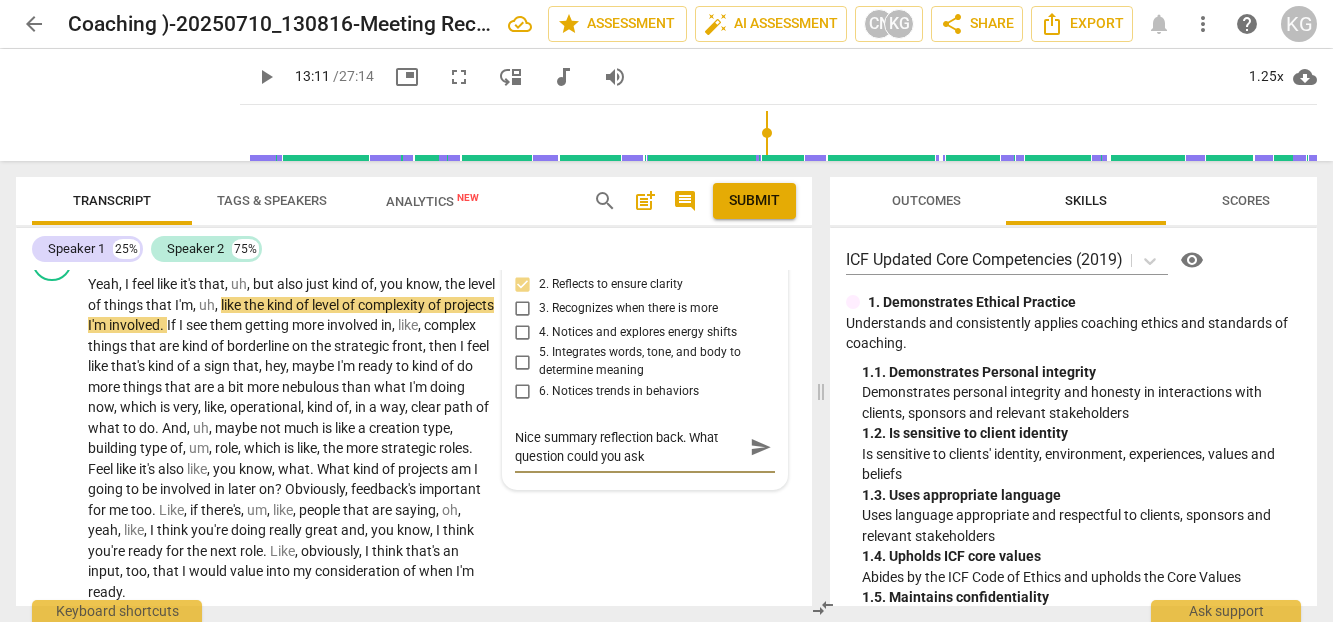 type on "Nice summary reflection back. What question could you ask t" 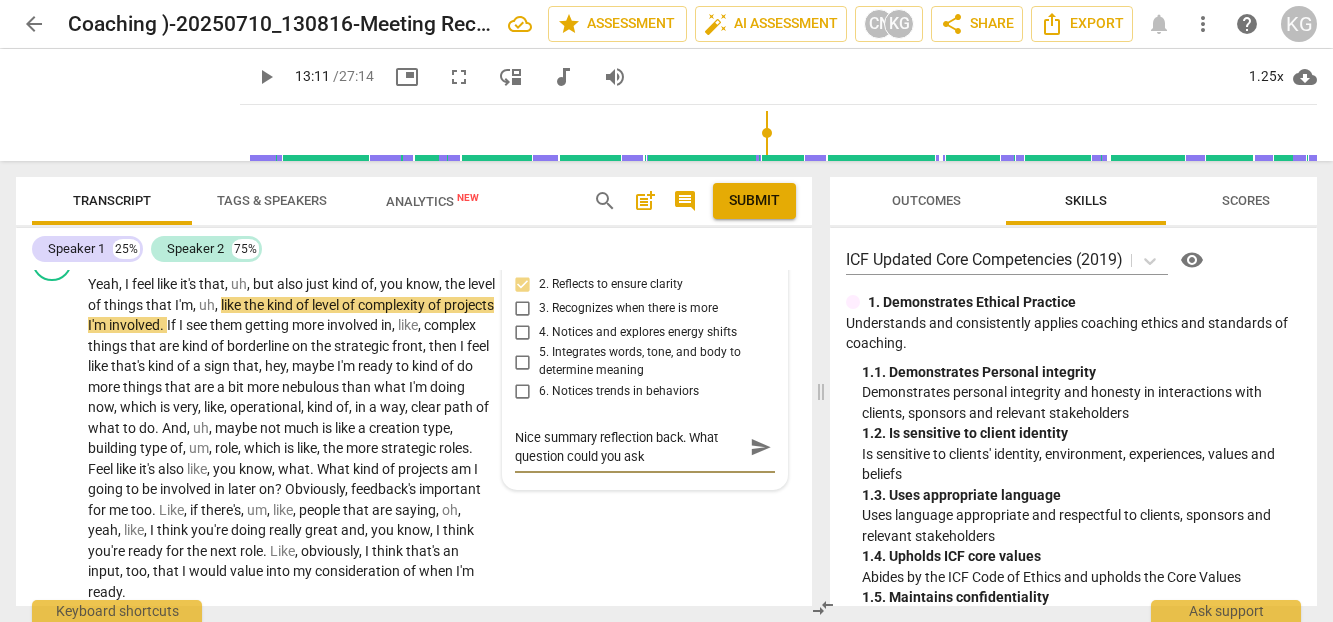 type on "Nice summary reflection back. What question could you ask t" 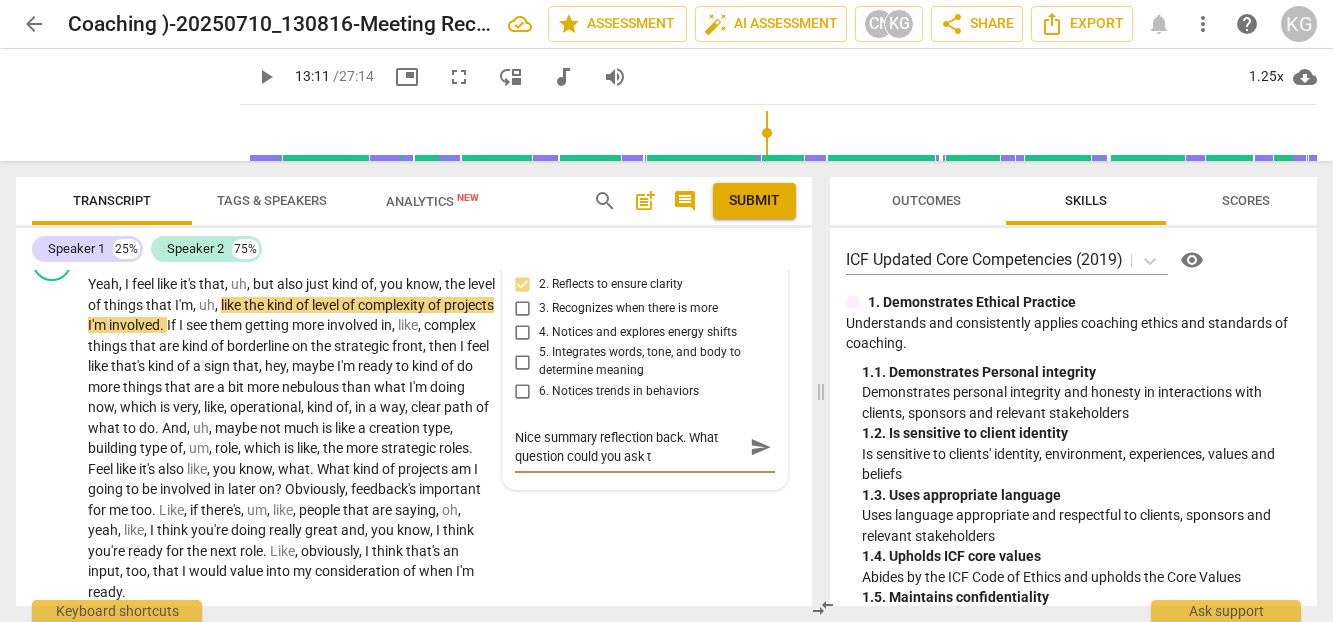 type on "Nice summary reflection back. What question could you ask to" 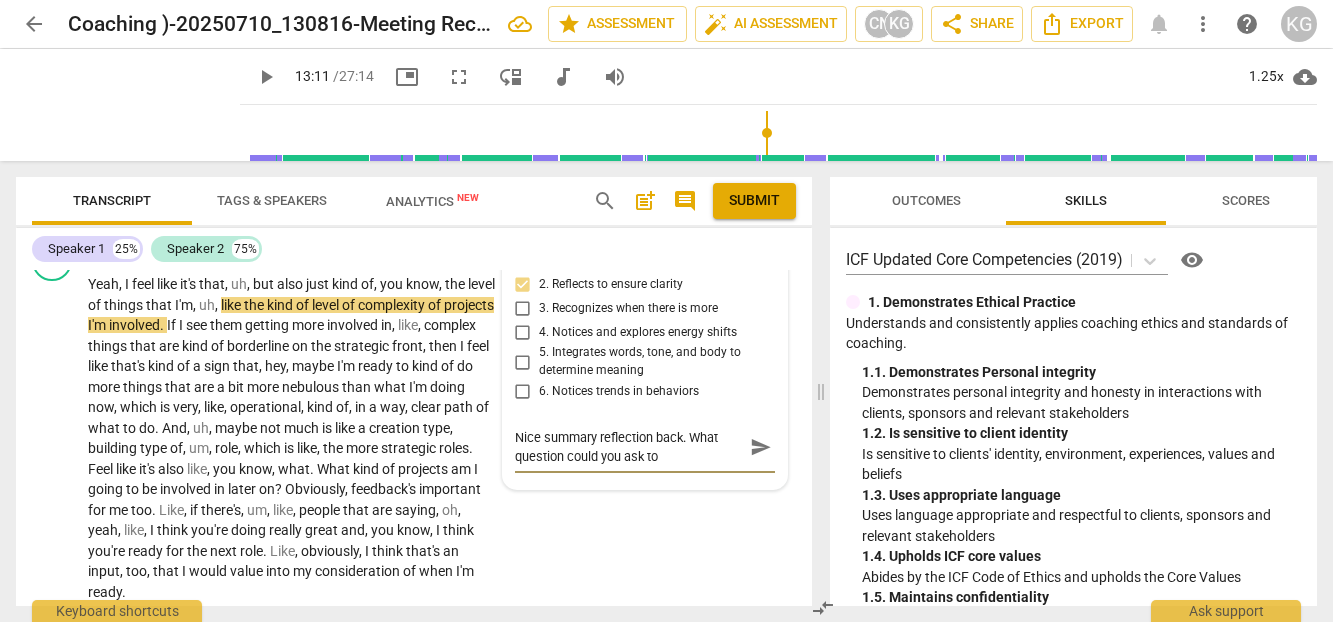 type on "Nice summary reflection back. What question could you ask to" 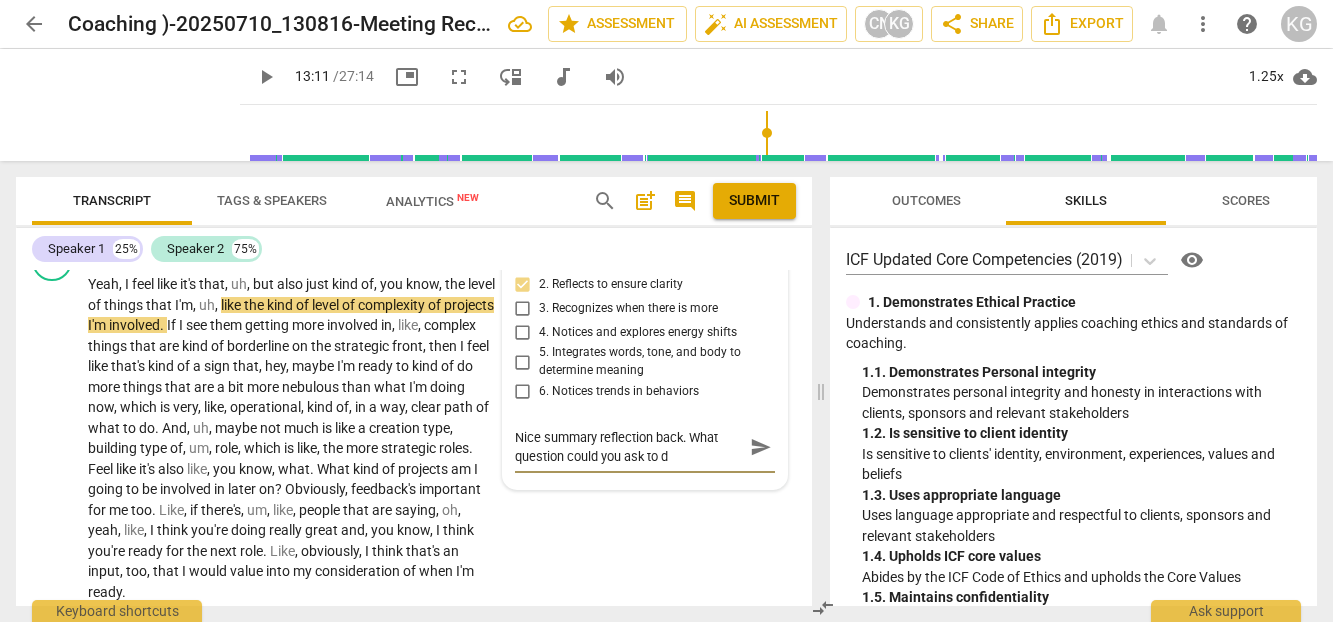 type on "Nice summary reflection back. What question could you ask to de" 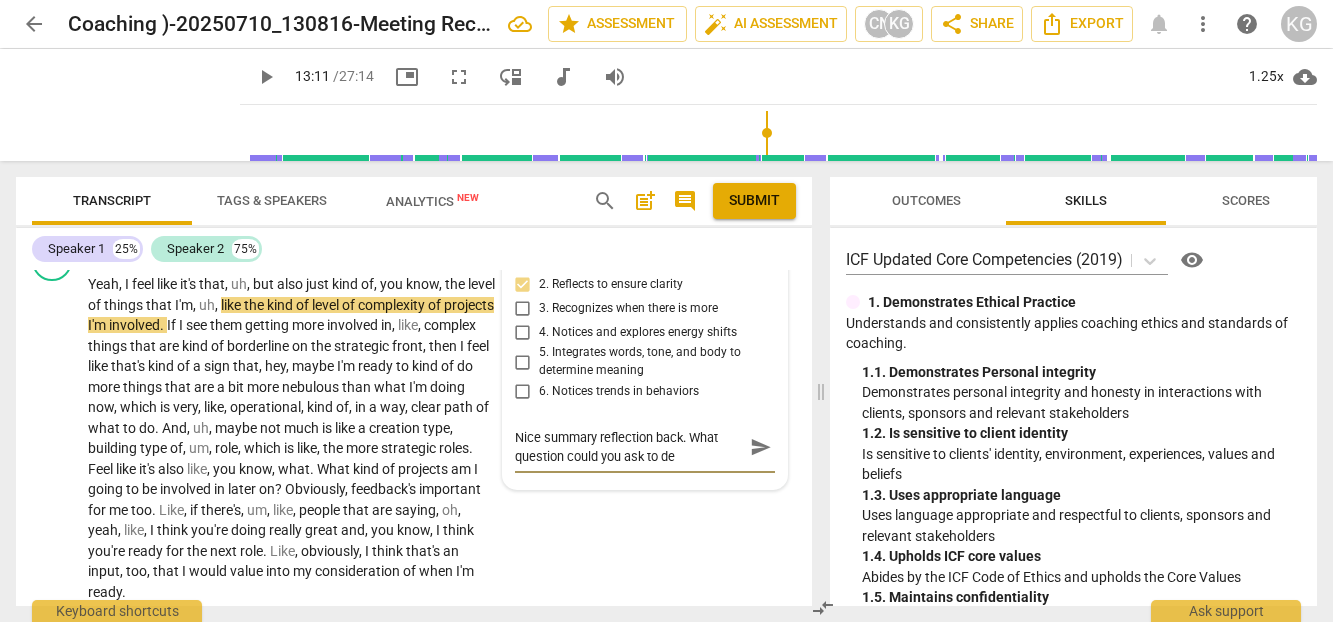 type on "Nice summary reflection back. What question could you ask to dee" 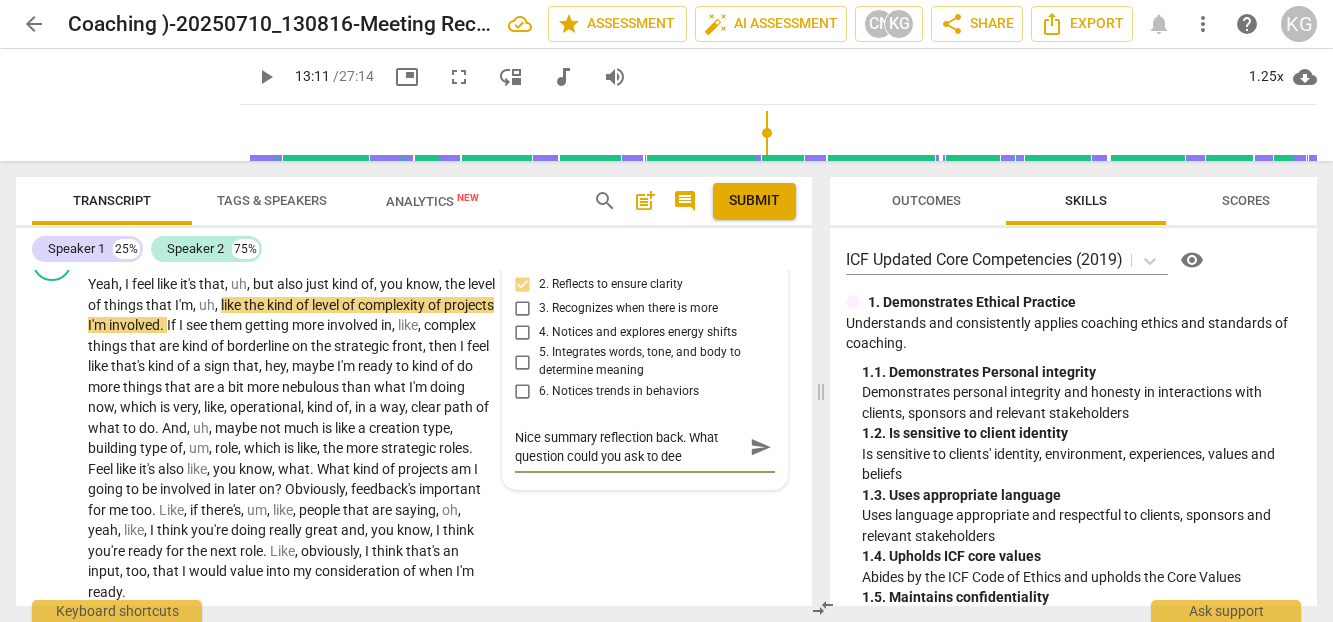 type on "Nice summary reflection back. What question could you ask to deep" 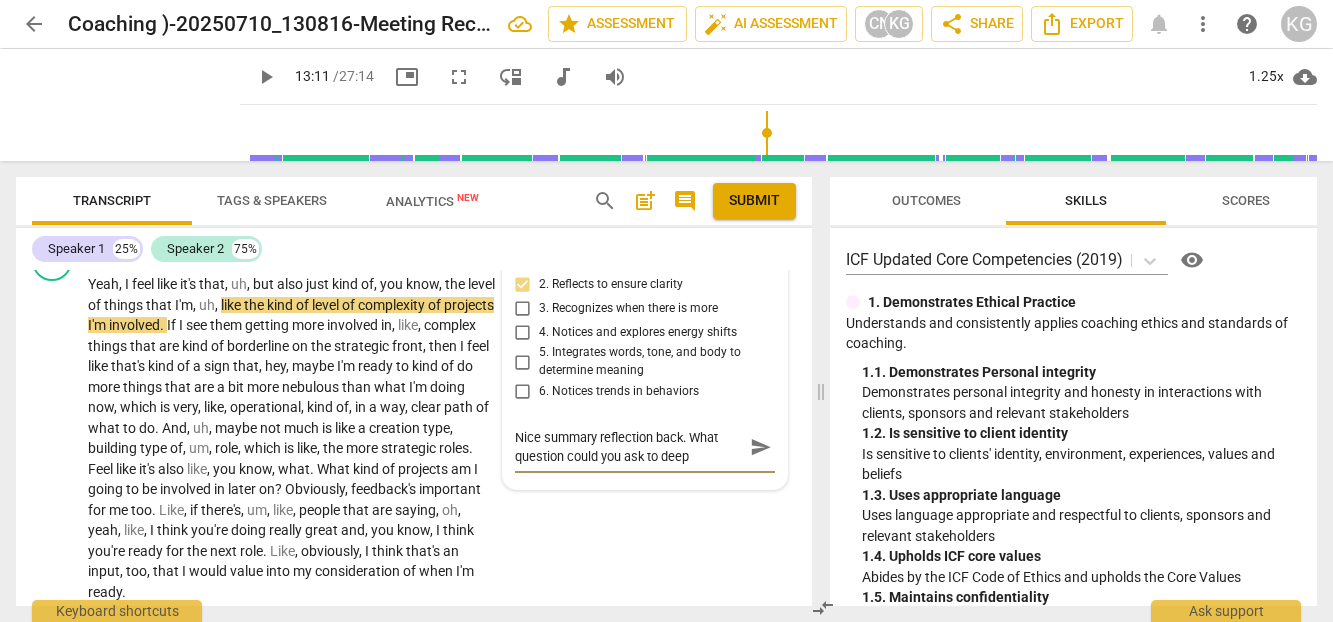 type on "Nice summary reflection back. What question could you ask to deepe" 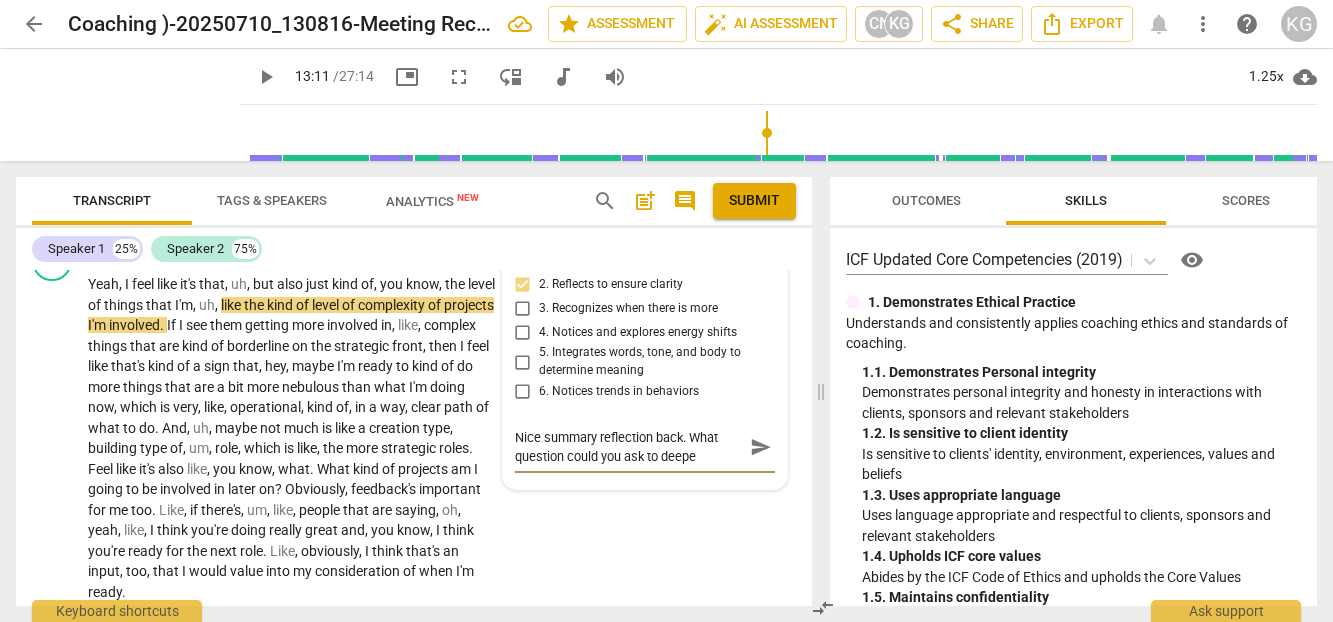 type on "Nice summary reflection back. What question could you ask to deepen" 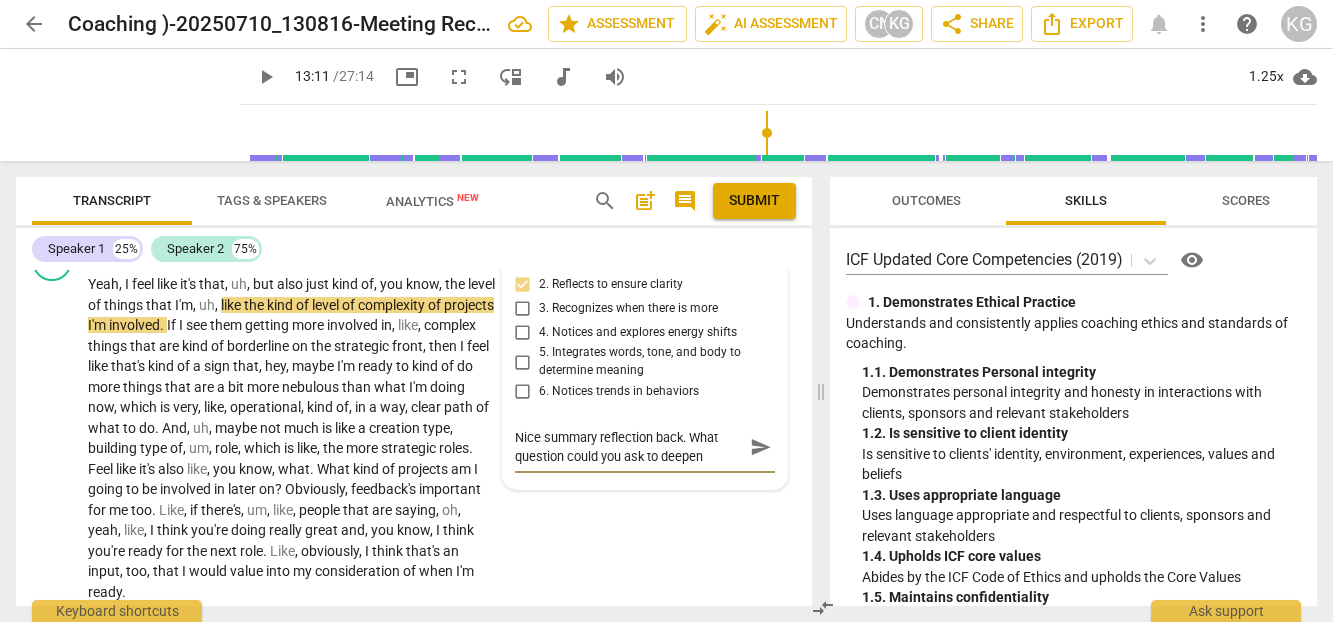 type on "Nice summary reflection back. What question could you ask to deepen" 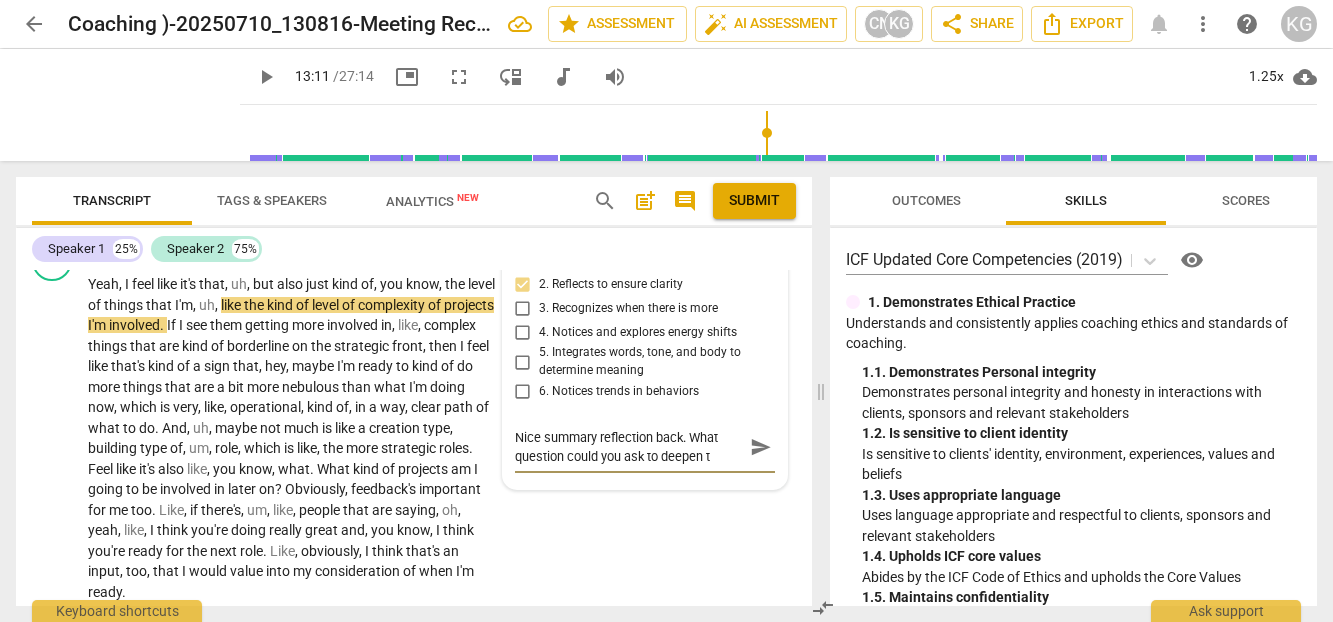 type on "Nice summary reflection back. What question could you ask to deepen th" 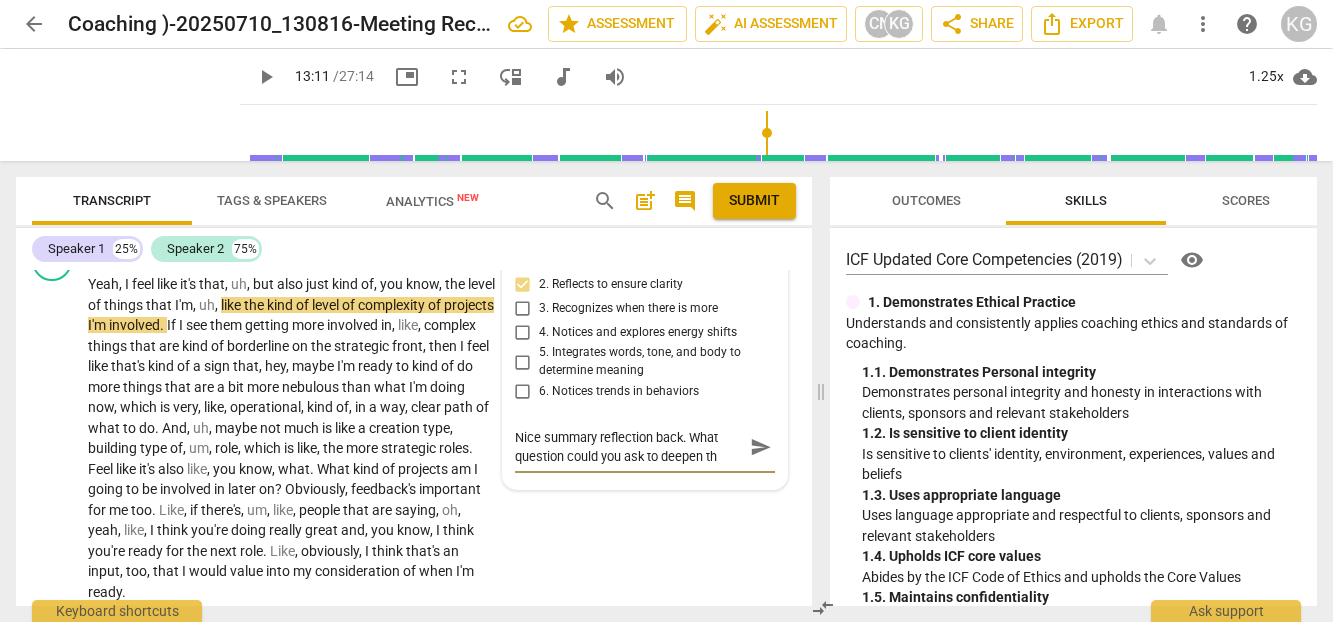 type on "Nice summary reflection back. What question could you ask to deepen the" 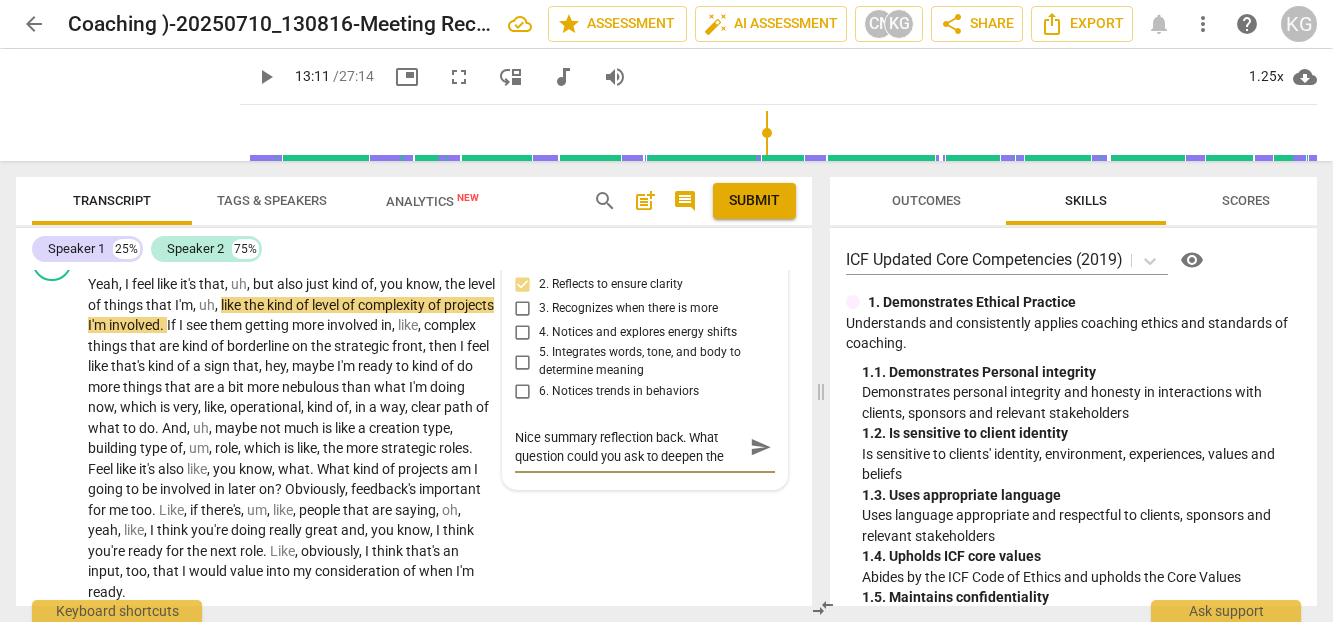 type on "Nice summary reflection back. What question could you ask to deepen the" 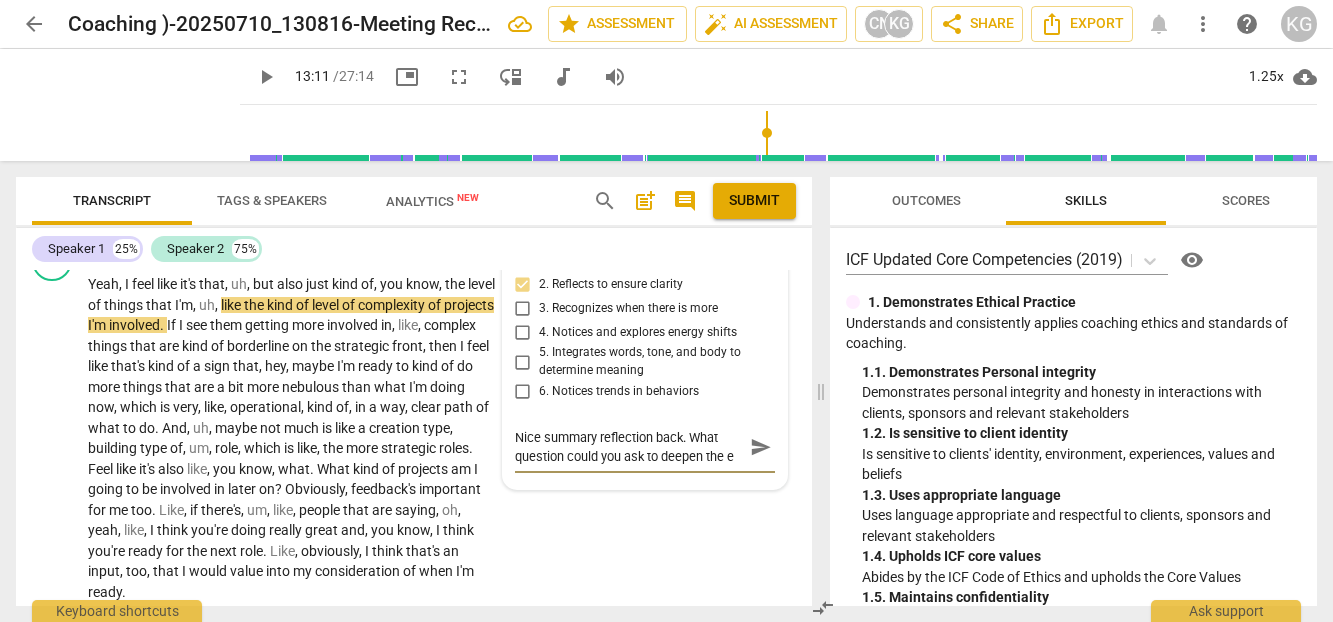 type on "Nice summary reflection back. What question could you ask to deepen the ex" 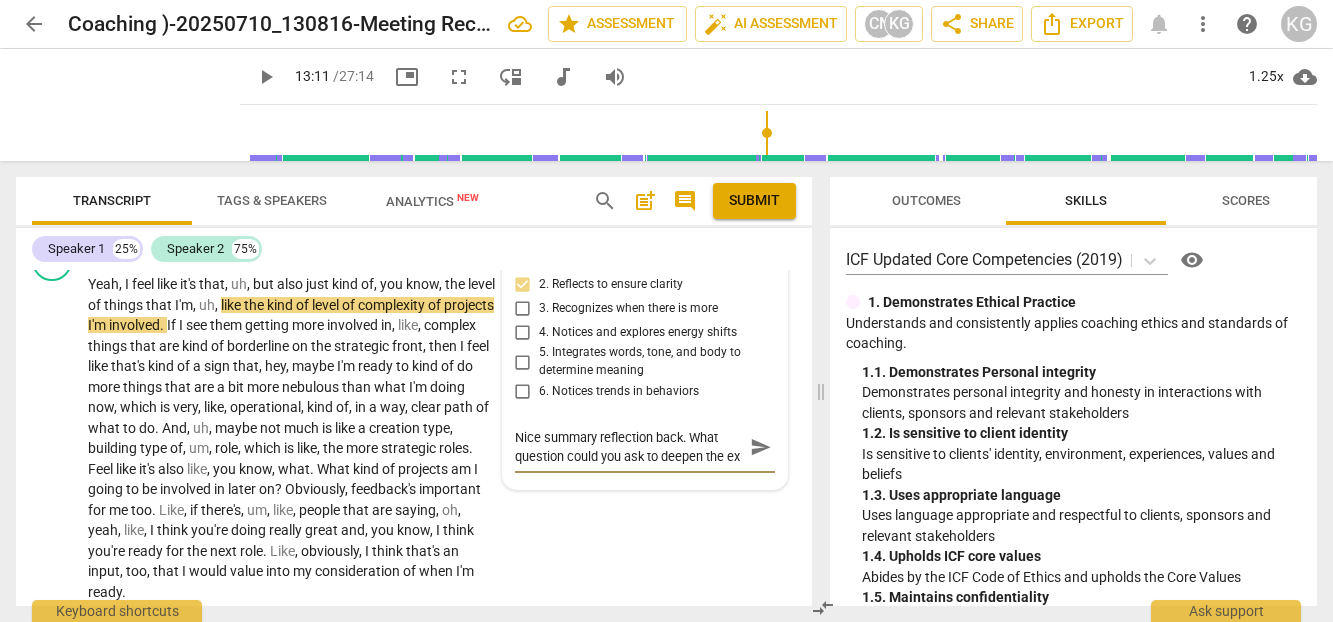type on "Nice summary reflection back. What question could you ask to deepen the exp" 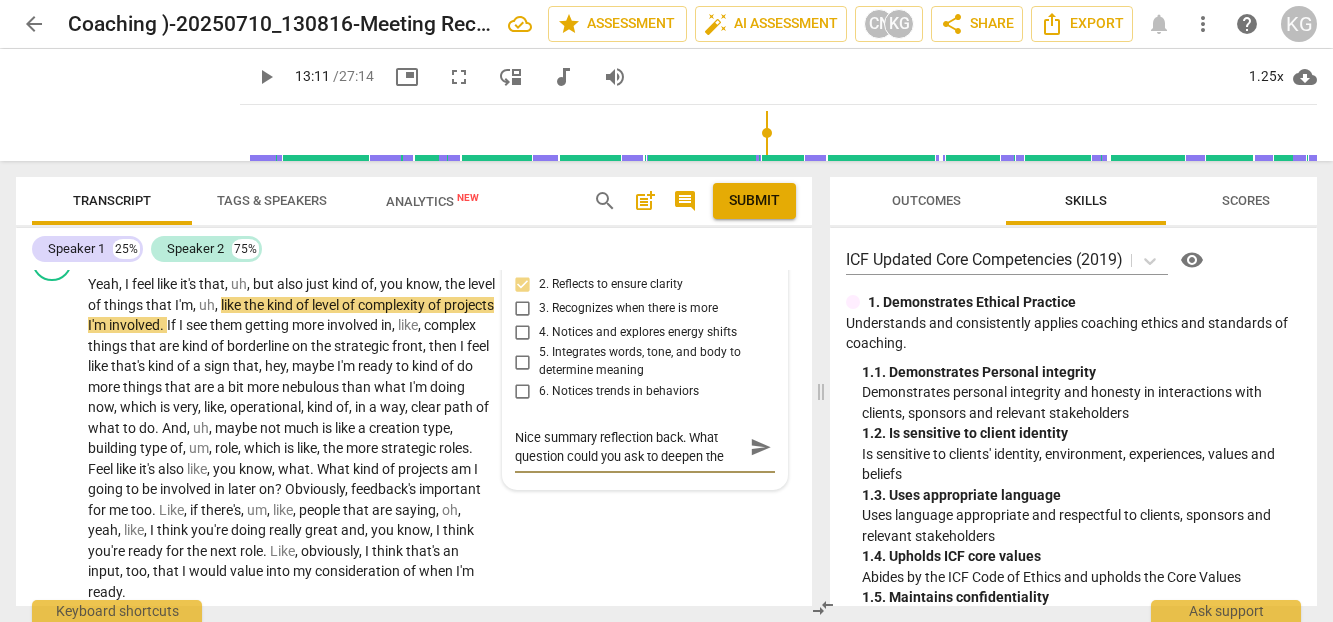 scroll, scrollTop: 17, scrollLeft: 0, axis: vertical 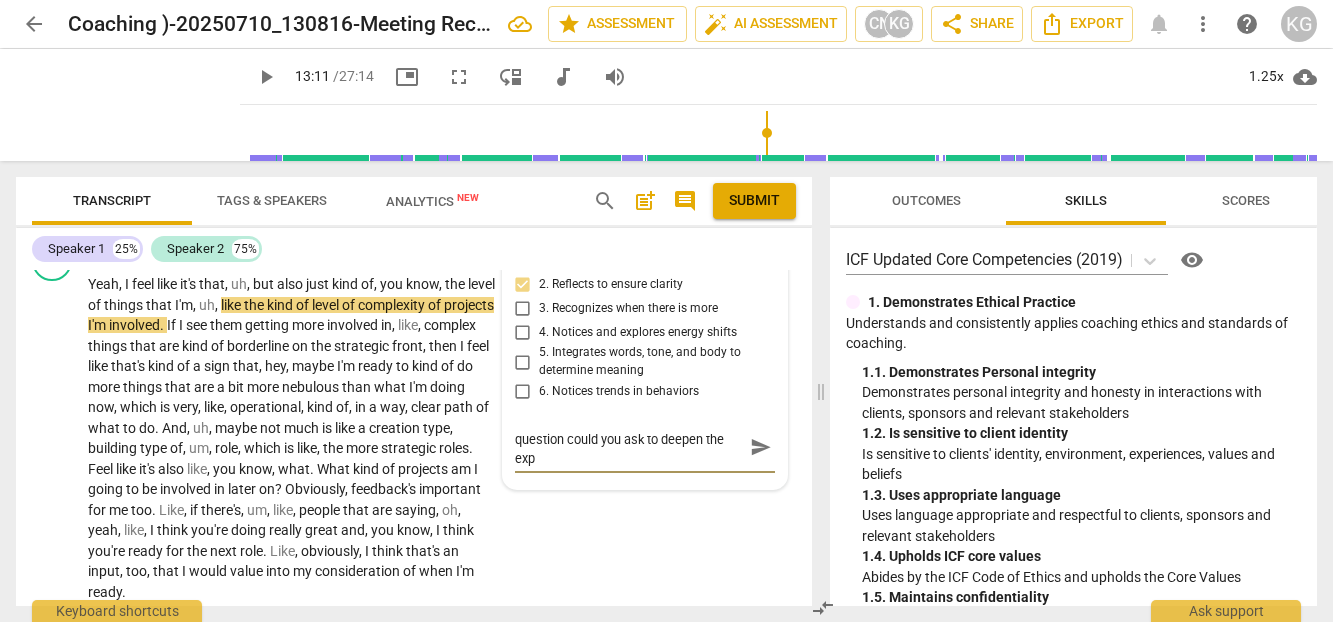 type on "Nice summary reflection back. What question could you ask to deepen the expl" 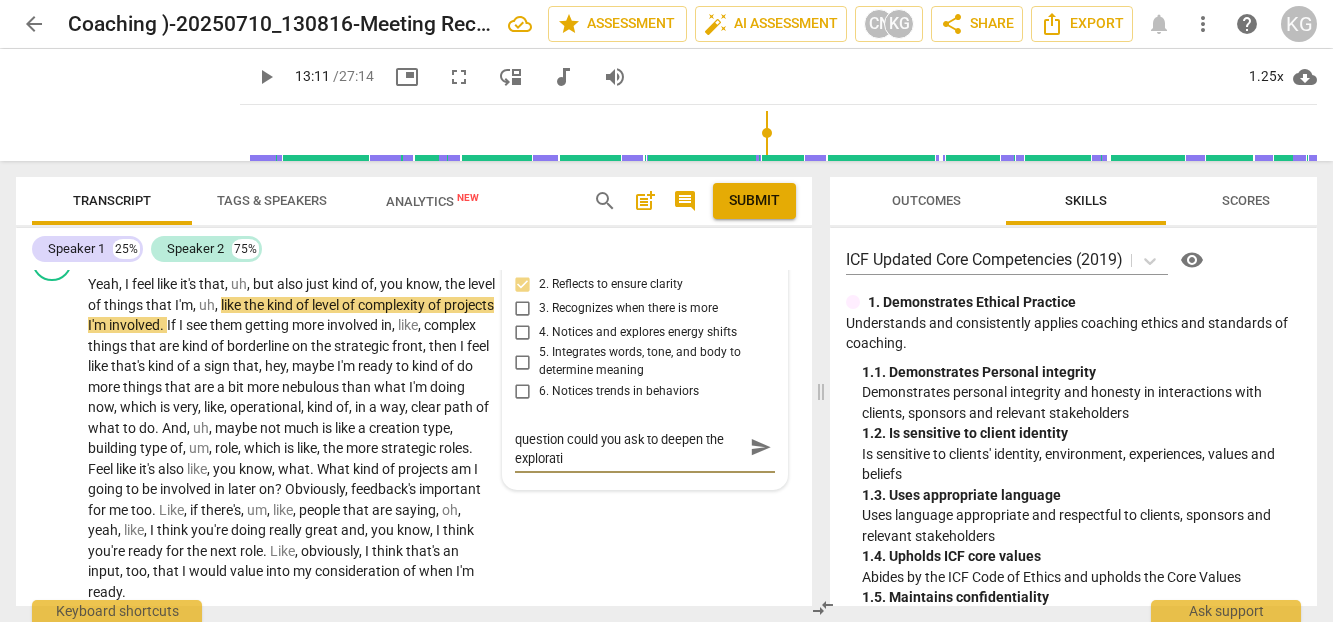 scroll, scrollTop: 0, scrollLeft: 0, axis: both 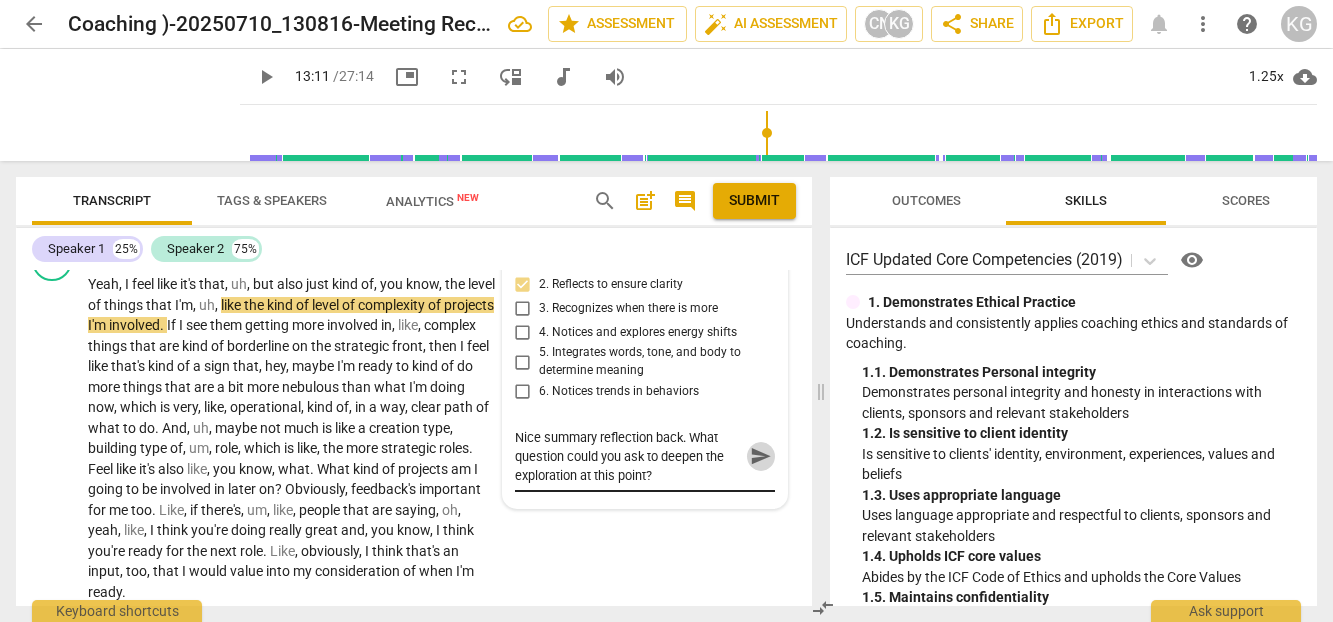 click on "send" at bounding box center [761, 456] 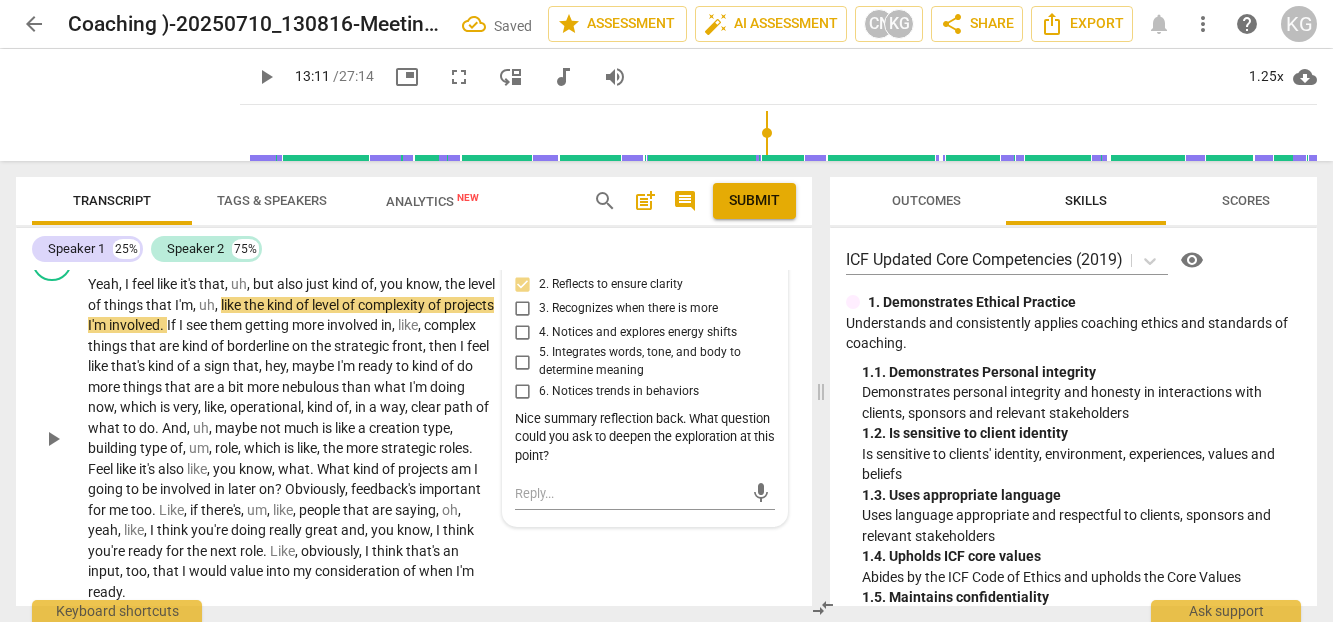 click on "play_arrow" at bounding box center (53, 439) 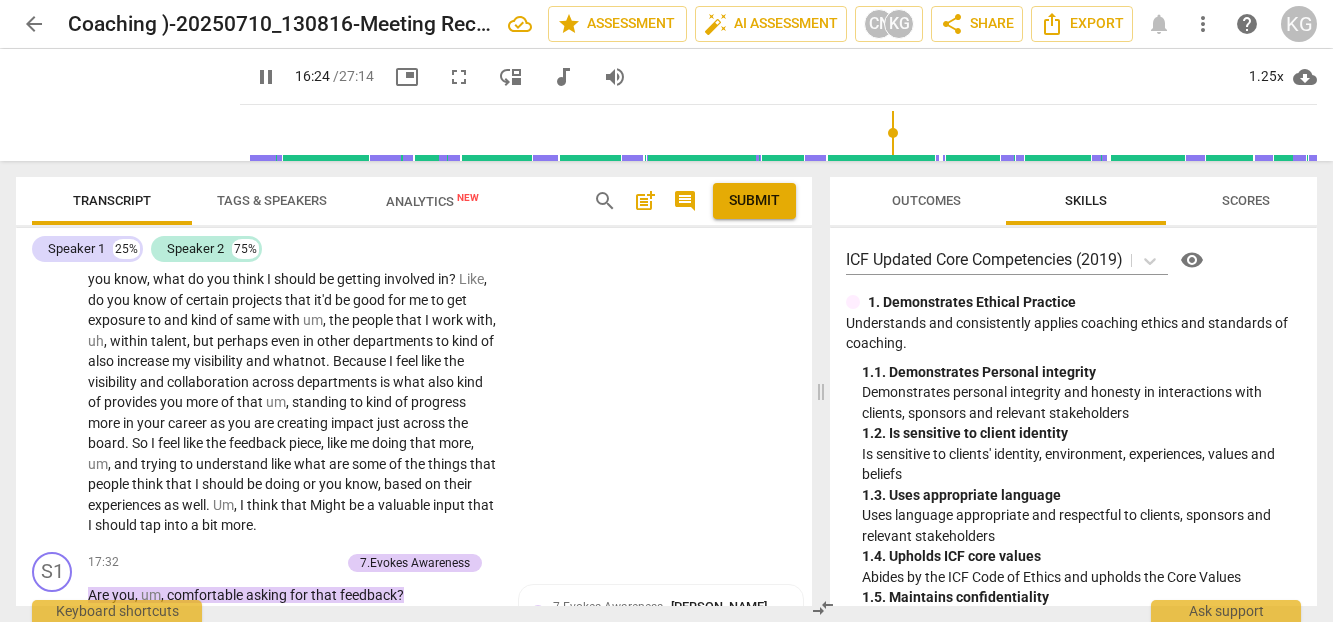 scroll, scrollTop: 6210, scrollLeft: 0, axis: vertical 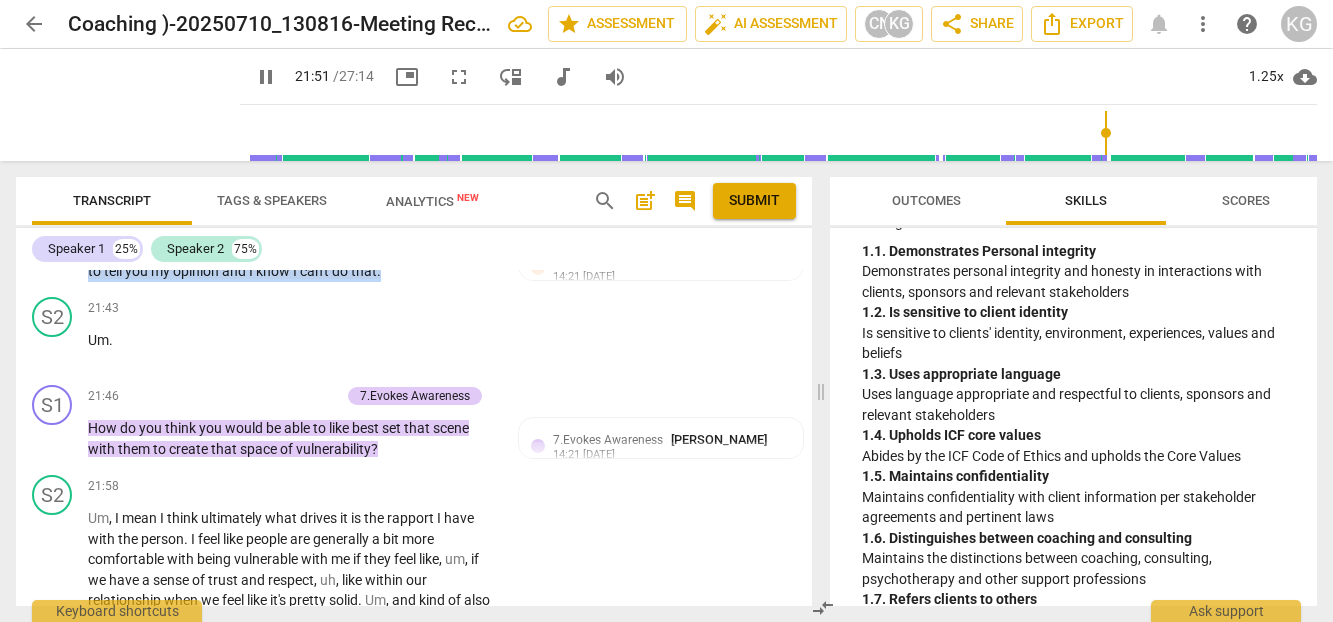 drag, startPoint x: 415, startPoint y: 416, endPoint x: 56, endPoint y: 395, distance: 359.61368 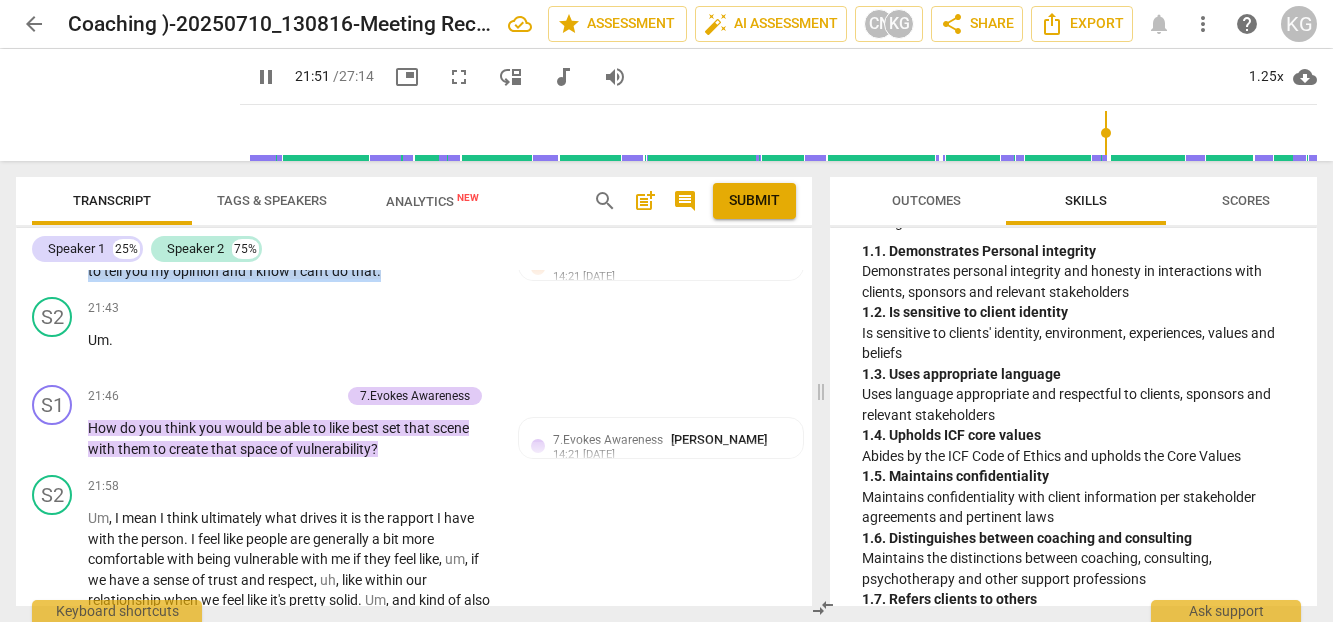 click on "S1 play_arrow pause 21:31 + Add competency 2.Coaching Mindset keyboard_arrow_right Yeah ,   no ,   I   think   it   makes   sense   and   um .   Mhm ,   sorry ,   I   was   going   to   tell   you   my   opinion   and   I   know   I   can't   do   that . 2.Coaching Mindset [PERSON_NAME] 14:21 [DATE] 6. Coach regulates own emotions" at bounding box center (414, 244) 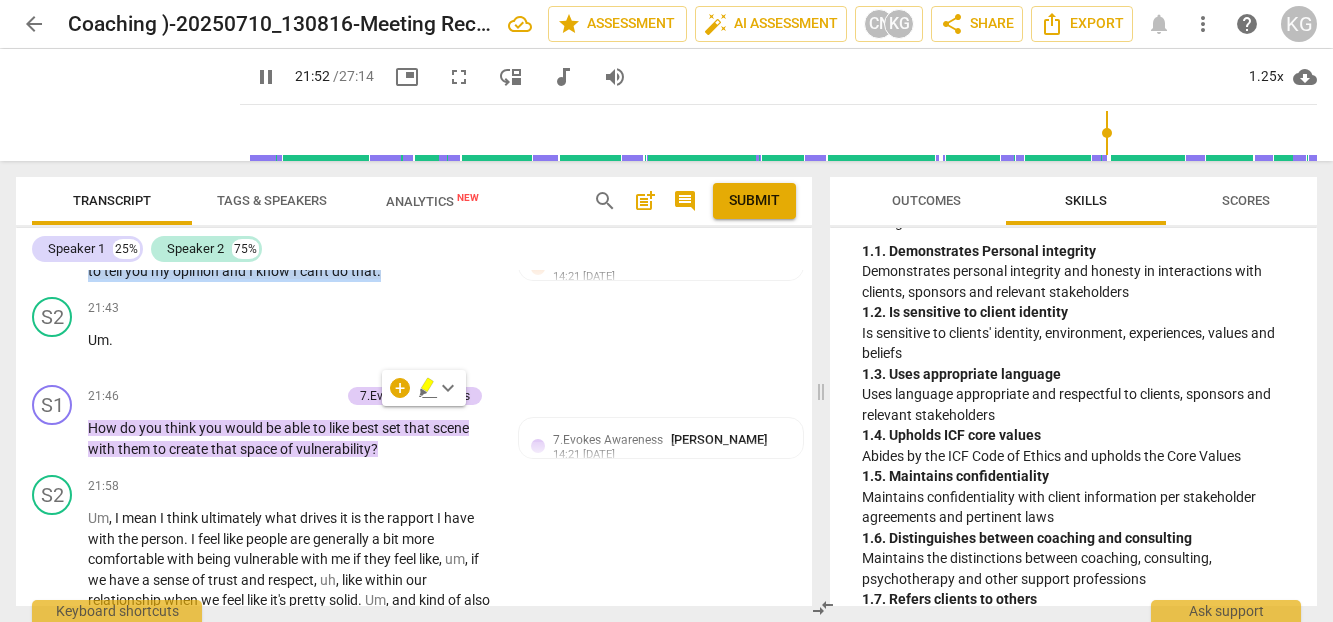 click on "+" at bounding box center [233, 218] 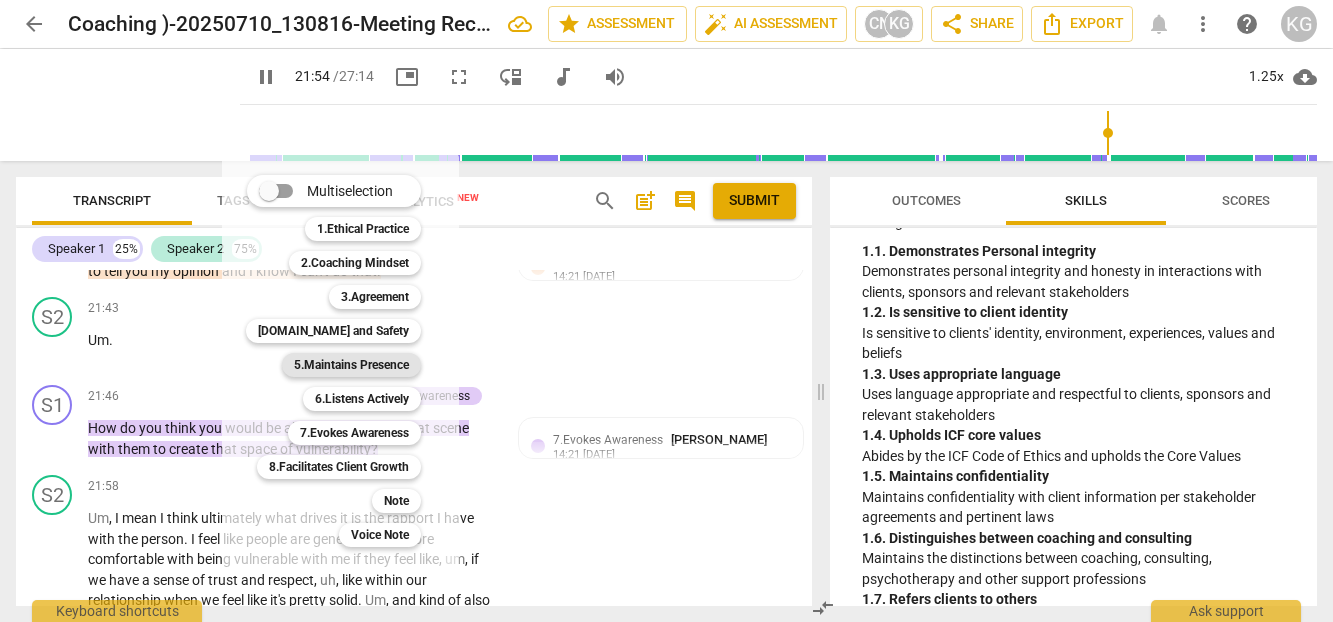 click on "5.Maintains Presence" at bounding box center (351, 365) 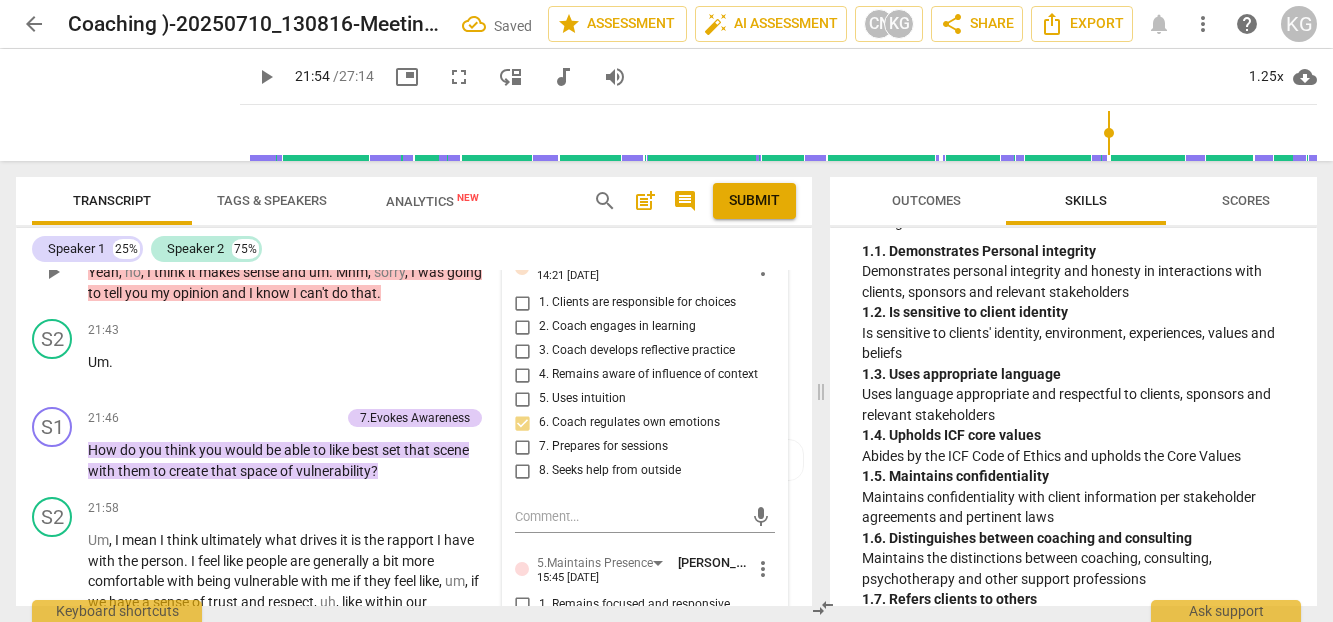 scroll, scrollTop: 8374, scrollLeft: 0, axis: vertical 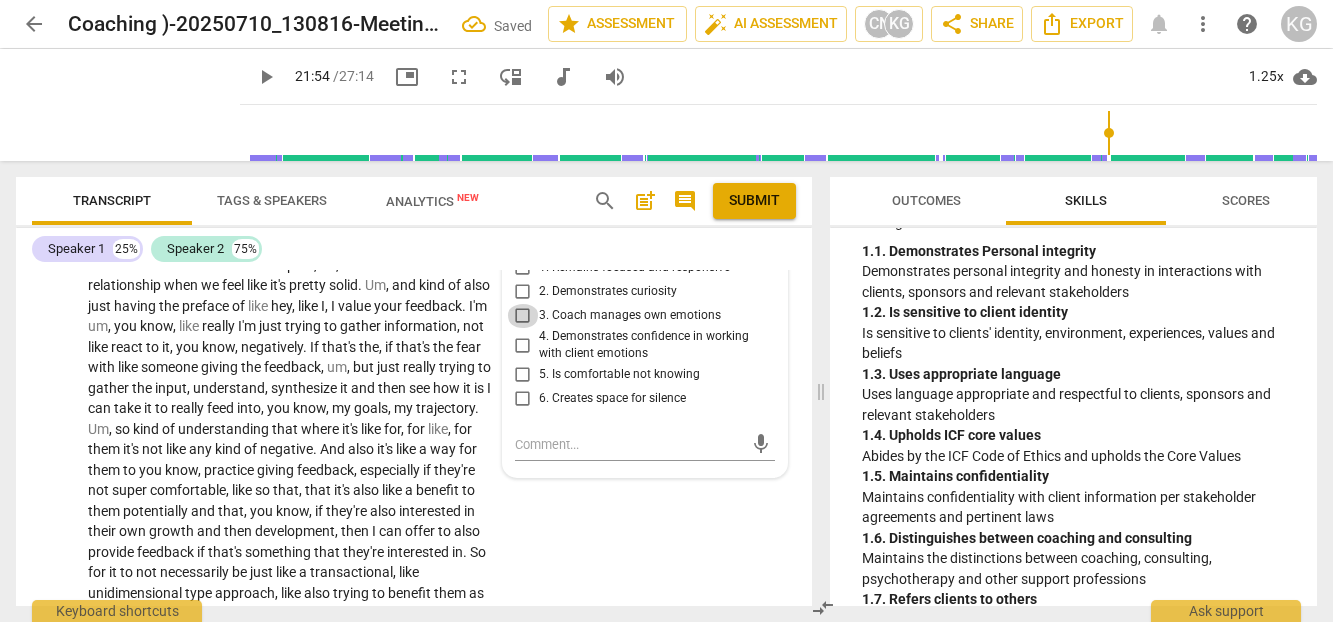 click on "3. Coach manages own emotions" at bounding box center [523, 316] 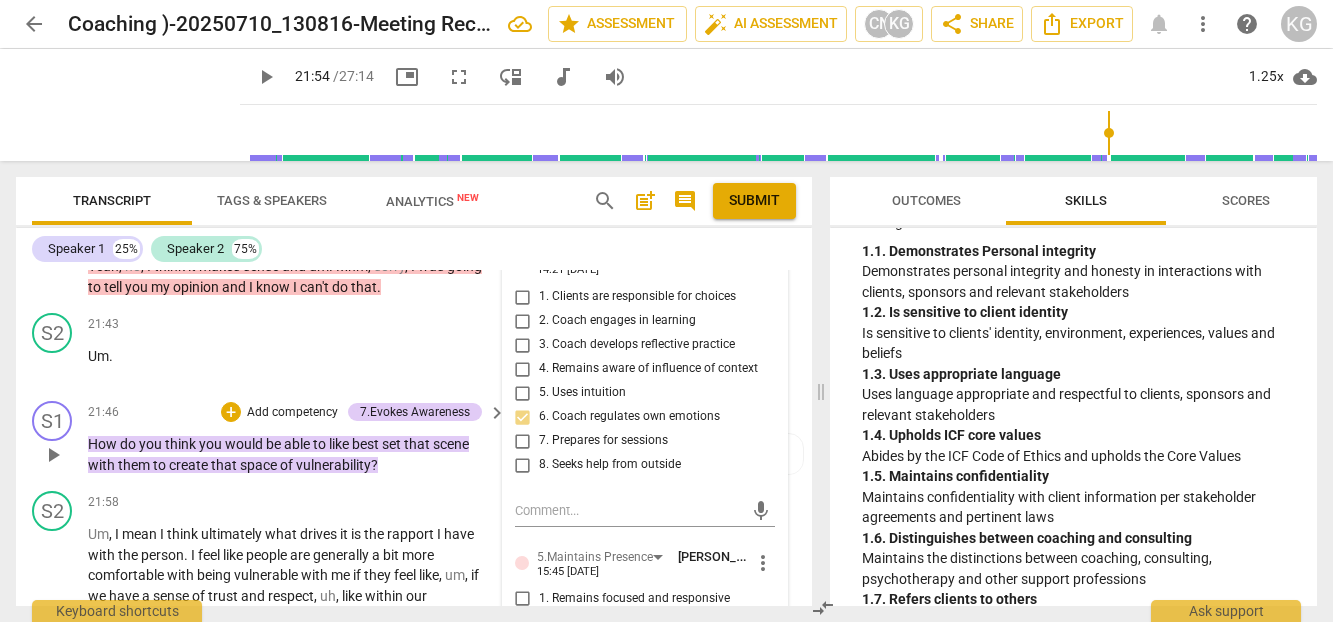 scroll, scrollTop: 8156, scrollLeft: 0, axis: vertical 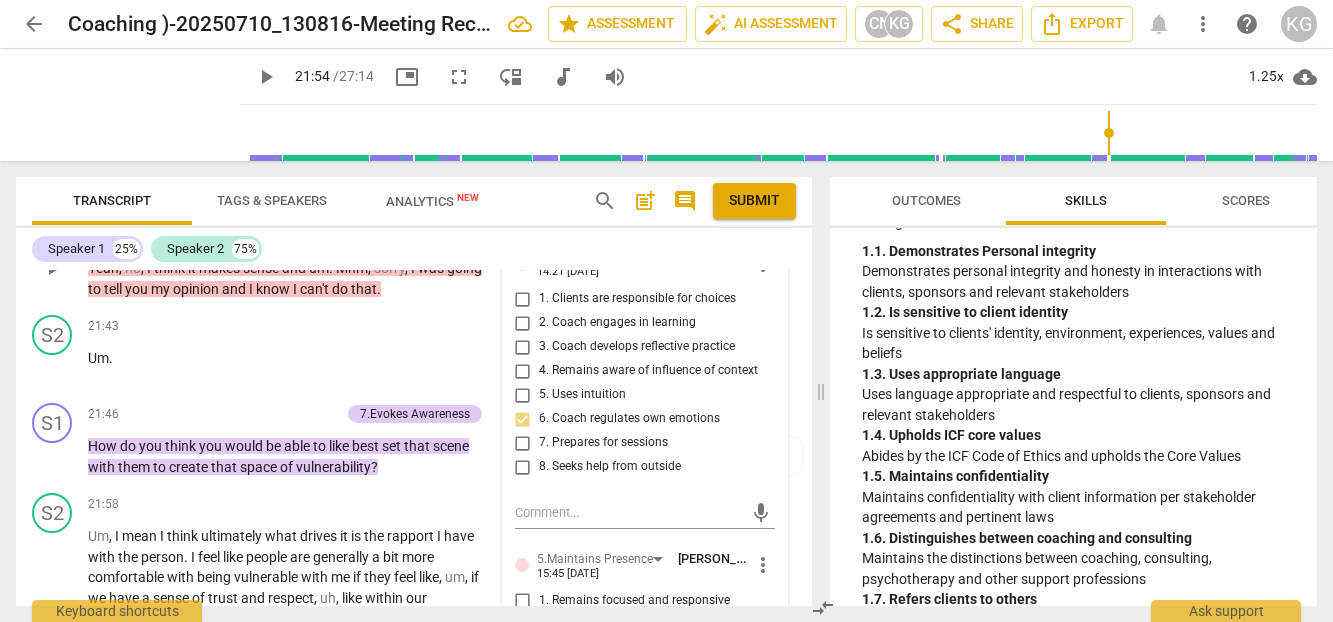 click on "+" at bounding box center [133, 214] 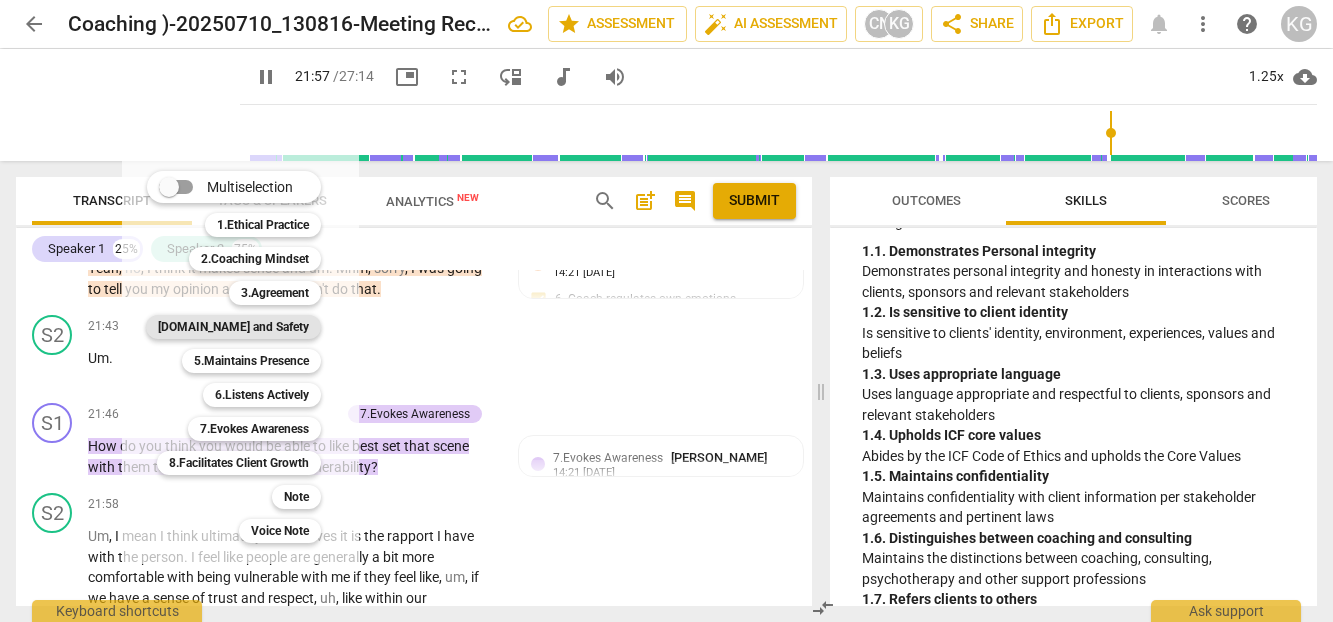 click on "[DOMAIN_NAME] and Safety" at bounding box center [233, 327] 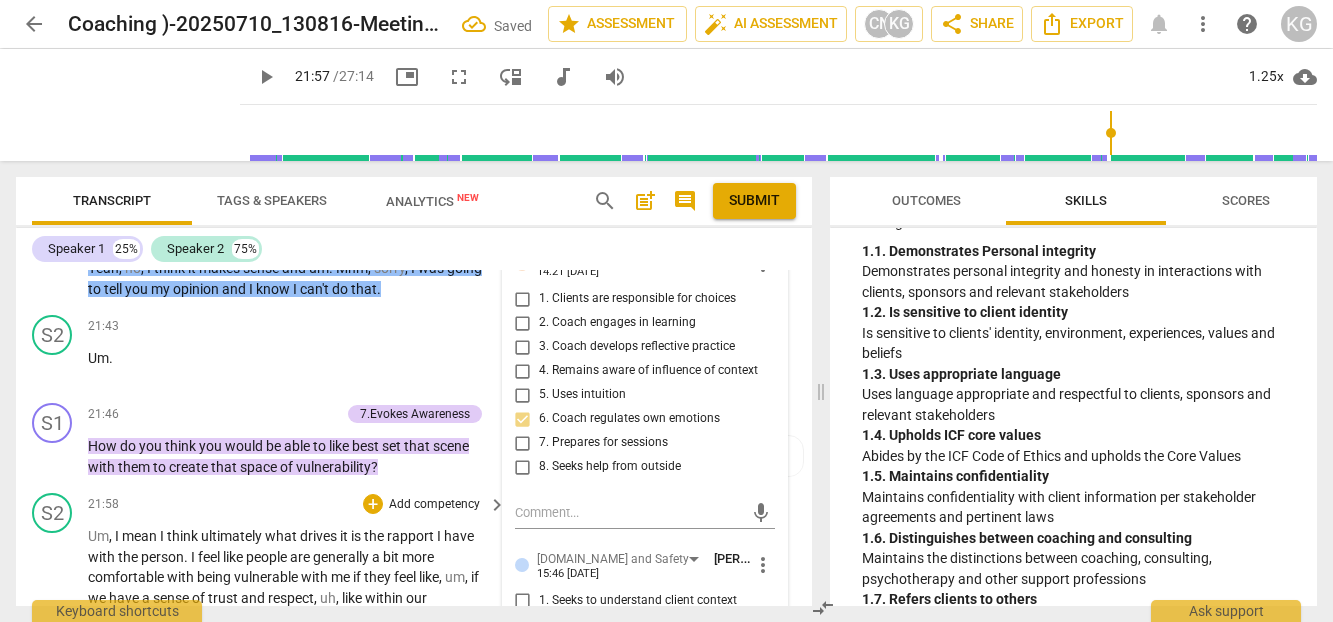 scroll, scrollTop: 8374, scrollLeft: 0, axis: vertical 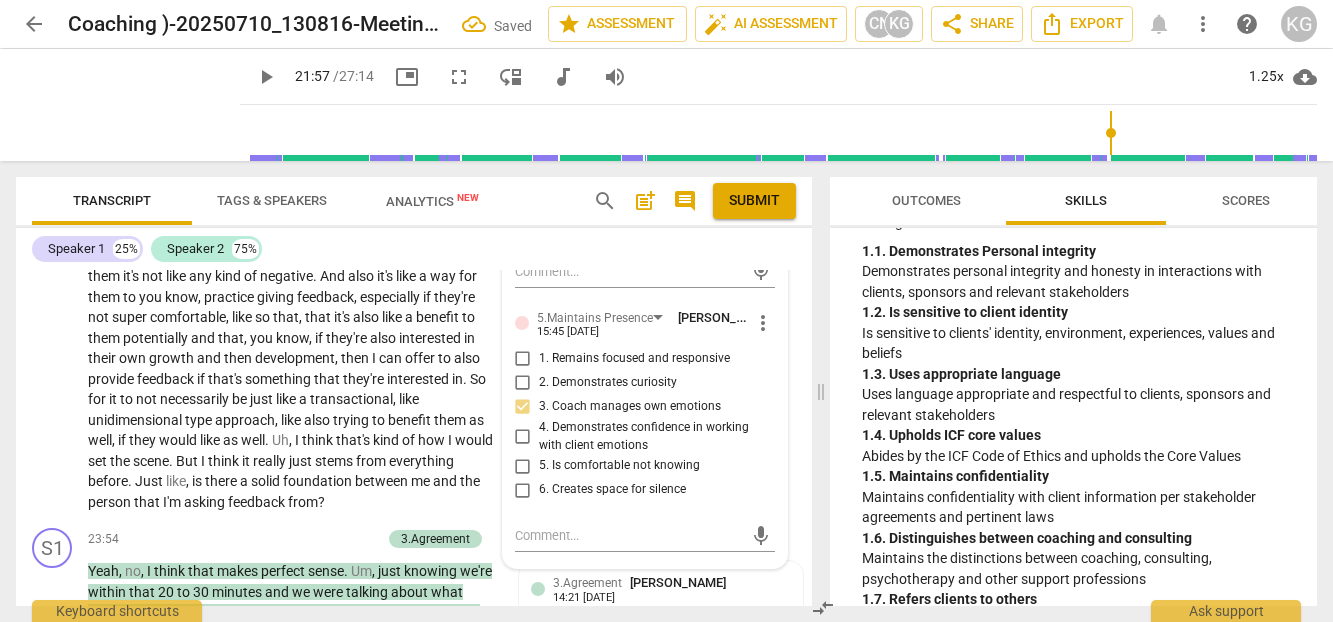 click on "6. Demonstrates transparency for vulnerability" at bounding box center (523, 220) 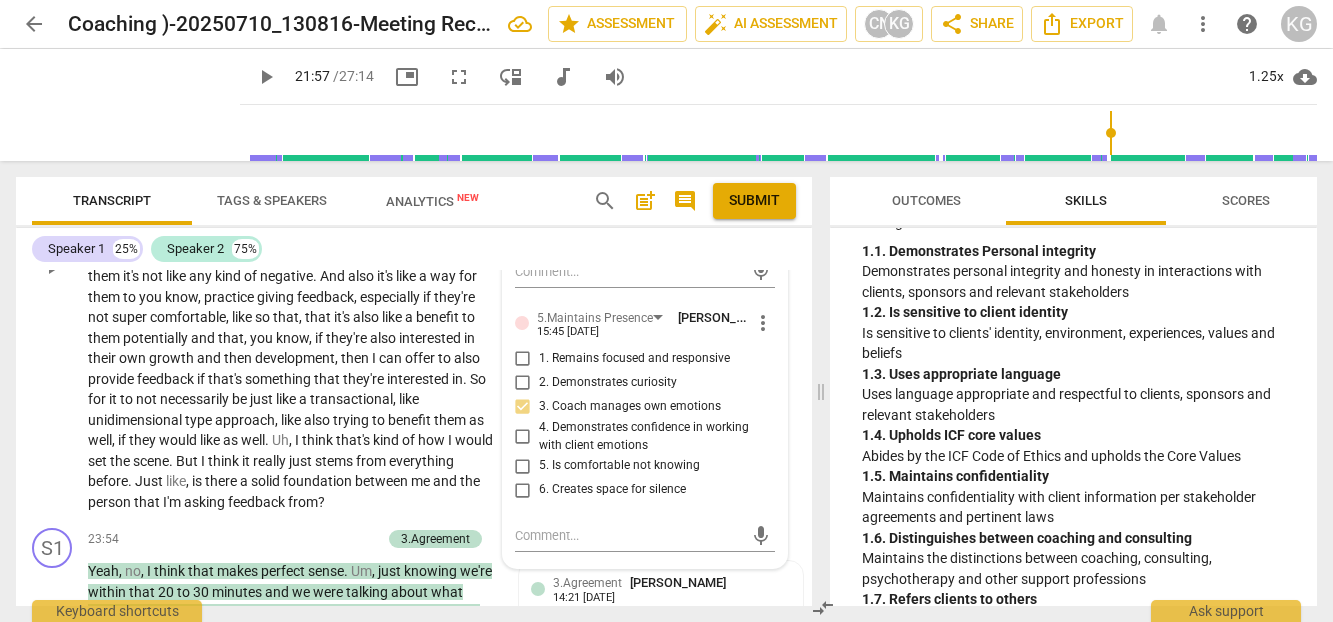 click on "any" at bounding box center (202, 276) 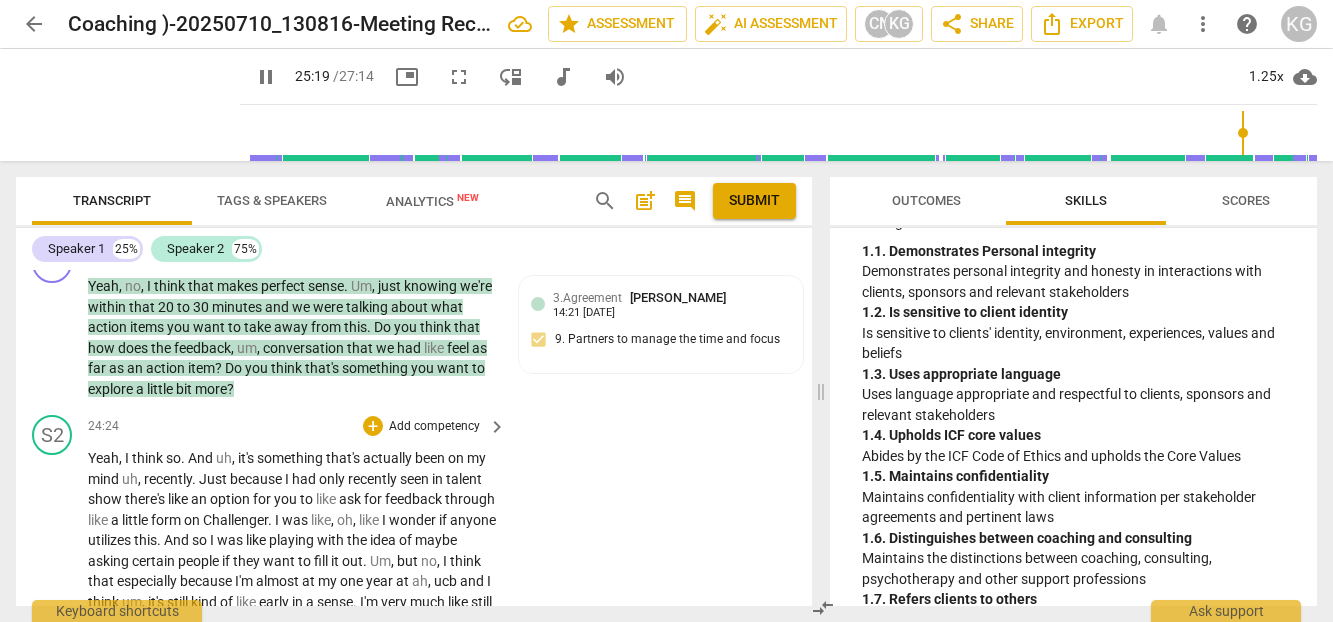 scroll, scrollTop: 8957, scrollLeft: 0, axis: vertical 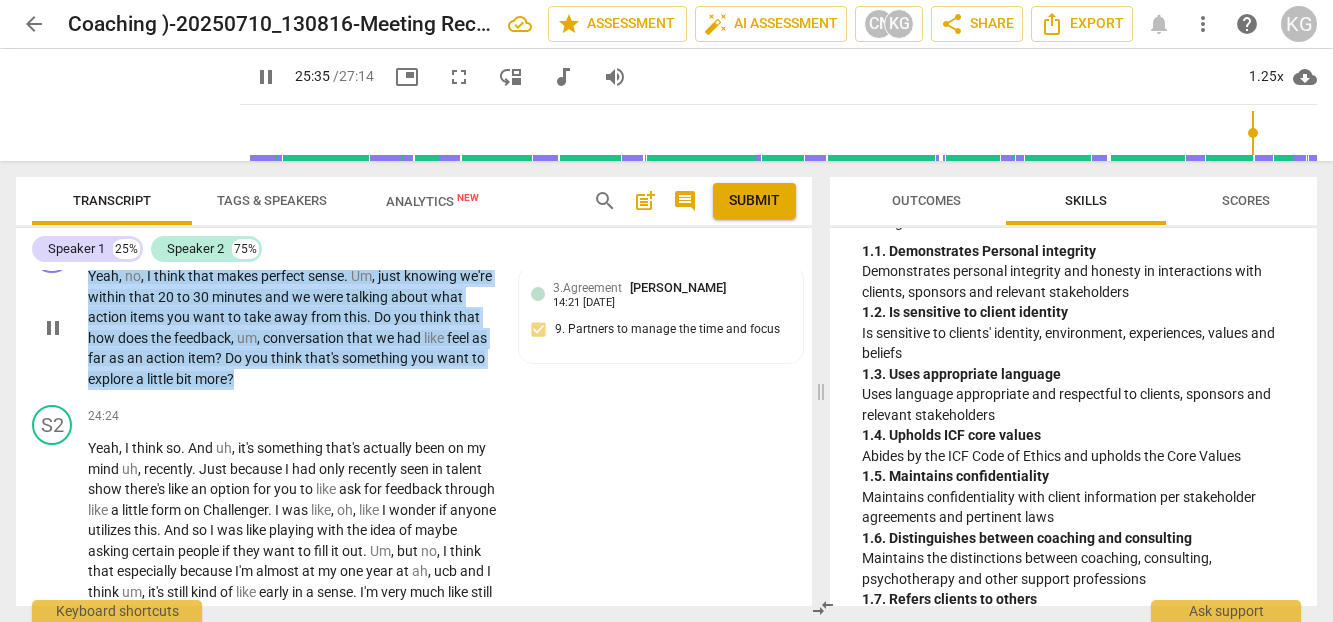 drag, startPoint x: 305, startPoint y: 547, endPoint x: 73, endPoint y: 437, distance: 256.75668 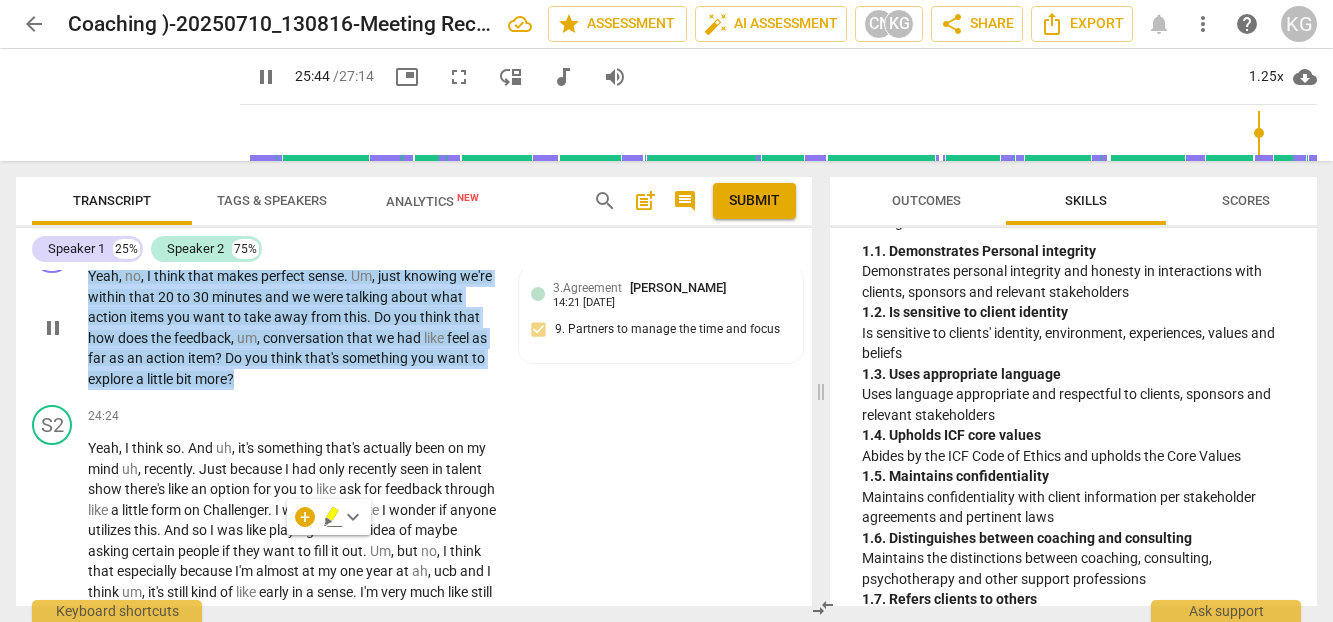 click on "pause" at bounding box center [53, 328] 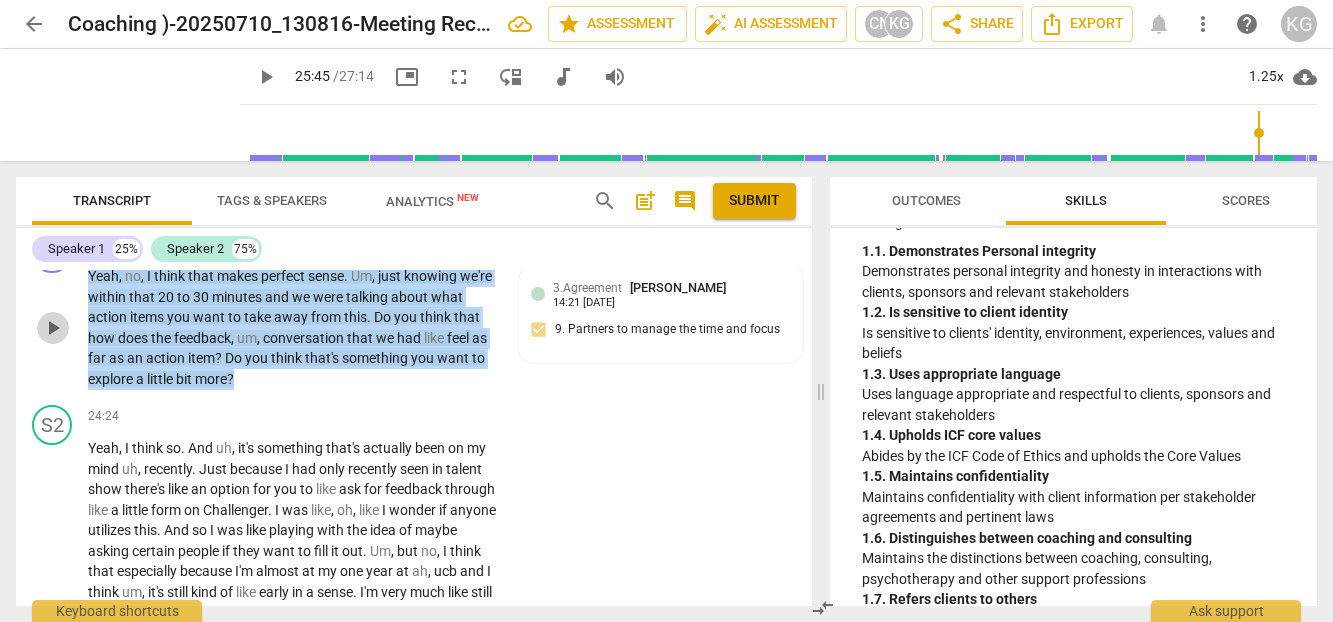 click on "play_arrow" at bounding box center [53, 328] 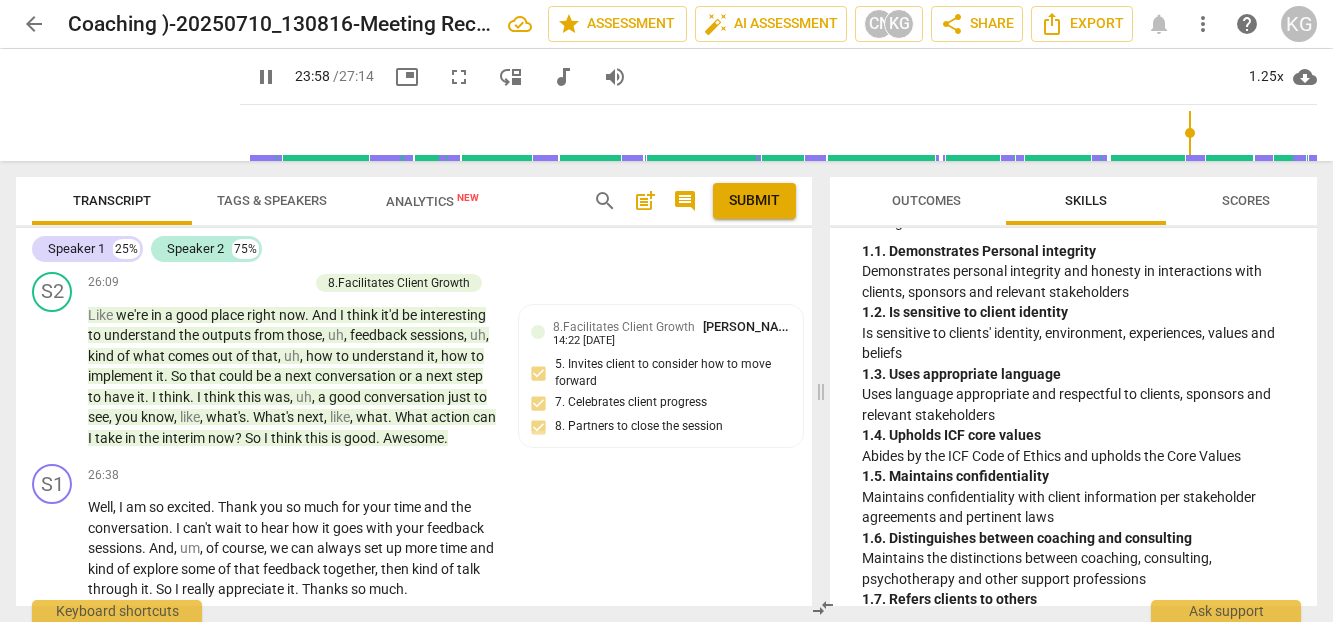 scroll, scrollTop: 9752, scrollLeft: 0, axis: vertical 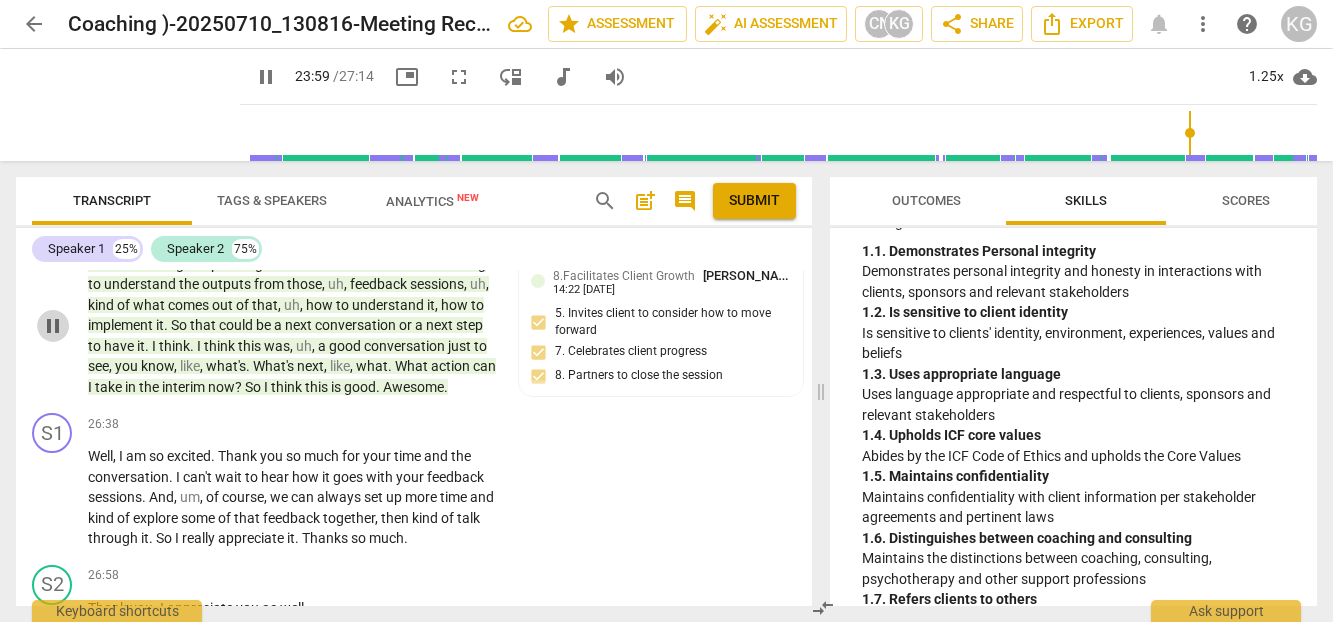 click on "pause" at bounding box center [53, 326] 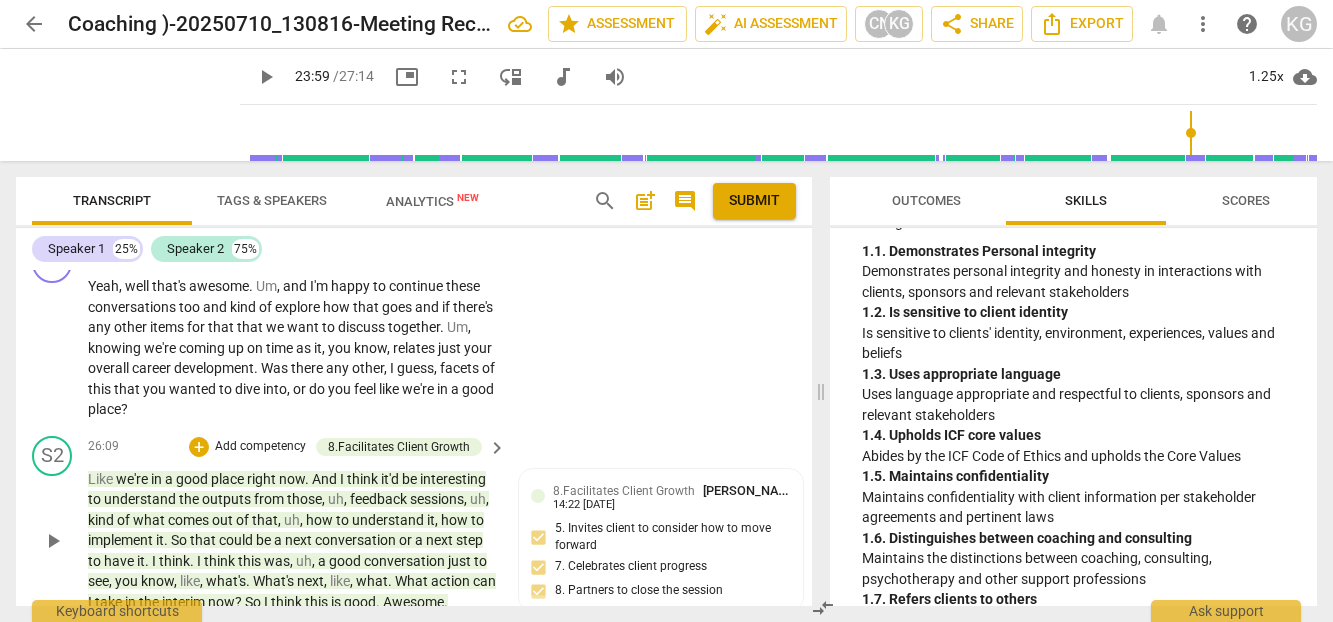 scroll, scrollTop: 9549, scrollLeft: 0, axis: vertical 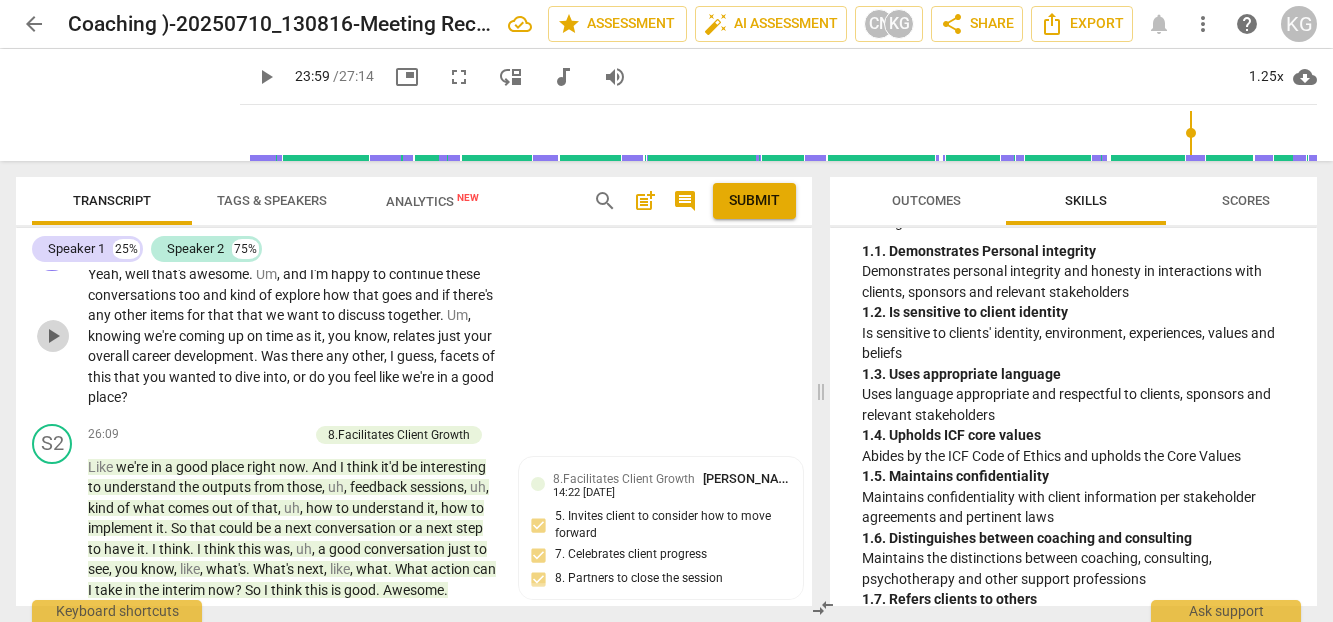 click on "play_arrow" at bounding box center (53, 336) 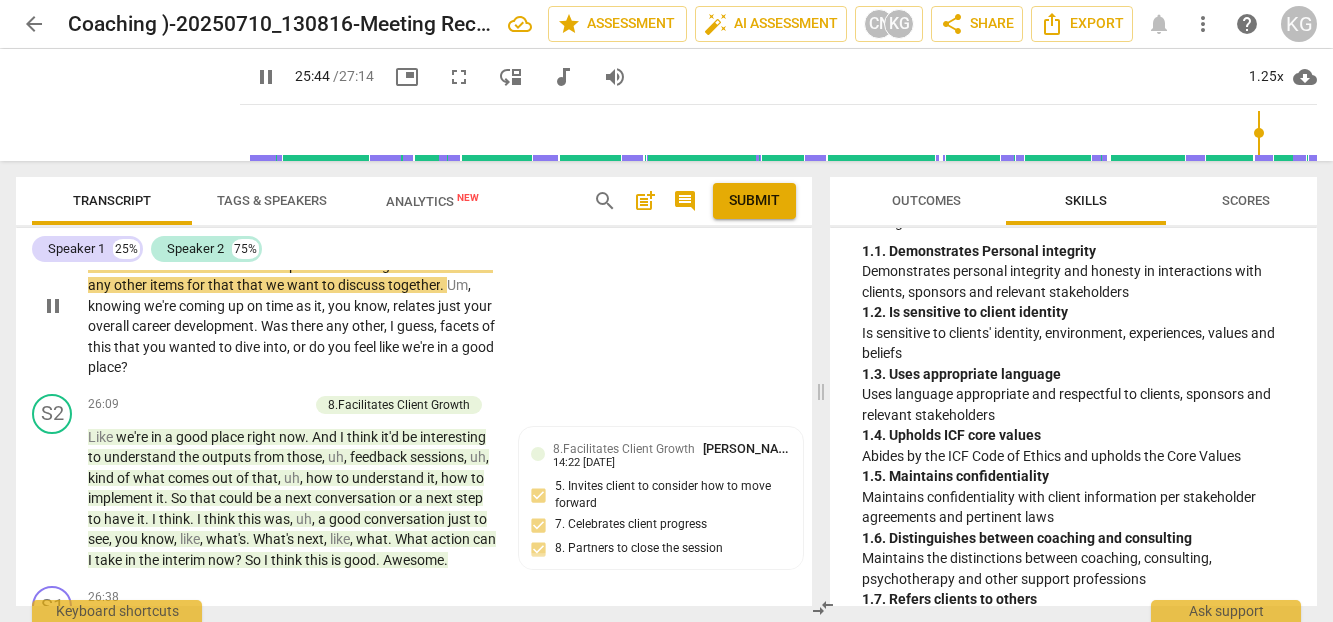 scroll, scrollTop: 9553, scrollLeft: 0, axis: vertical 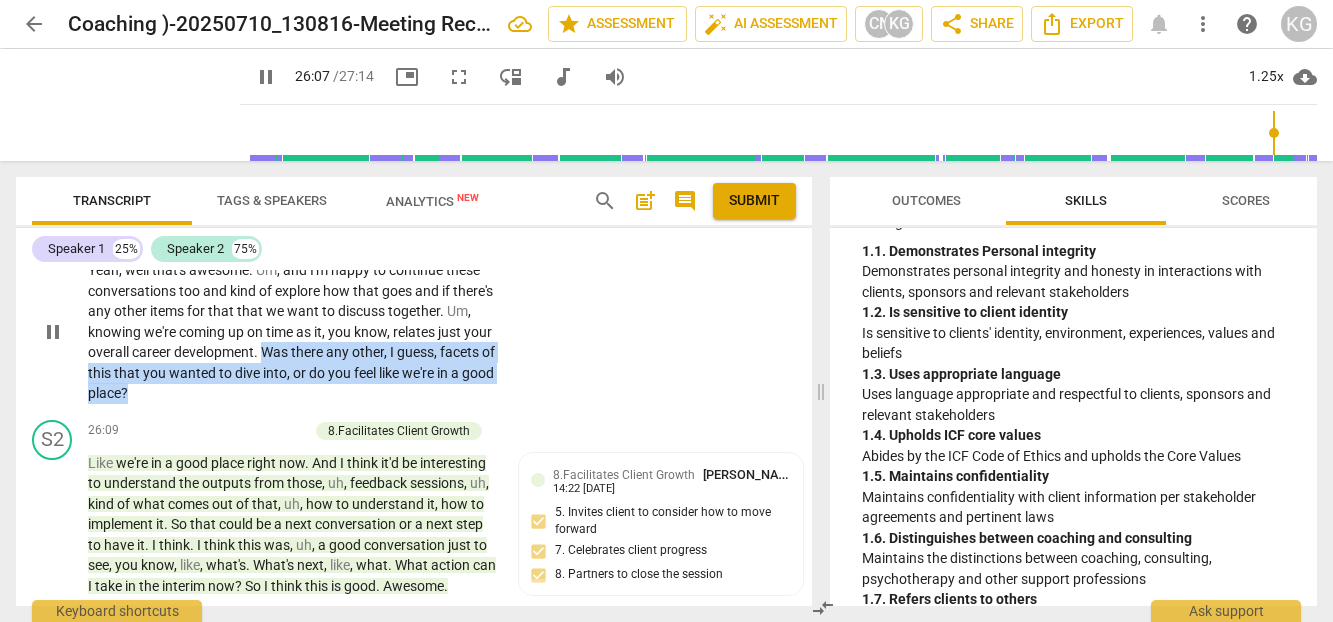 drag, startPoint x: 293, startPoint y: 518, endPoint x: 307, endPoint y: 552, distance: 36.769554 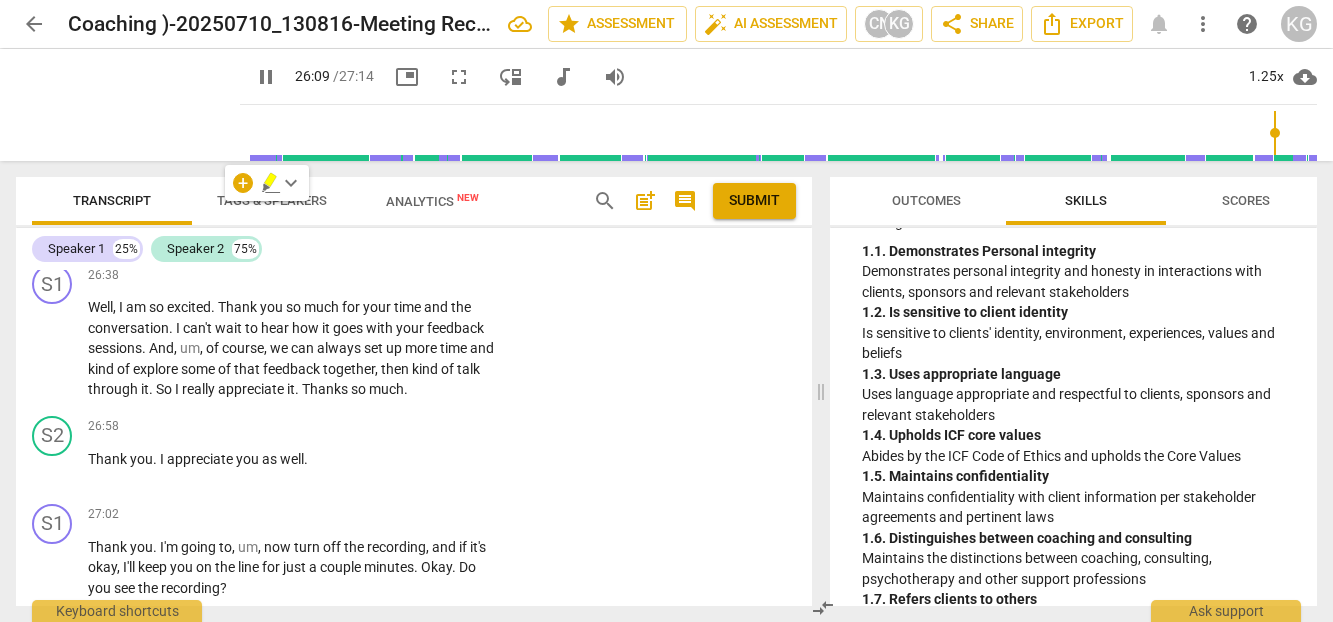 click on "good" at bounding box center (360, 238) 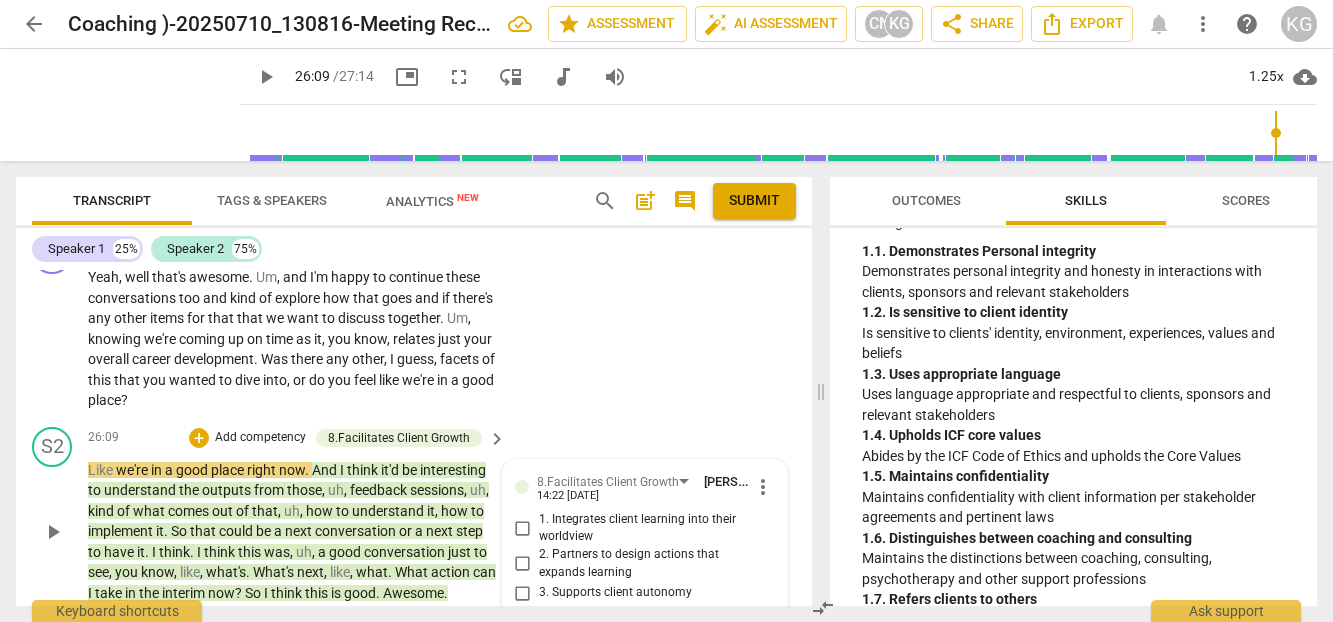 scroll, scrollTop: 9530, scrollLeft: 0, axis: vertical 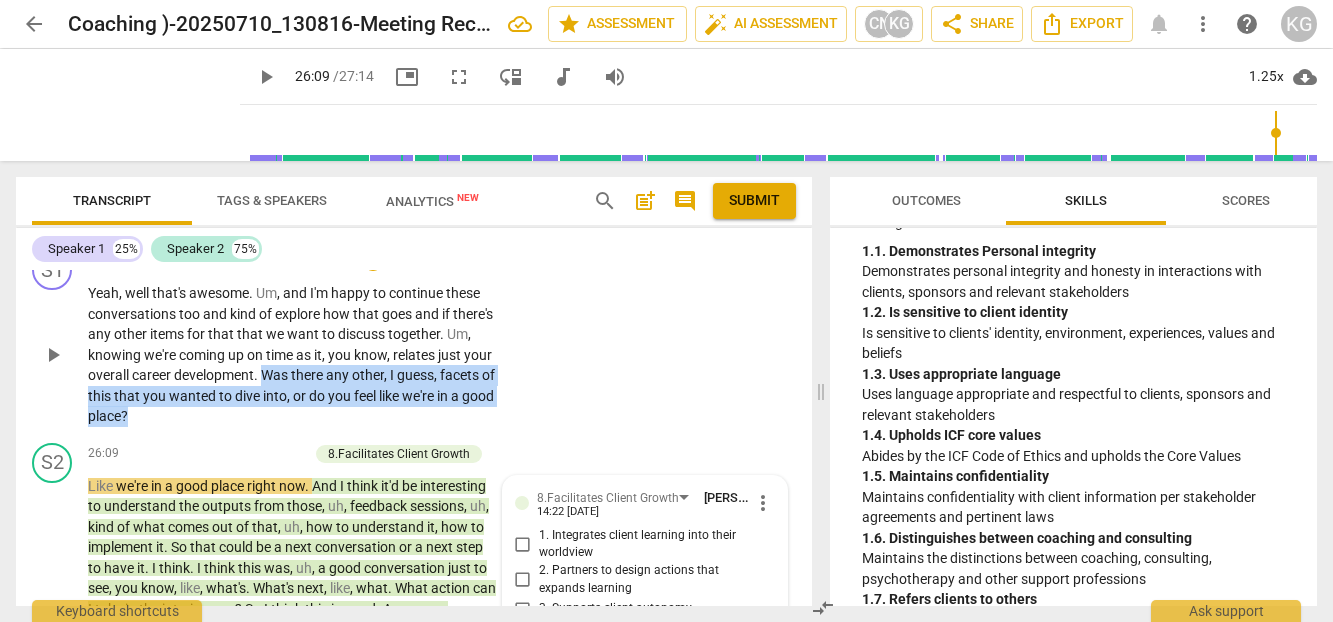drag, startPoint x: 295, startPoint y: 534, endPoint x: 341, endPoint y: 584, distance: 67.941154 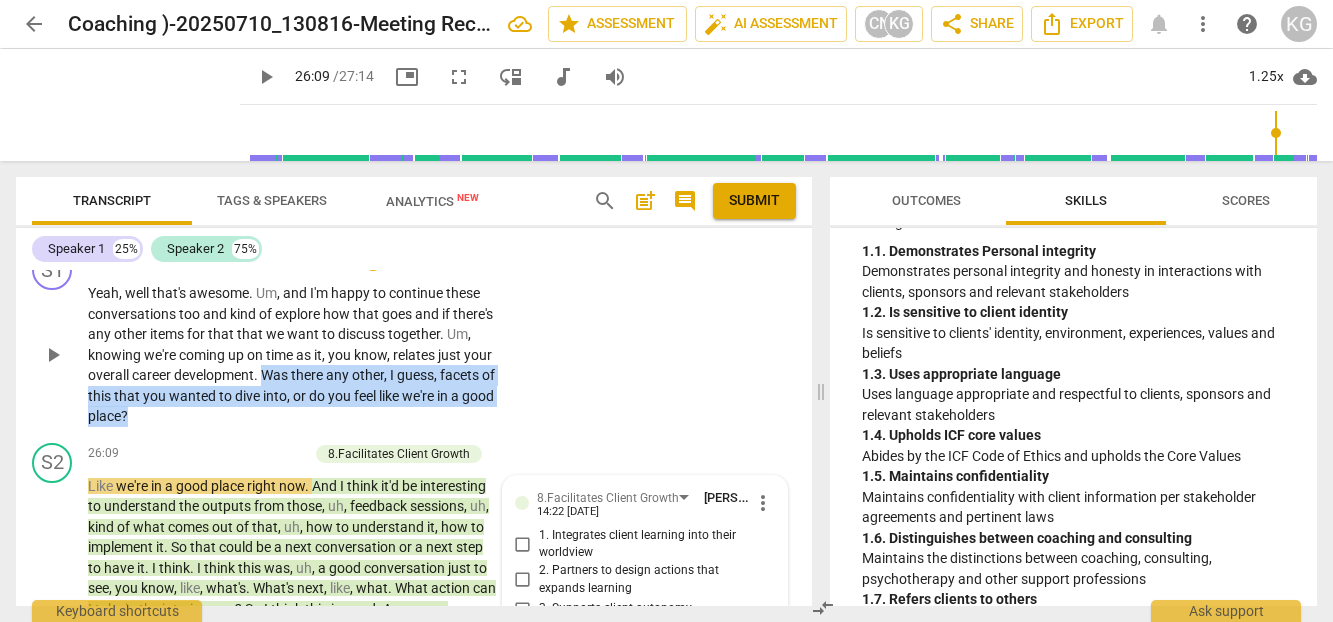 click on "Yeah ,   well   that's   awesome .   Um ,   and   I'm   happy   to   continue   these   conversations   too   and   kind   of   explore   how   that   goes   and   if   there's   any   other   items   for   that   that   we   want   to   discuss   together .   Um ,   knowing   we're   coming   up   on   time   as   it ,   you   know ,   relates   just   your   overall   career   development .   Was   there   any   other ,   I   guess ,   facets   of   this   that   you   wanted   to   dive   into ,   or   do   you   feel   like   we're   in   a   good   place ?" at bounding box center (292, 355) 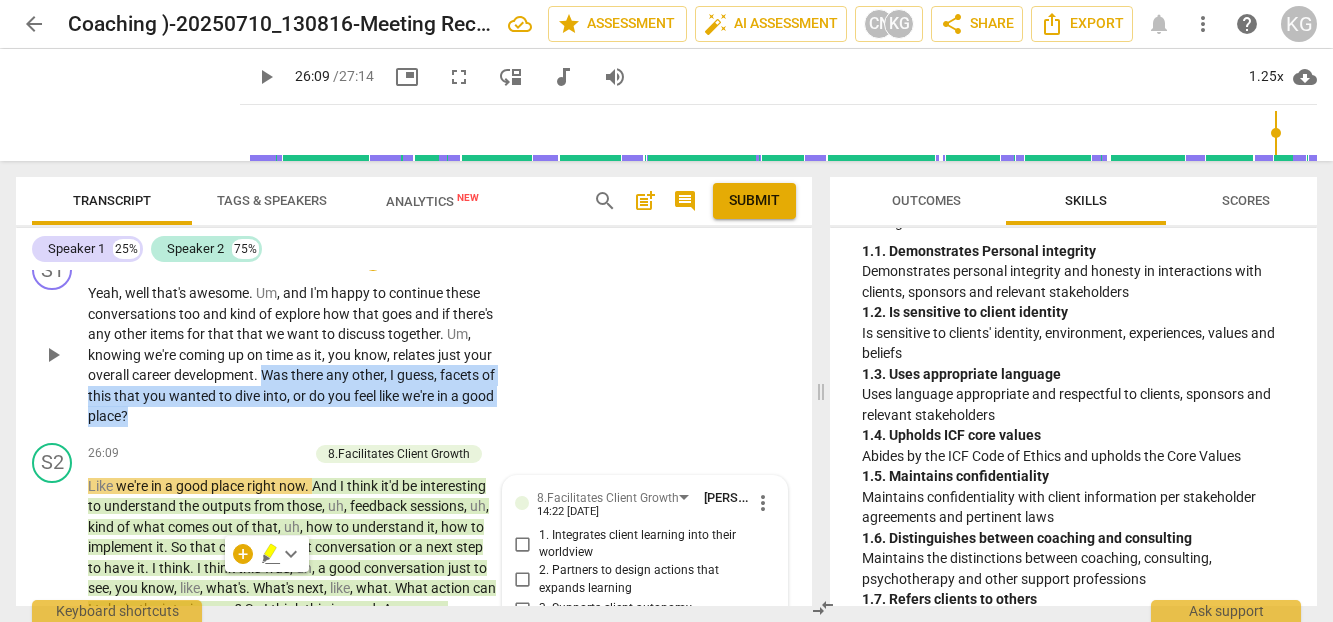 click on "+" at bounding box center [373, 261] 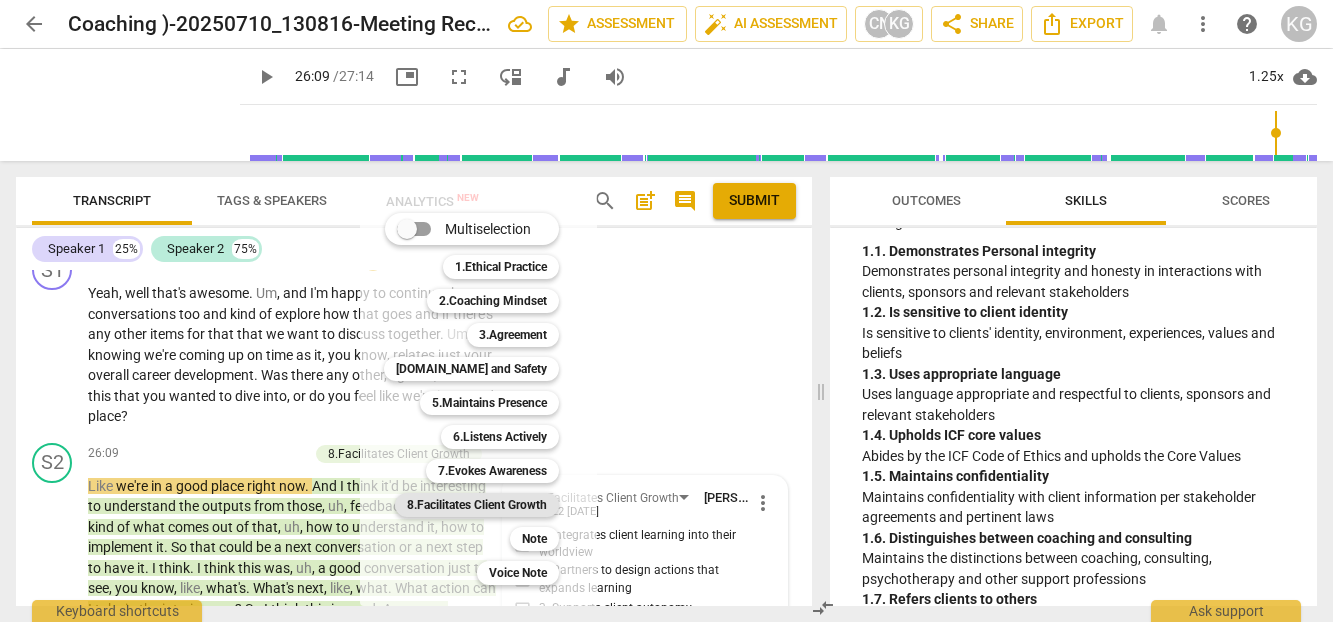 click on "8.Facilitates Client Growth" at bounding box center (477, 505) 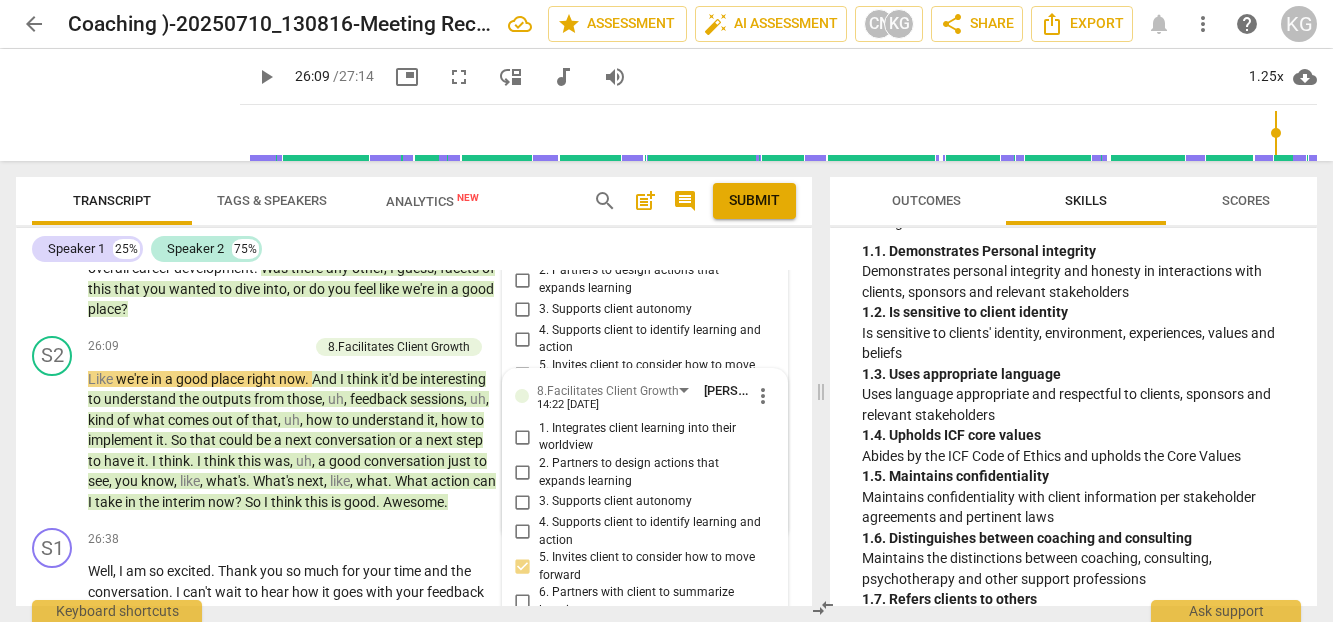 scroll, scrollTop: 9660, scrollLeft: 0, axis: vertical 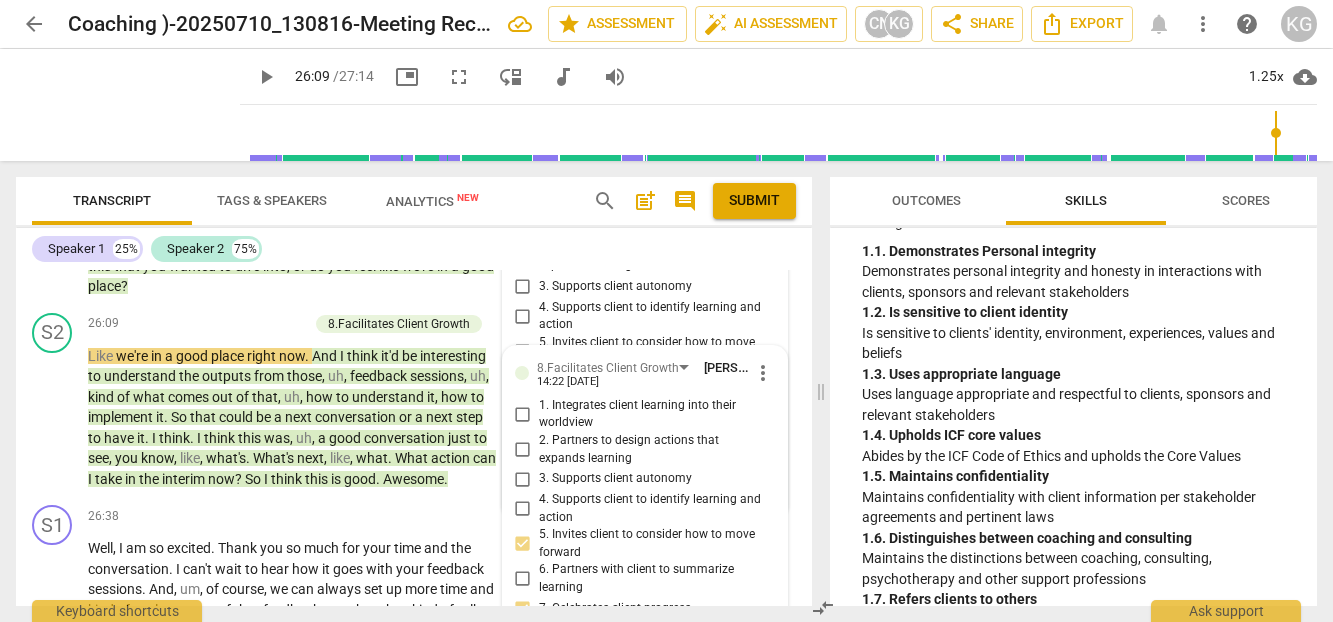 click on "more_vert" at bounding box center (763, 181) 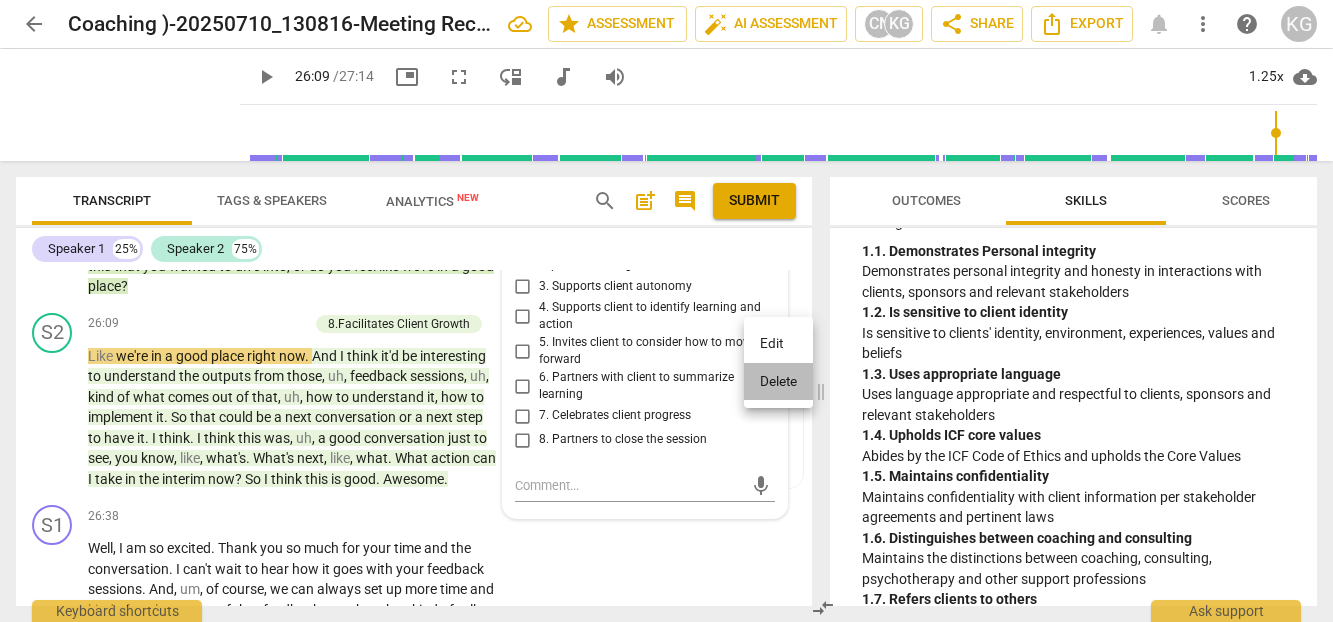 click on "Delete" at bounding box center [778, 382] 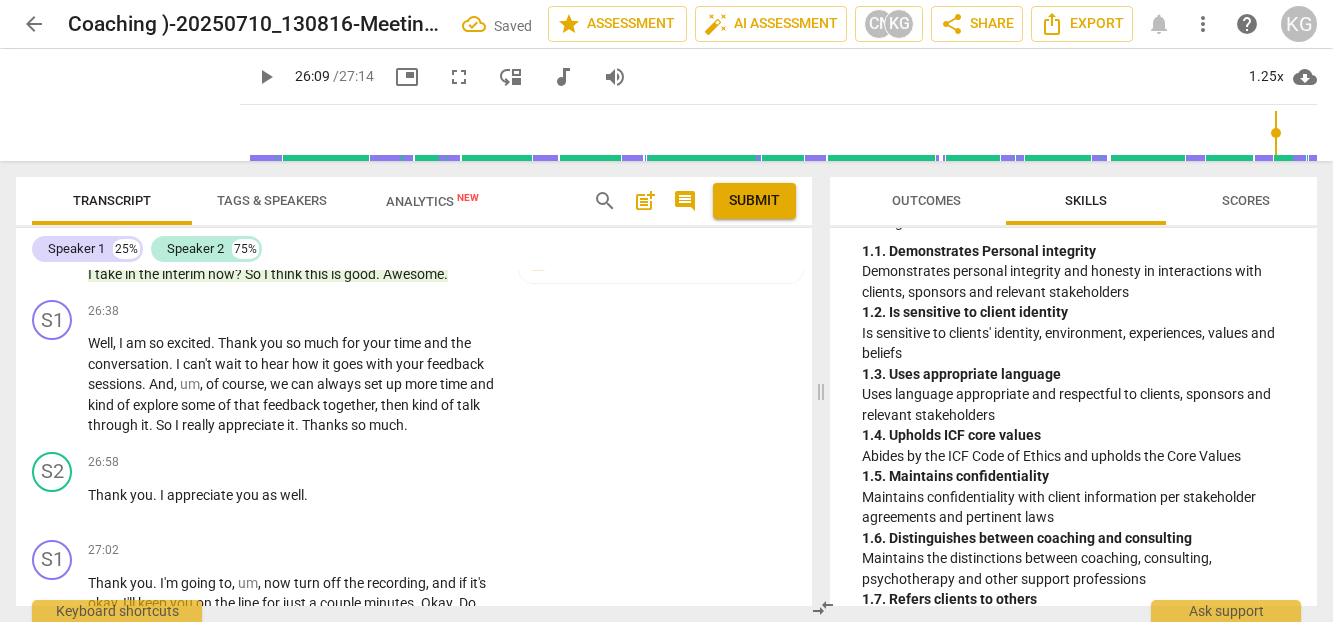 scroll, scrollTop: 9882, scrollLeft: 0, axis: vertical 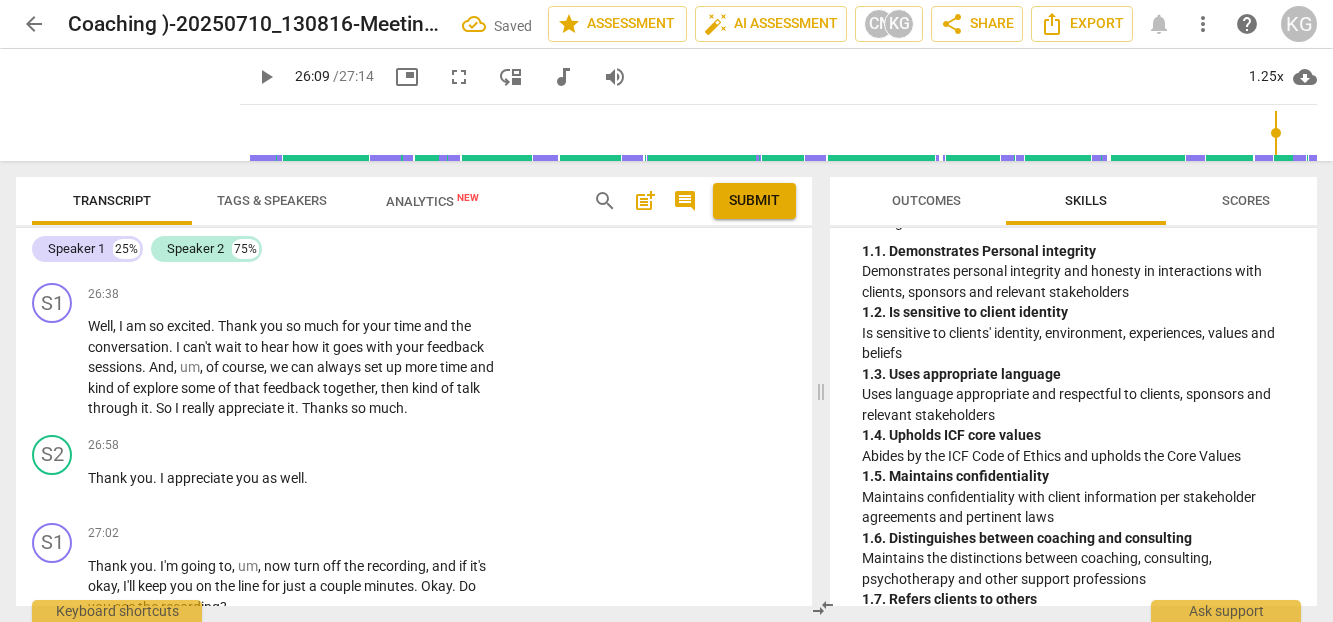 click on "play_arrow" at bounding box center (53, 196) 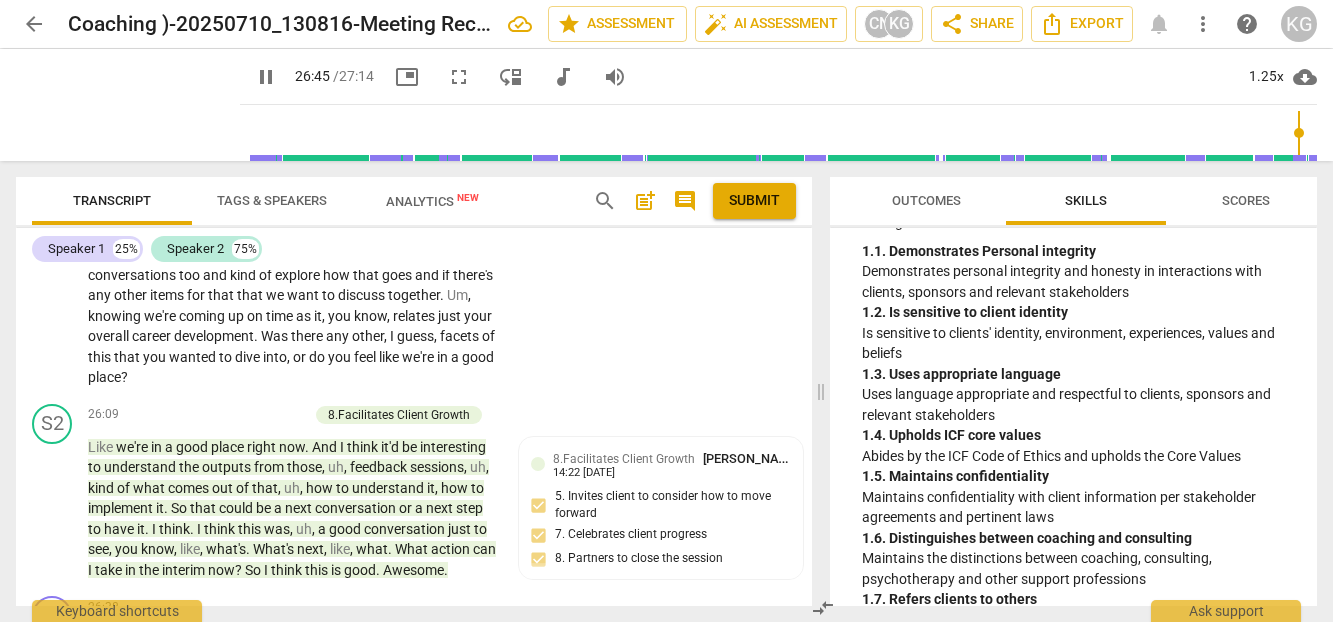 scroll, scrollTop: 9652, scrollLeft: 0, axis: vertical 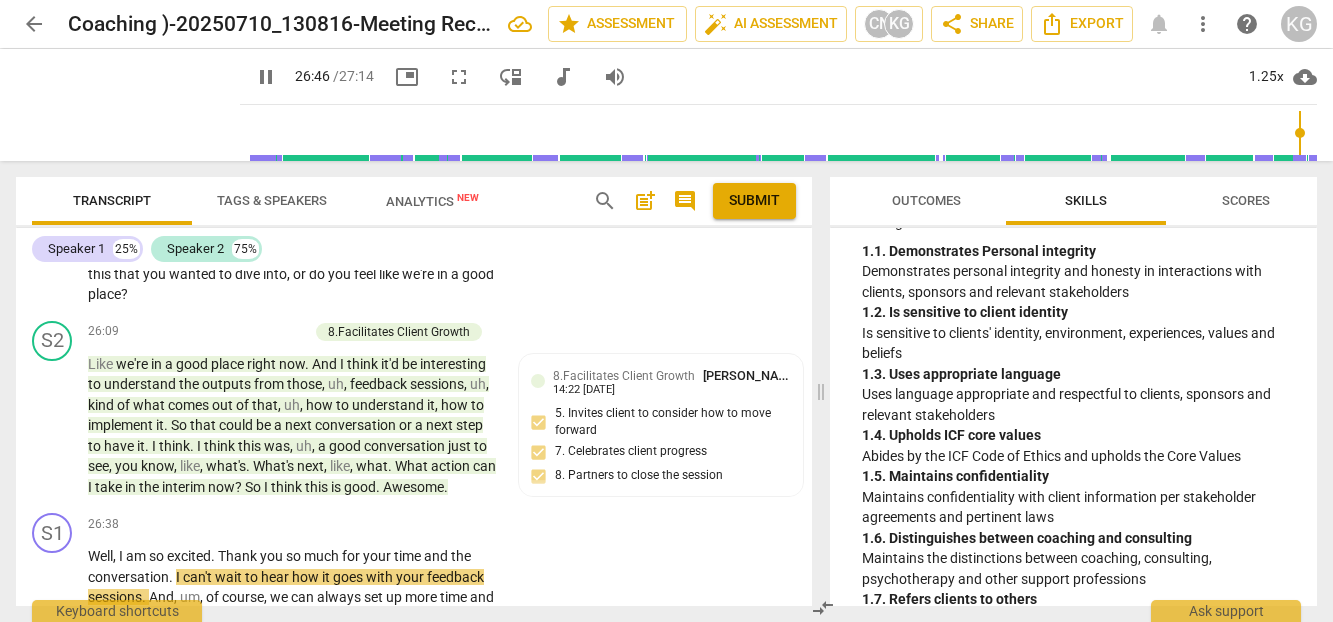 click on "pause" at bounding box center (53, 233) 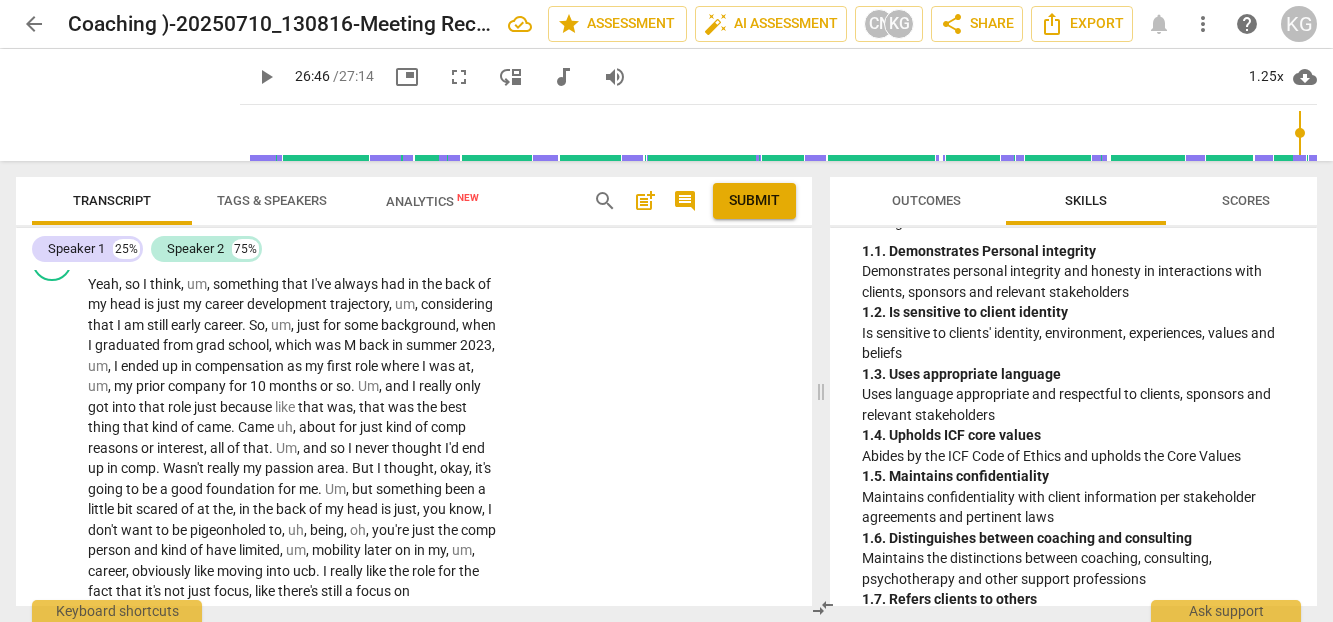 scroll, scrollTop: 0, scrollLeft: 0, axis: both 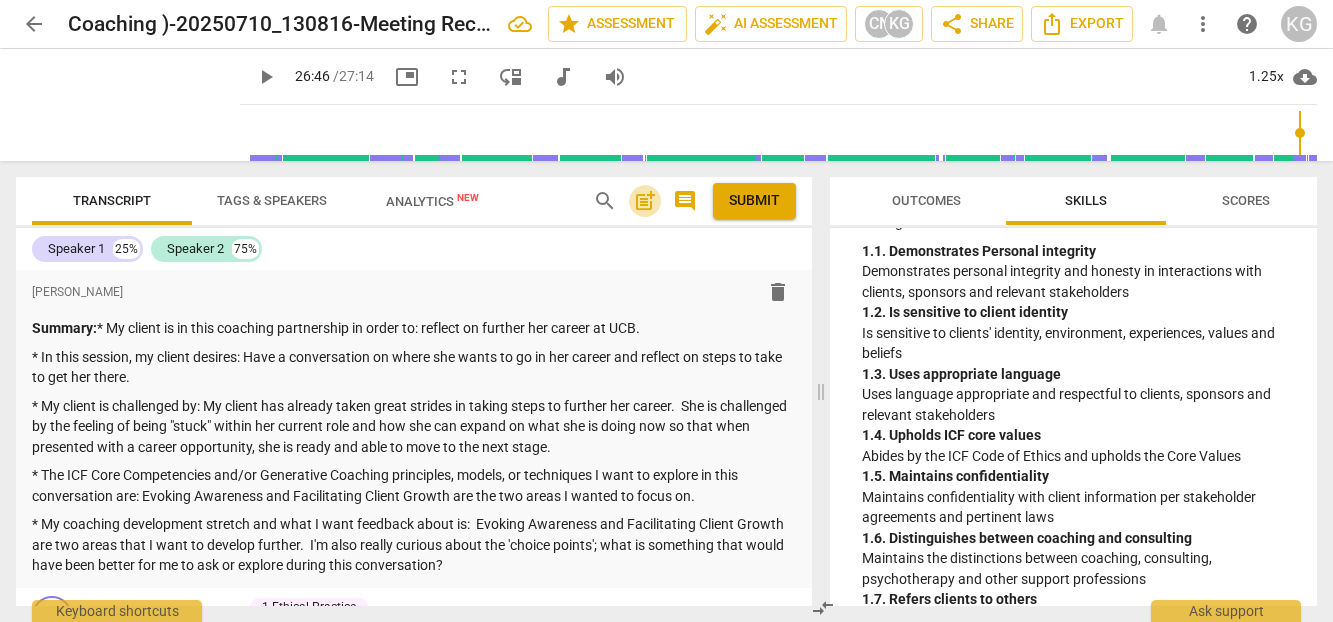 click on "post_add" at bounding box center [645, 201] 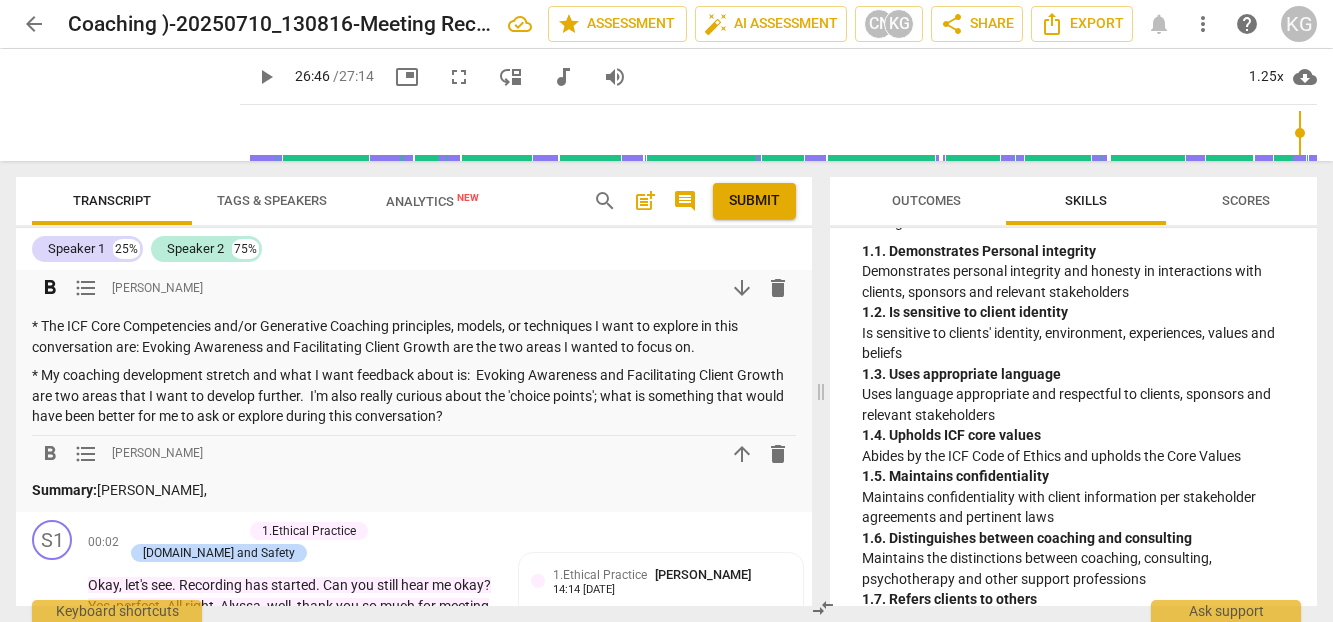 scroll, scrollTop: 151, scrollLeft: 0, axis: vertical 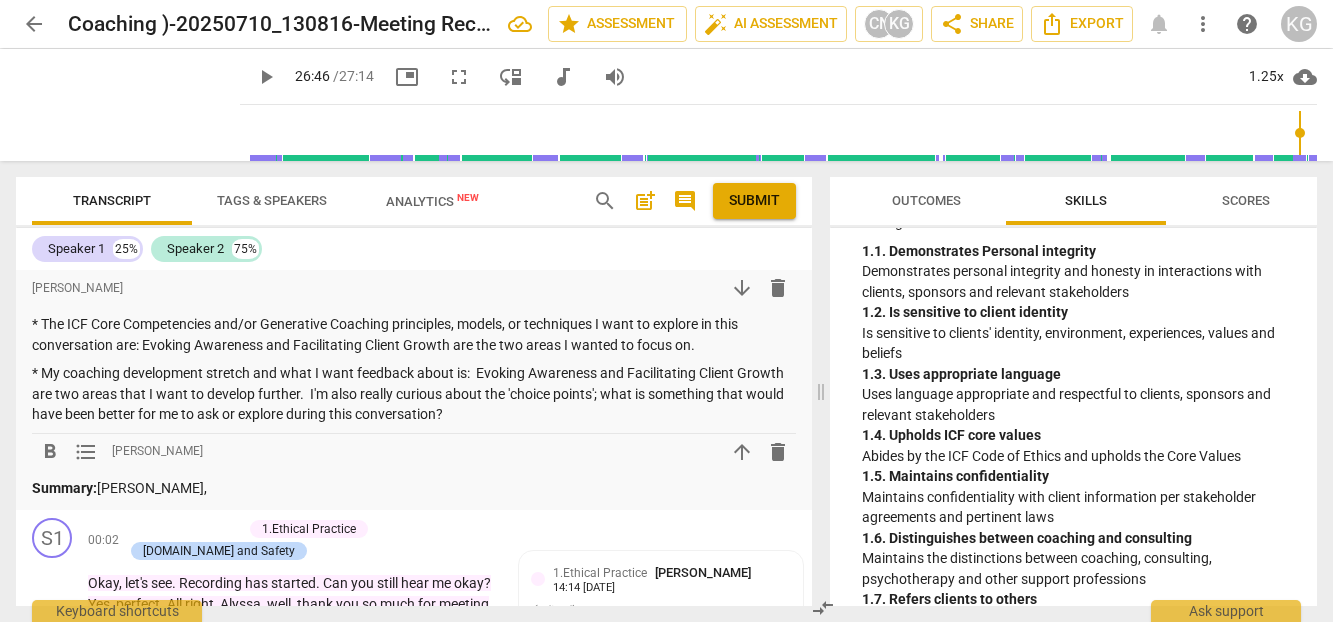 click on "Outcomes" at bounding box center [926, 200] 